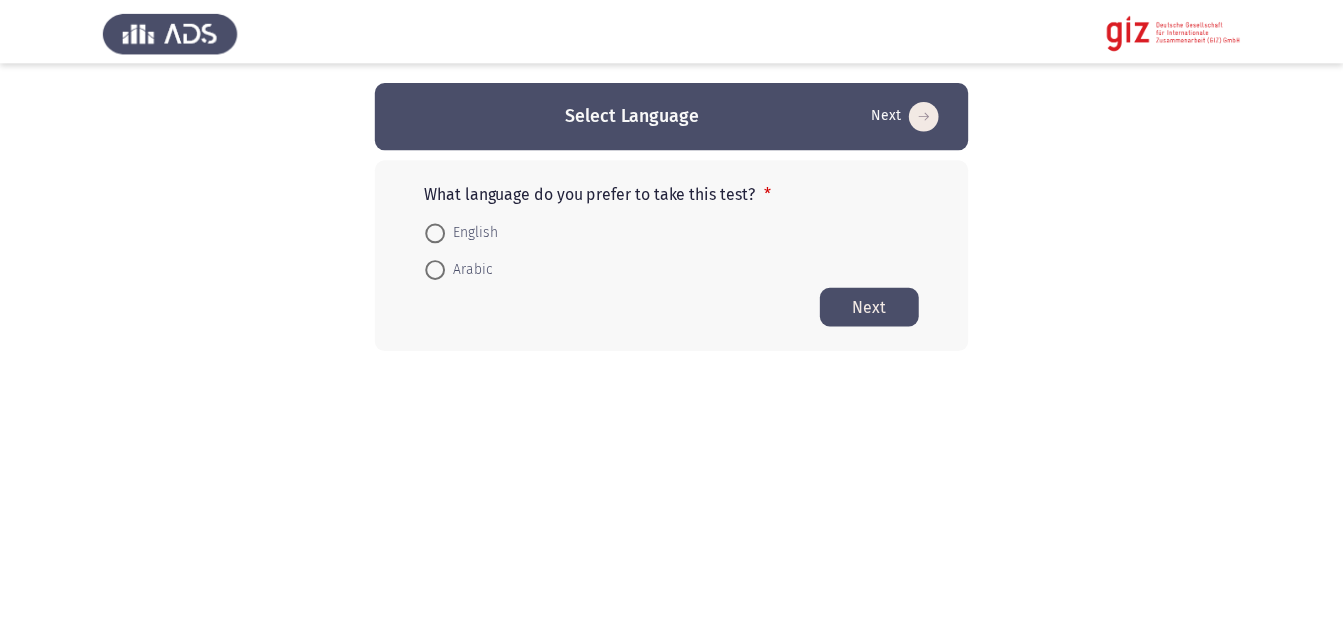 scroll, scrollTop: 0, scrollLeft: 0, axis: both 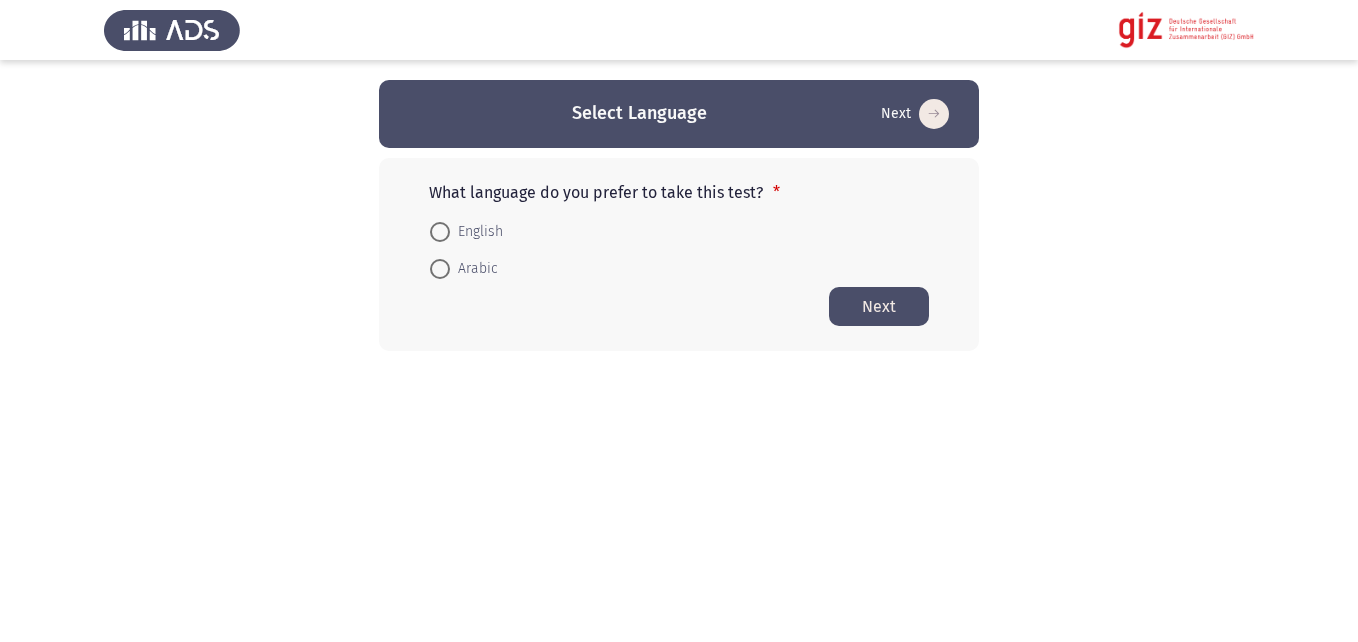 click on "Arabic" at bounding box center (474, 269) 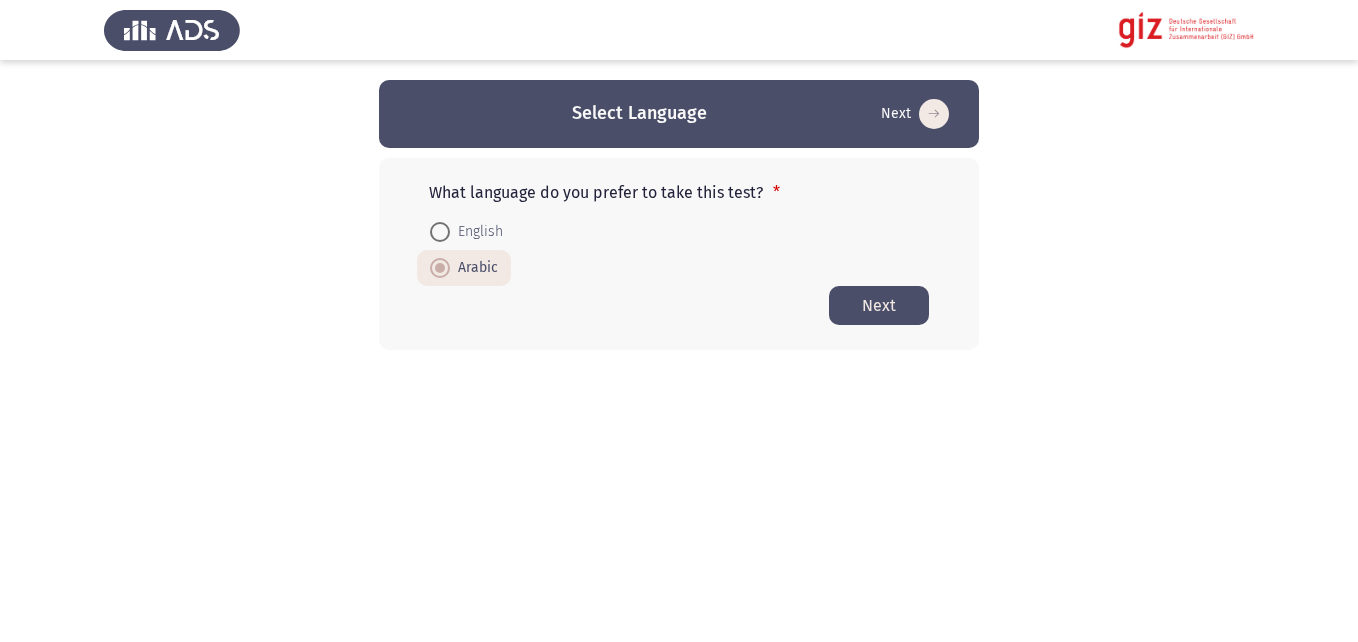 click on "Next" 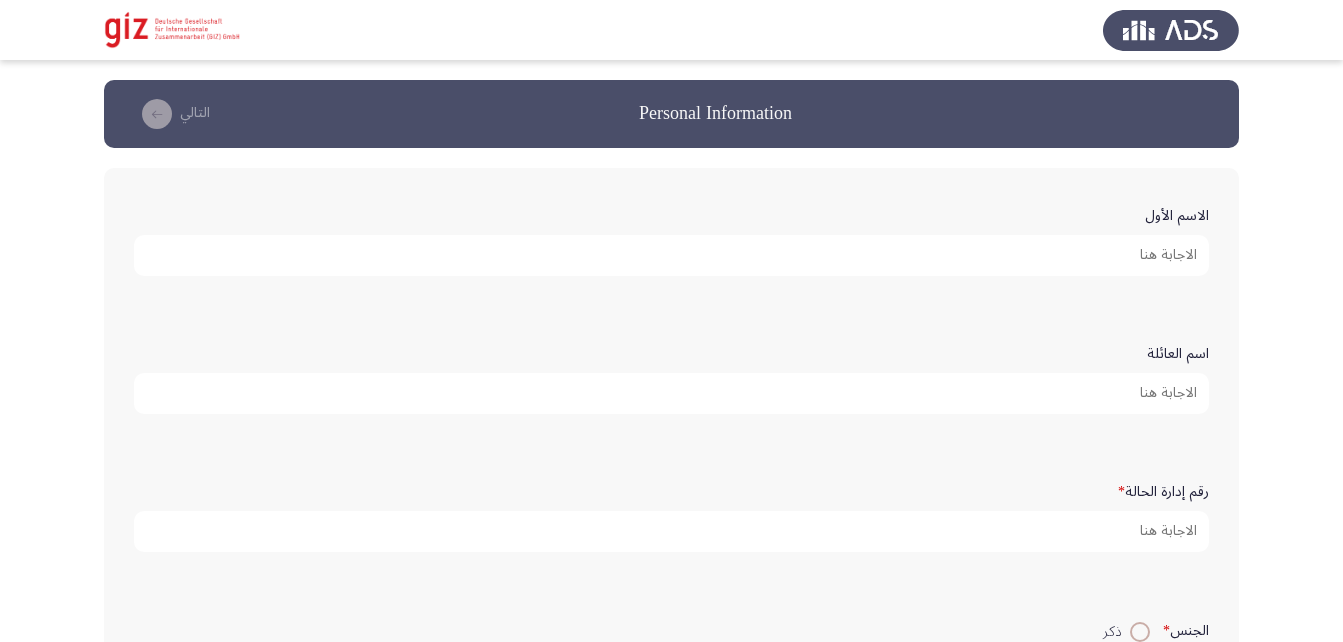 click on "الاسم الأول" at bounding box center [671, 255] 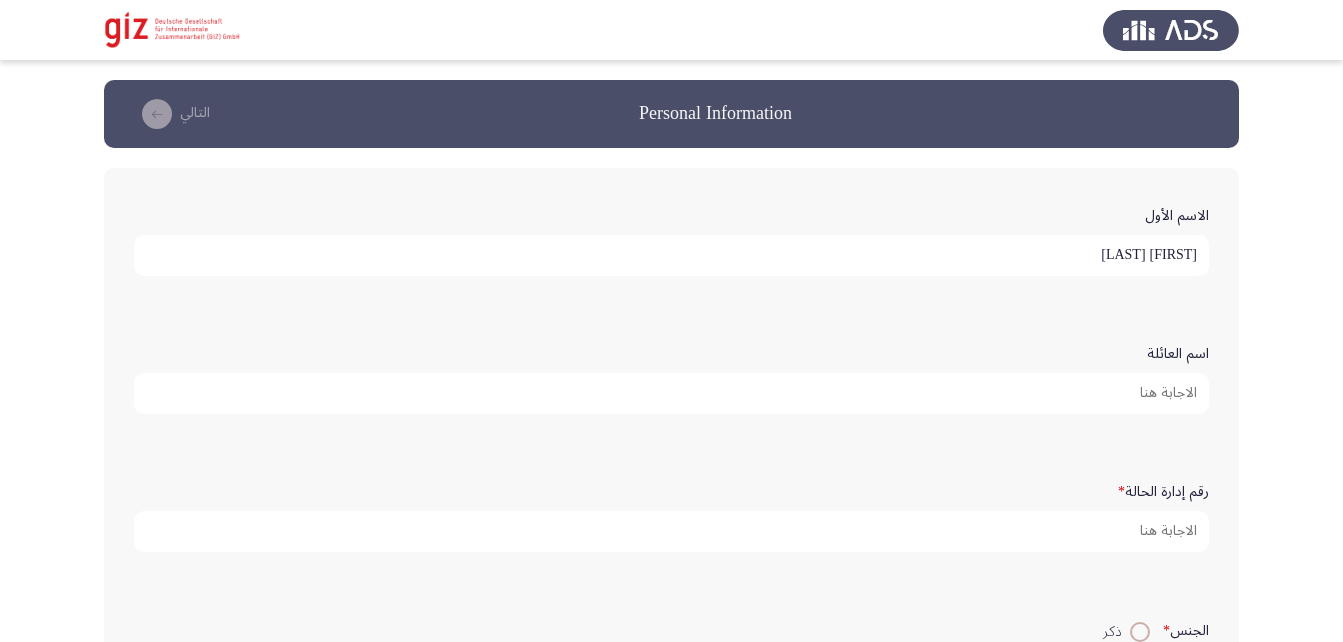 type on "إيمان محمد محفوظ" 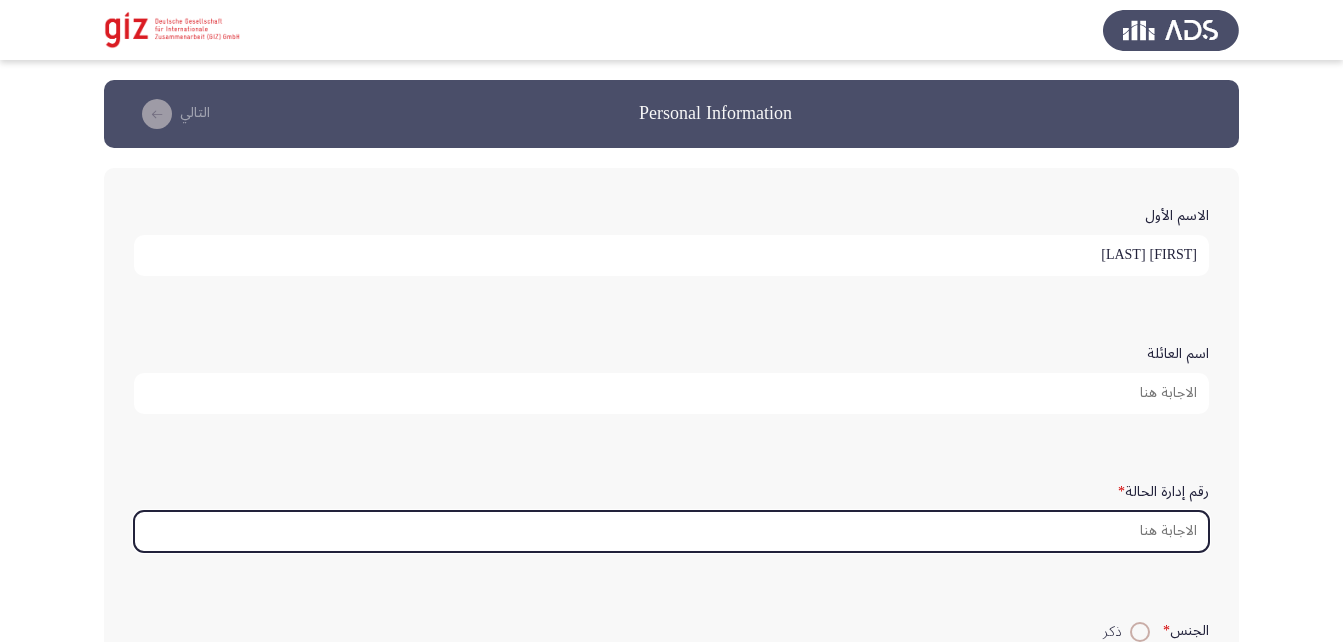 click on "رقم إدارة الحالة   *" at bounding box center (671, 531) 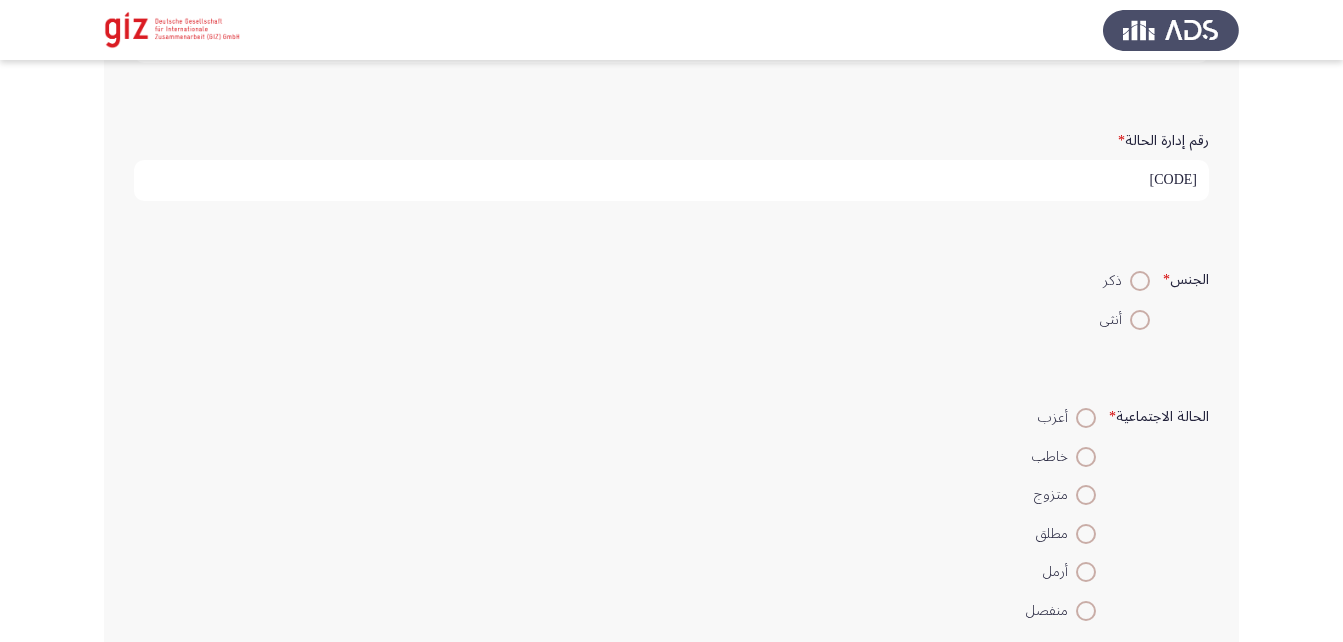scroll, scrollTop: 378, scrollLeft: 0, axis: vertical 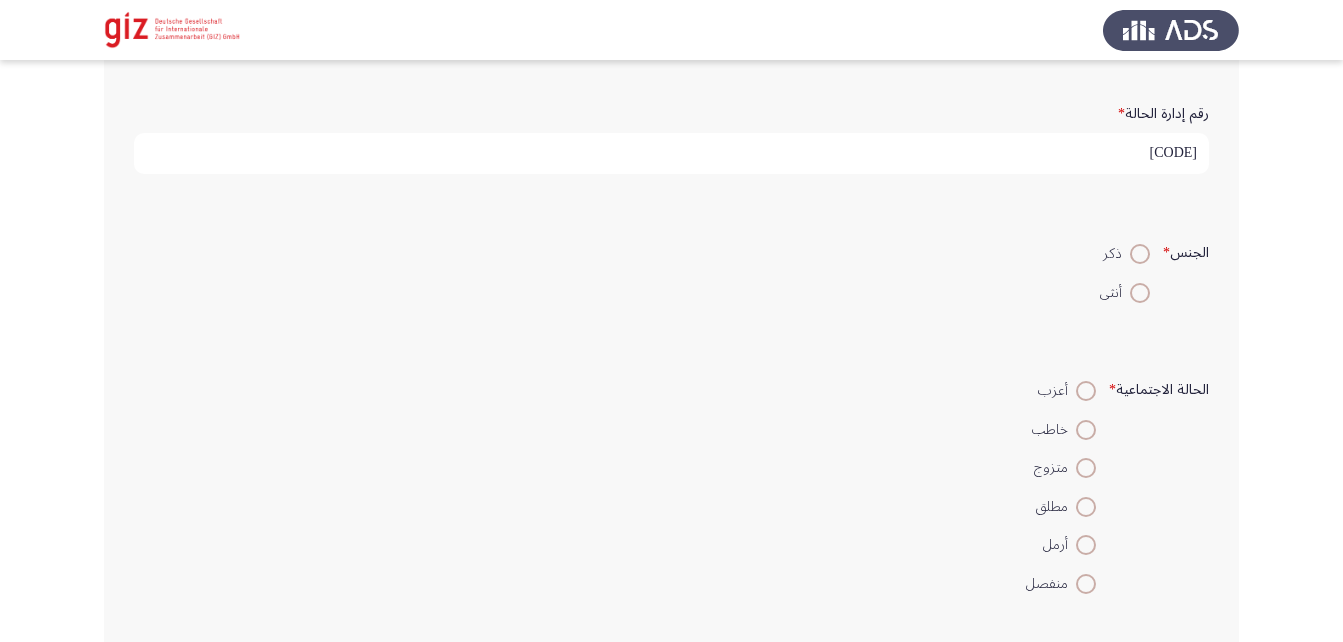 type on "PIMAUG00069-SOHAG" 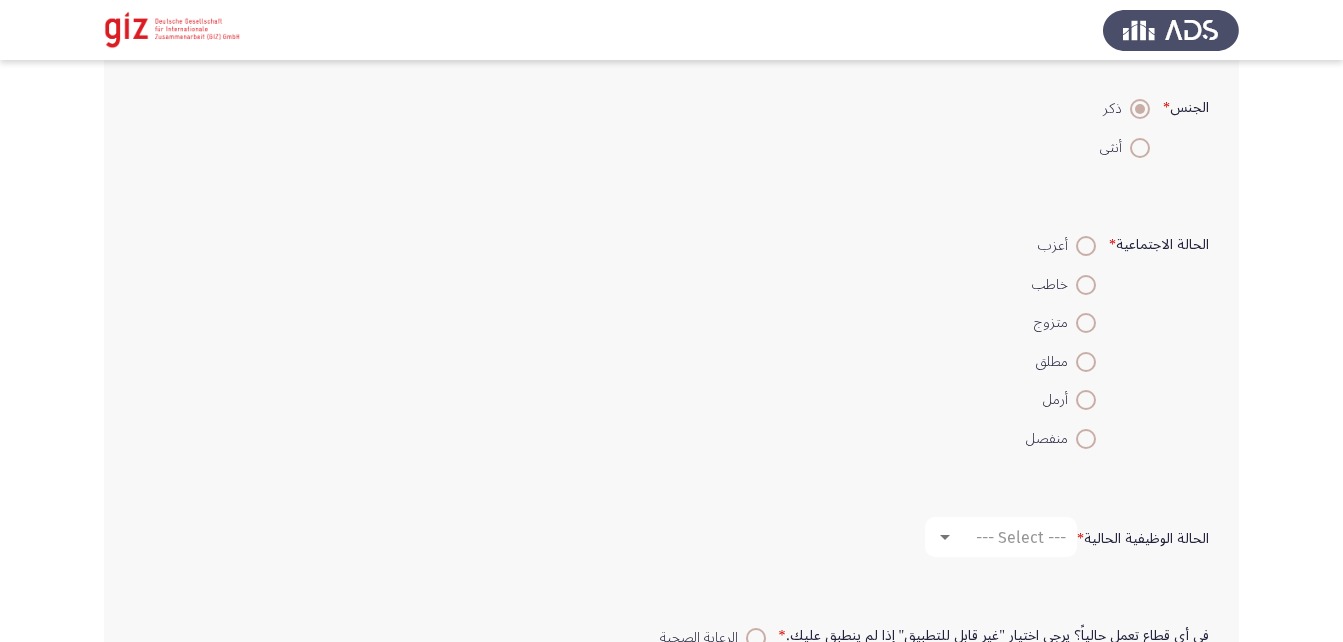 scroll, scrollTop: 528, scrollLeft: 0, axis: vertical 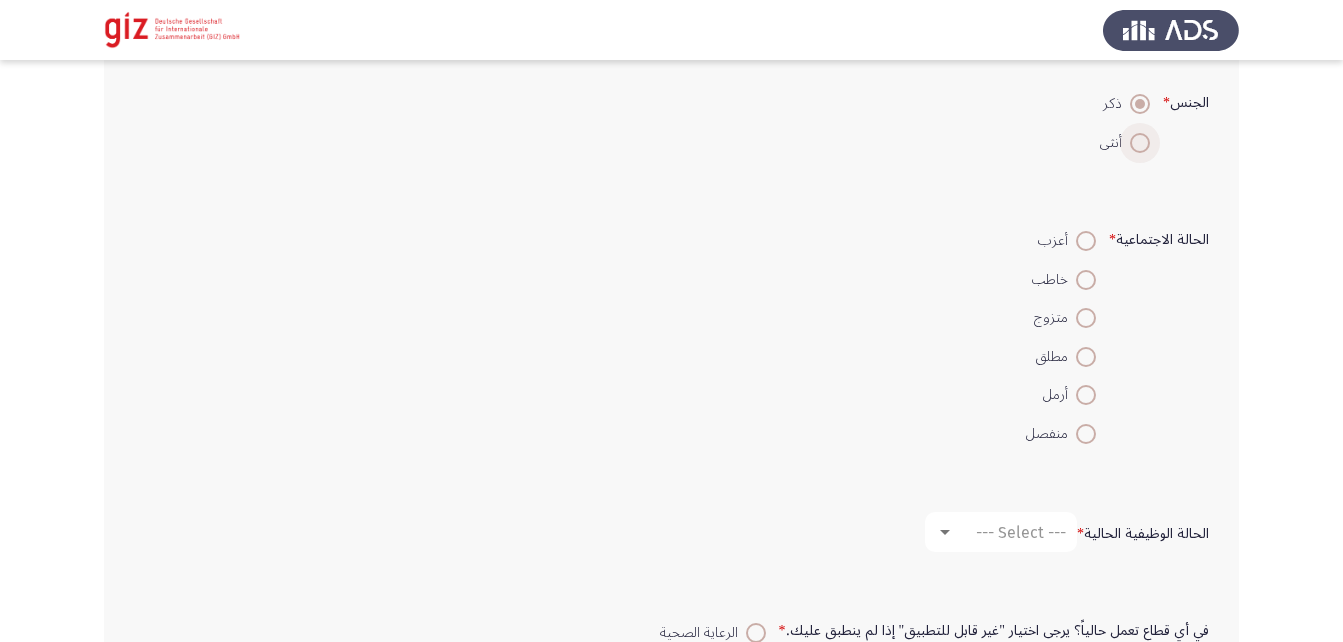 click at bounding box center (1140, 143) 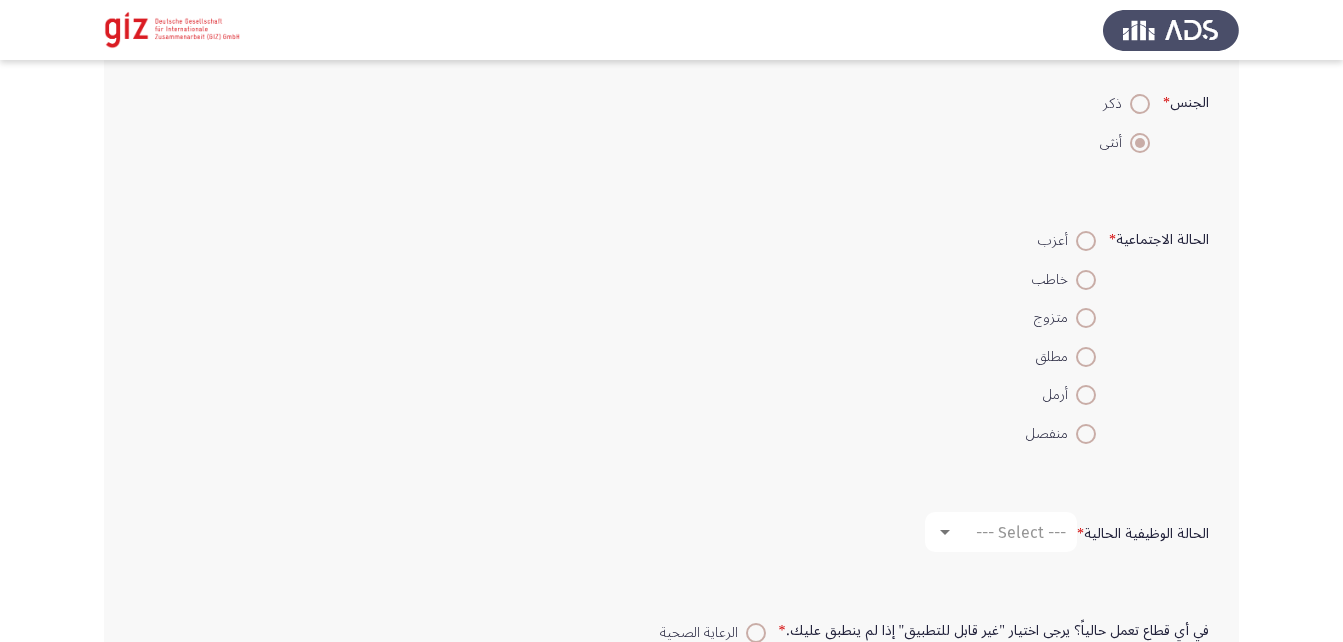 click at bounding box center [1086, 318] 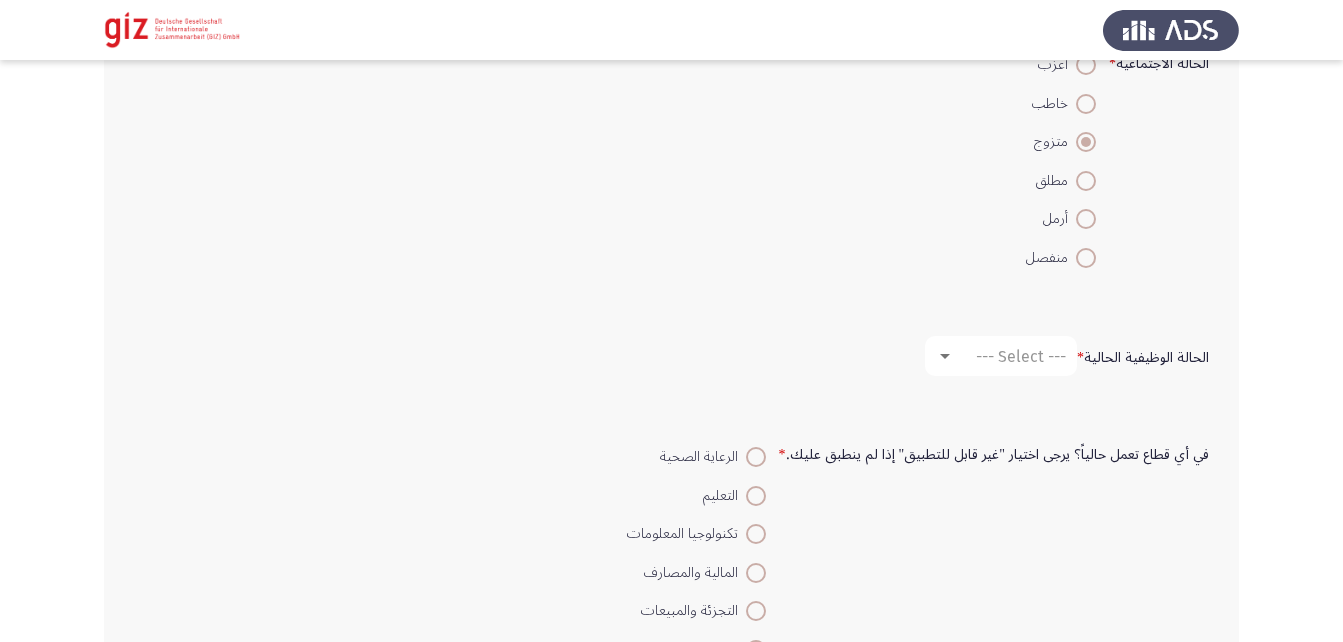 scroll, scrollTop: 705, scrollLeft: 0, axis: vertical 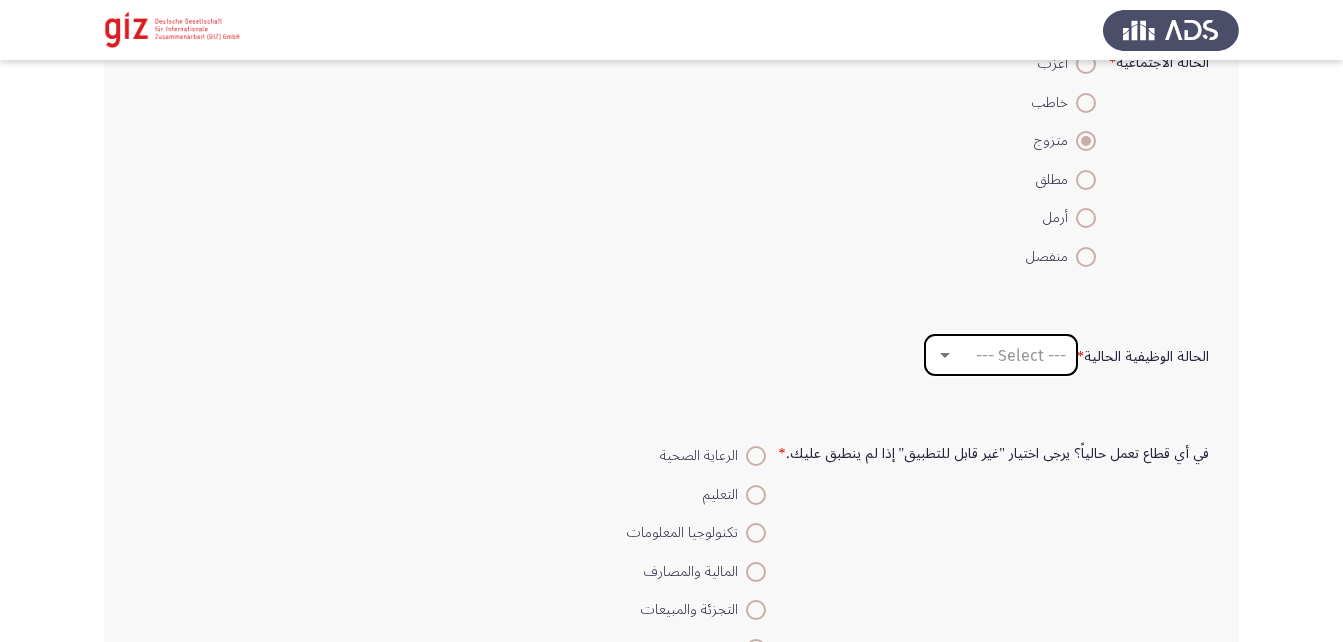 click on "--- Select ---" at bounding box center [1021, 355] 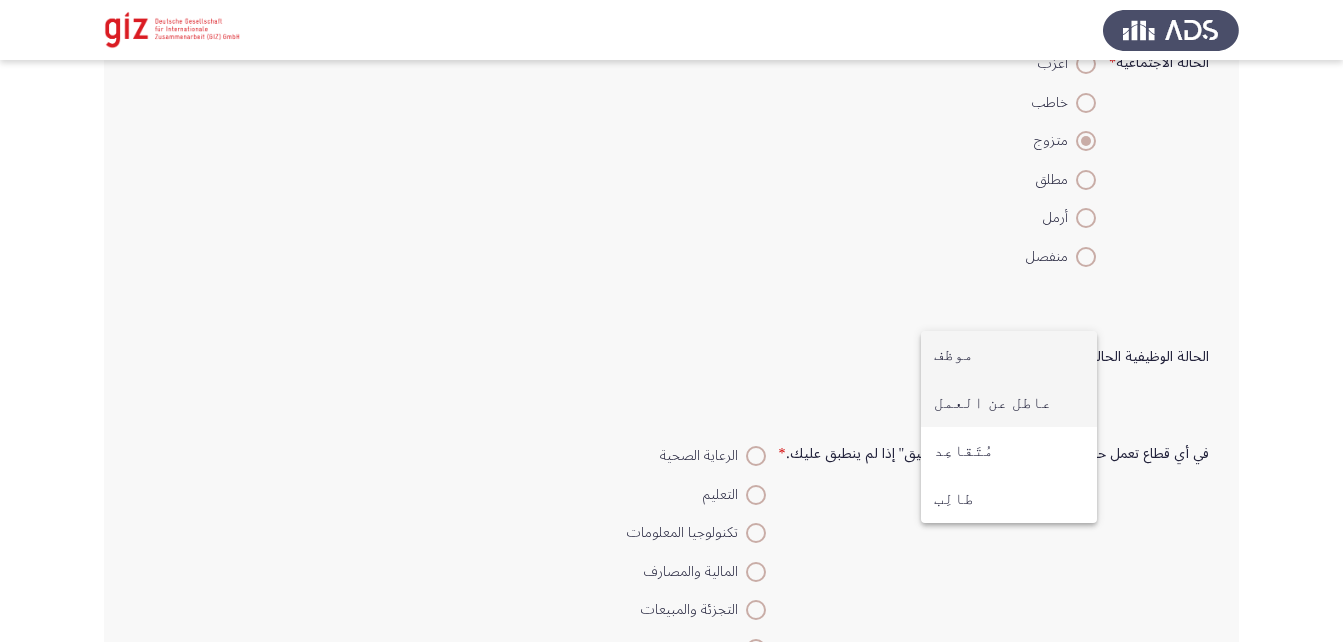 click on "عاطل عن العمل" at bounding box center (1009, 403) 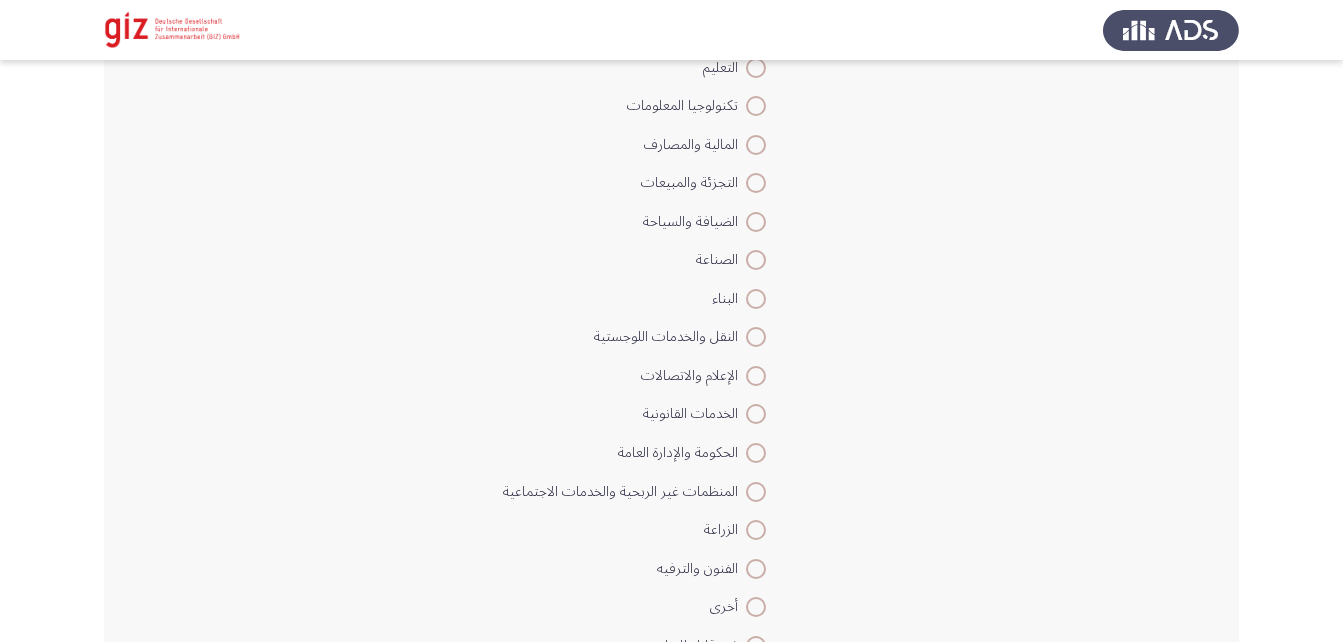 scroll, scrollTop: 1133, scrollLeft: 0, axis: vertical 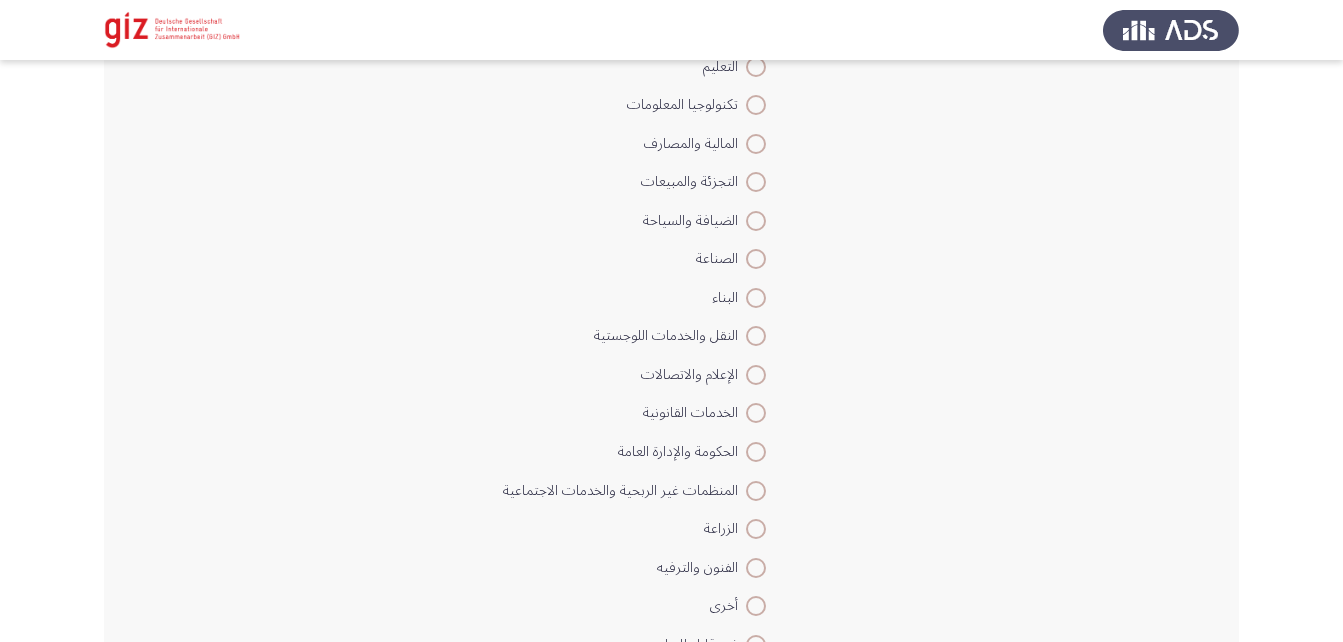 click on "أخرى" at bounding box center [728, 606] 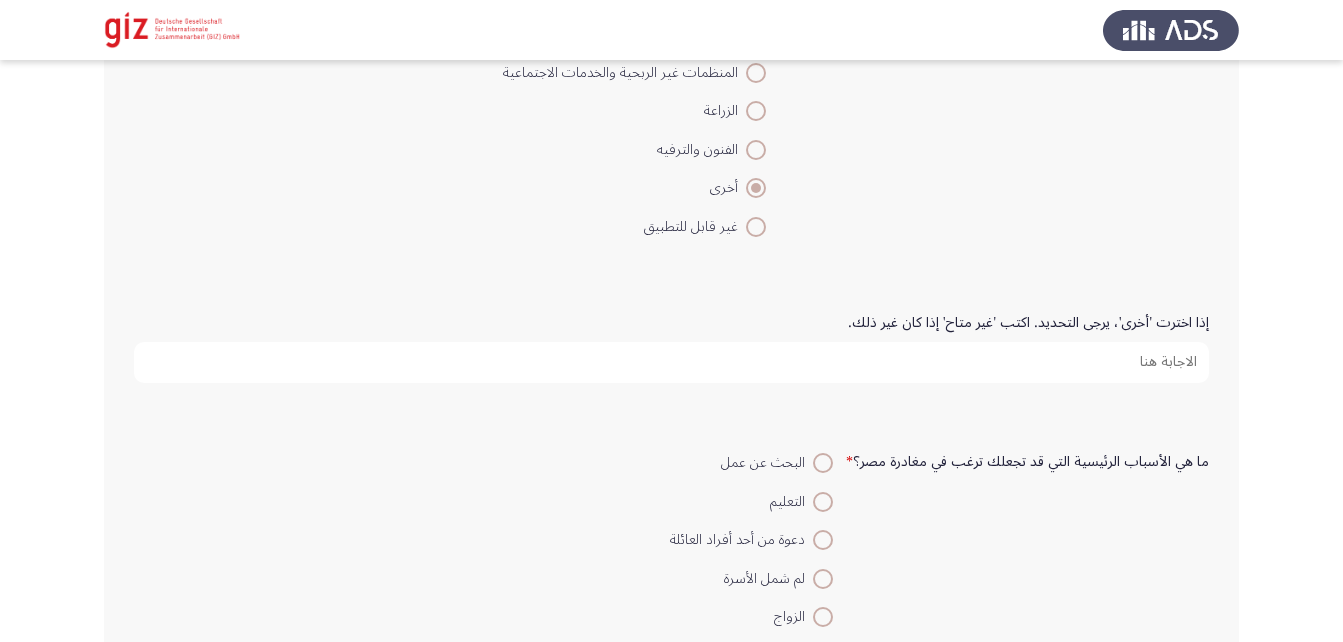 scroll, scrollTop: 1552, scrollLeft: 0, axis: vertical 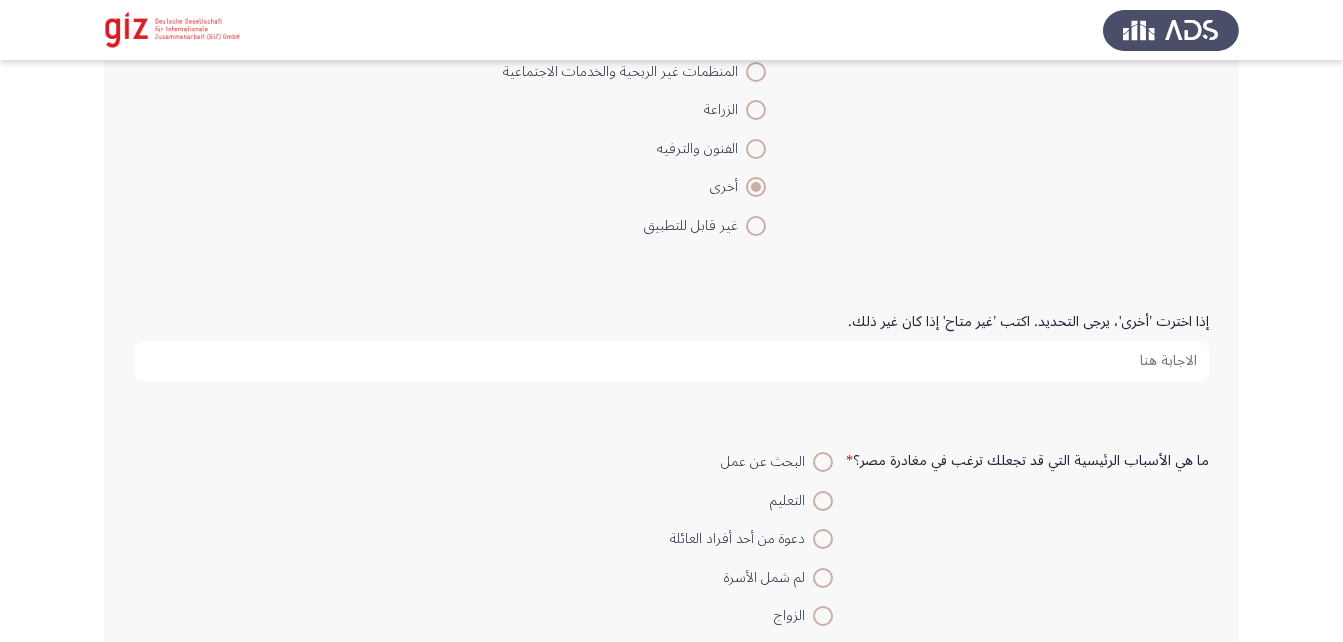 click on "إذا اخترت 'أخرى'، يرجى التحديد. اكتب 'غير متاح' إذا كان غير ذلك." at bounding box center [671, 361] 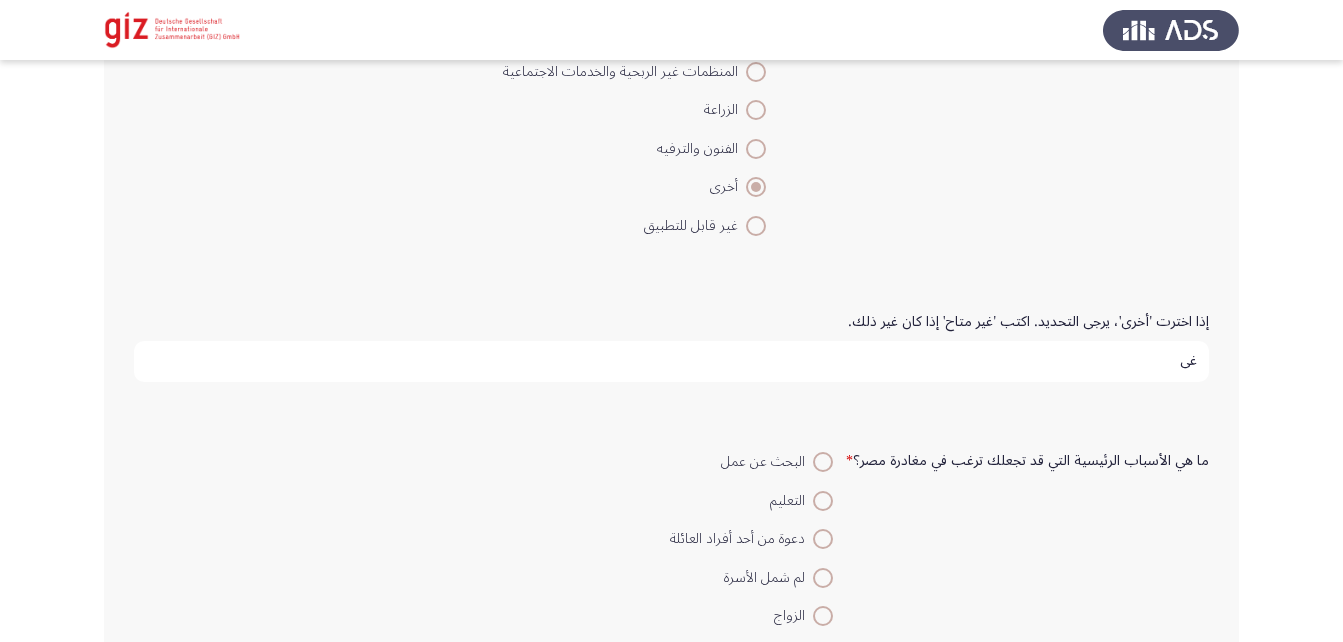 type on "غ" 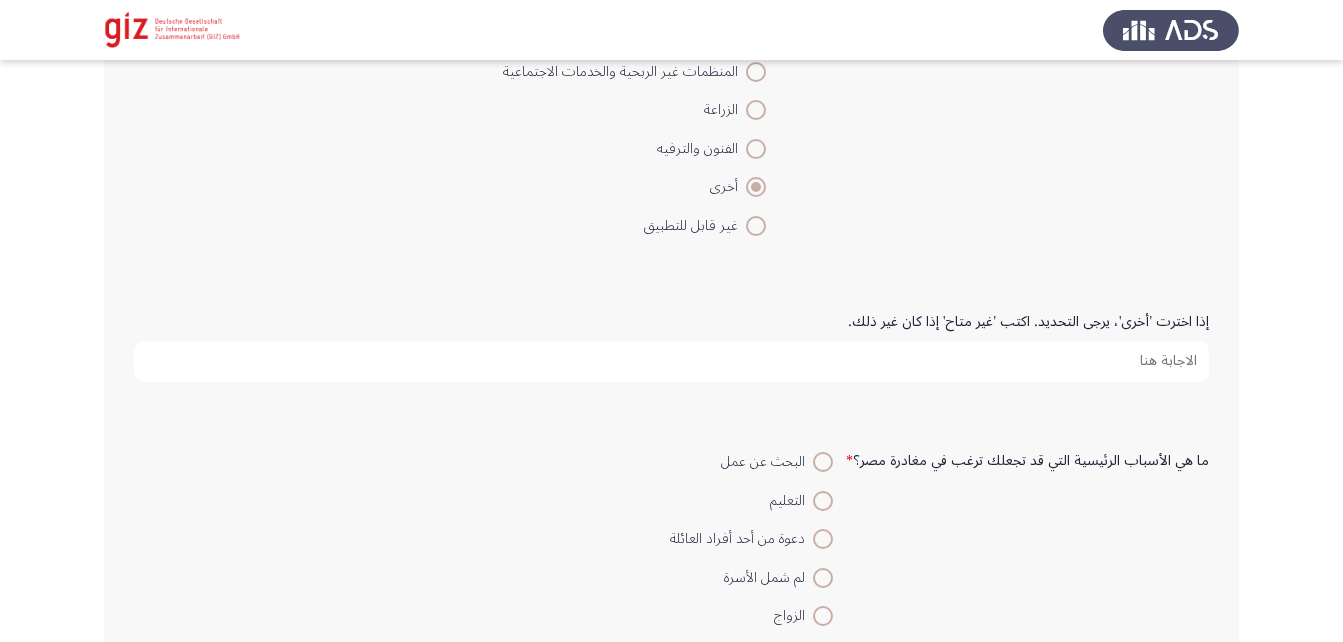 click on "إذا اخترت 'أخرى'، يرجى التحديد. اكتب 'غير متاح' إذا كان غير ذلك." at bounding box center (671, 361) 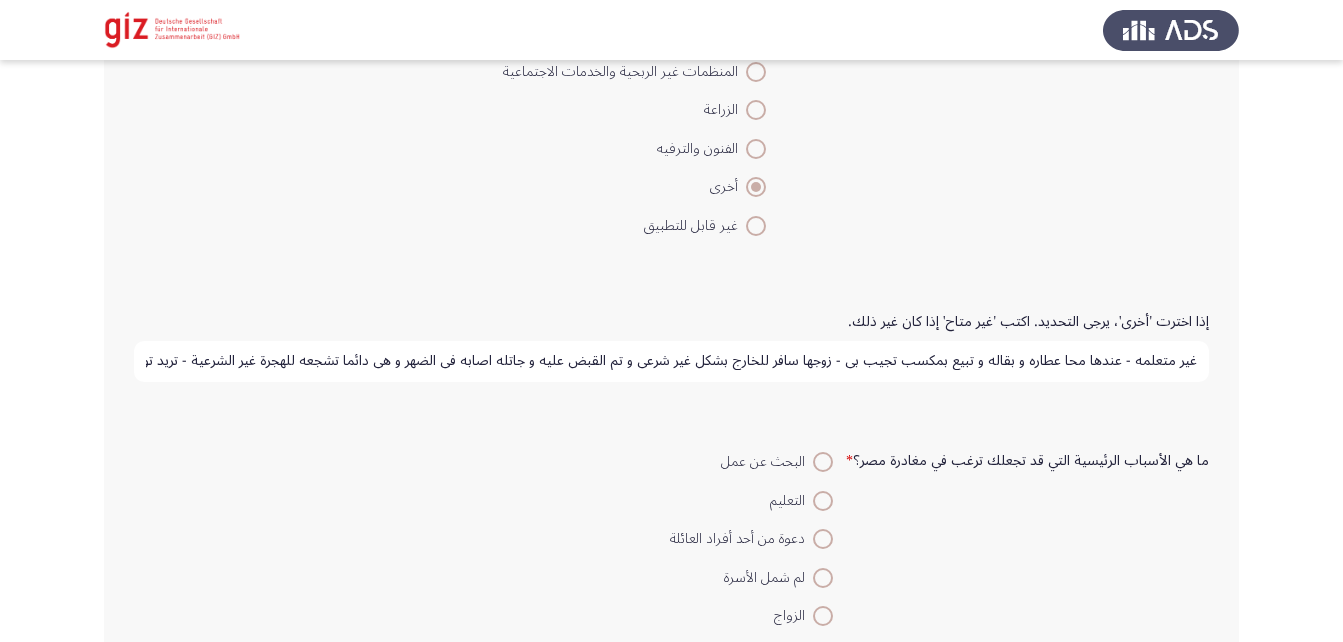 scroll, scrollTop: 0, scrollLeft: -365, axis: horizontal 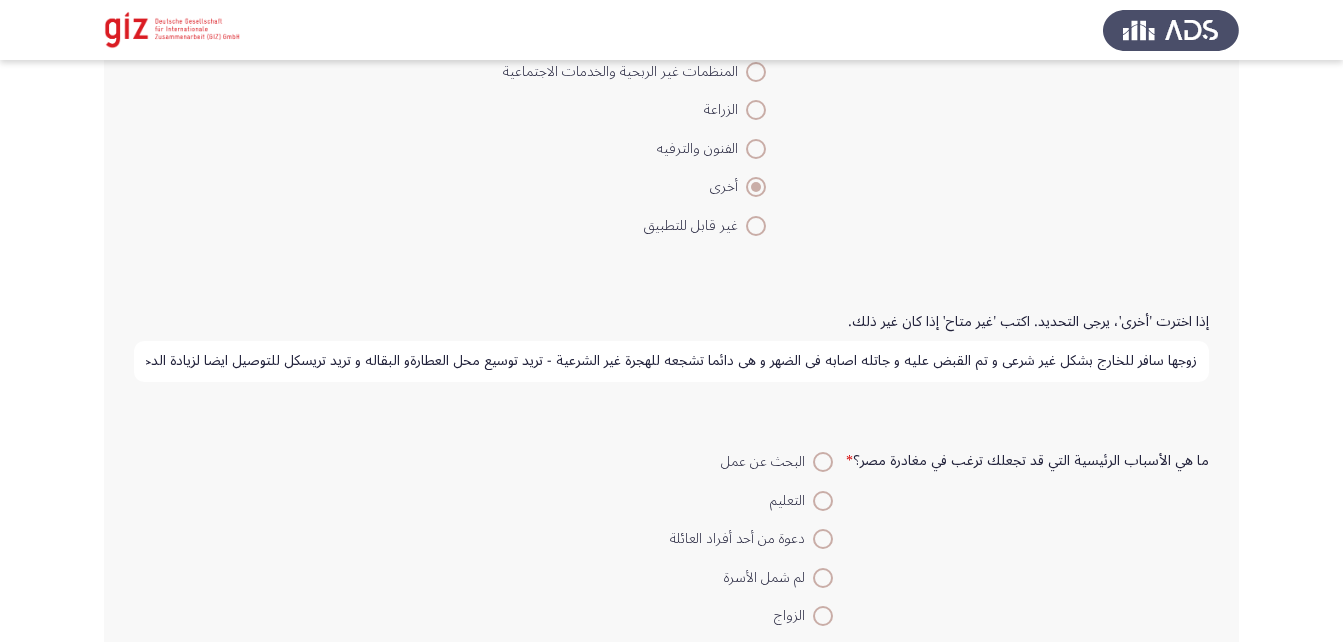 click on "غير متعلمه - عندها محا عطاره و بقاله و تبيع بمكسب تجيب بي - زوجها سافر للخارج بشكل غير شرعي و تم القبض عليه و جاتله اصابه في الضهر و هي دائما تشجعه للهجرة غير الشرعية -  تريد توسيع محل العطارةو البقاله  و تريد تريسكل للتوصيل ايضا لزيادة الدخل" at bounding box center [671, 361] 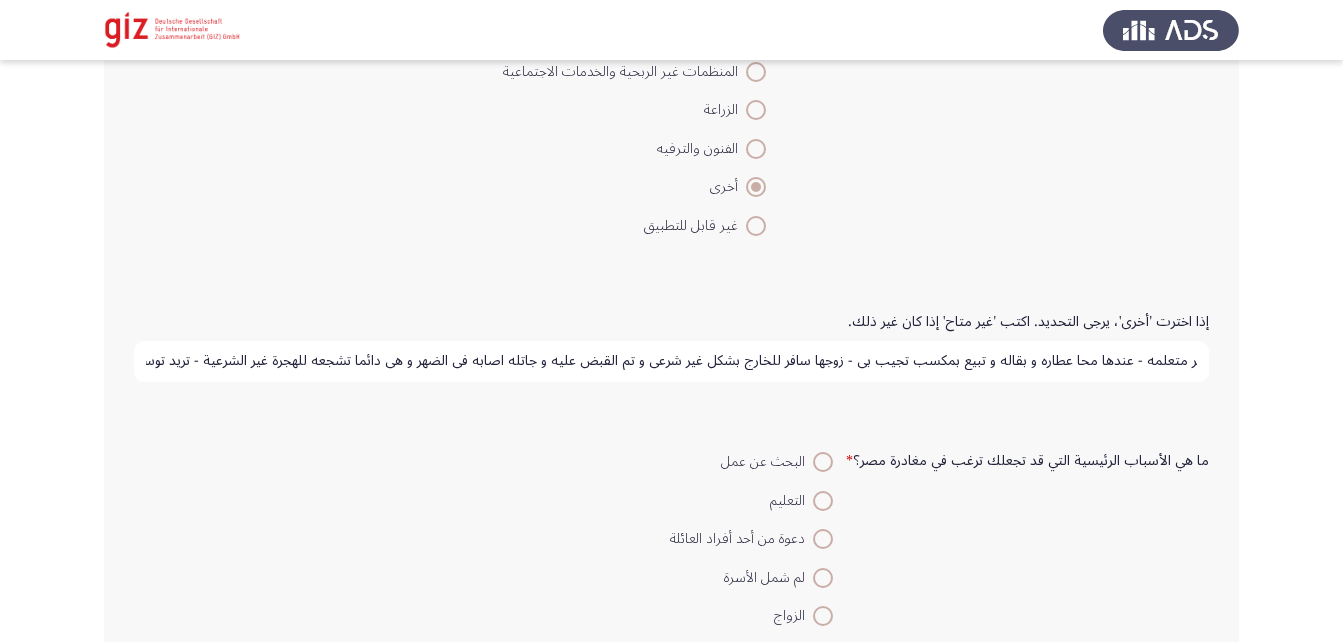 scroll, scrollTop: 0, scrollLeft: 0, axis: both 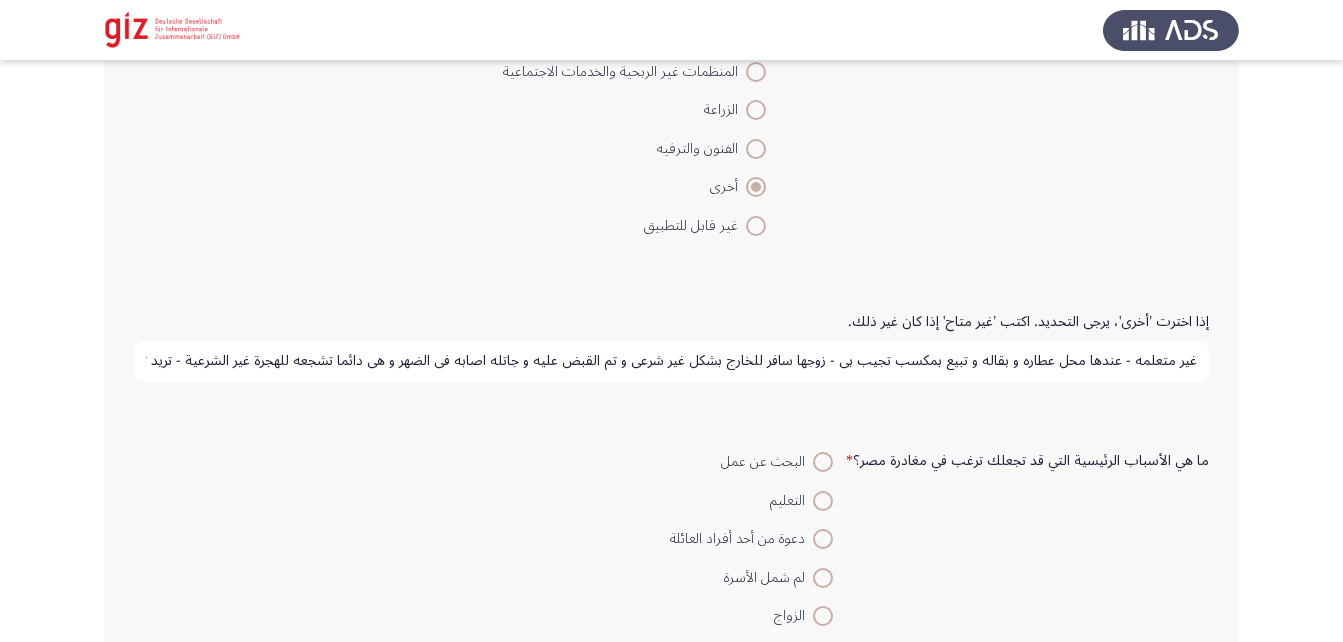 click on "غير متعلمه - عندها محل عطاره و بقاله و تبيع بمكسب تجيب بي - زوجها سافر للخارج بشكل غير شرعي و تم القبض عليه و جاتله اصابه في الضهر و هي دائما تشجعه للهجرة غير الشرعية -  تريد توسيع محل العطارةو البقاله  و تريد تريسكل للتوصيل ايضا لزيادة الدخل" at bounding box center (671, 361) 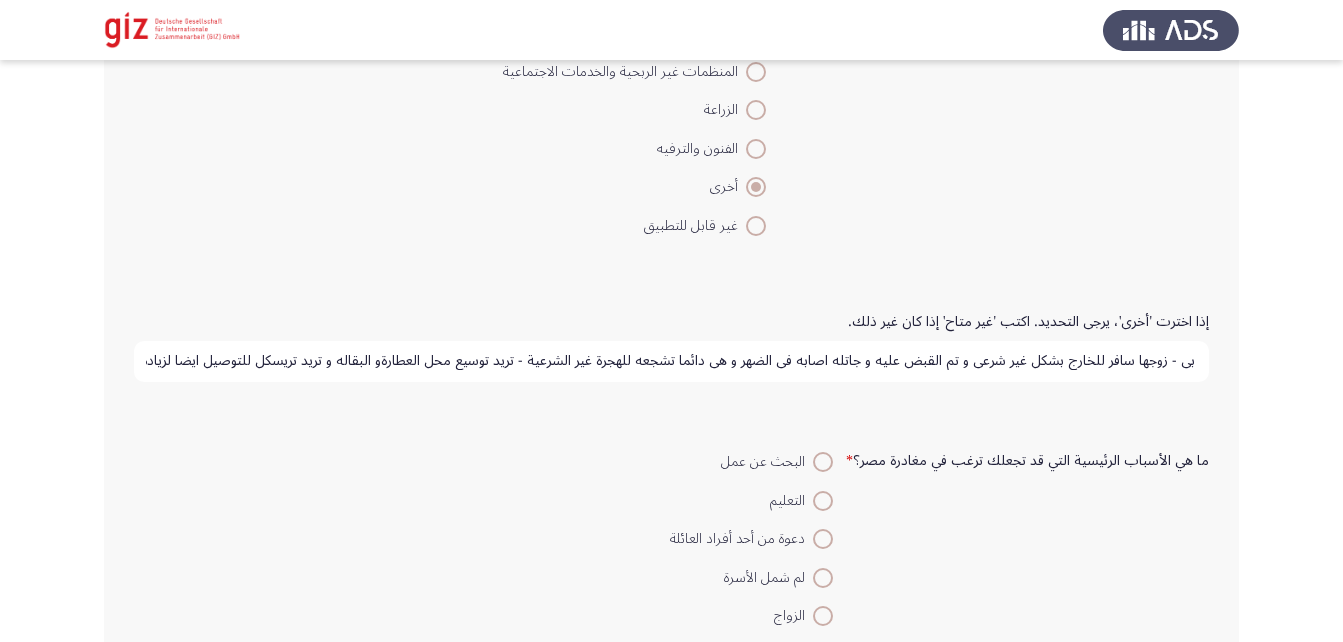 scroll, scrollTop: 0, scrollLeft: -371, axis: horizontal 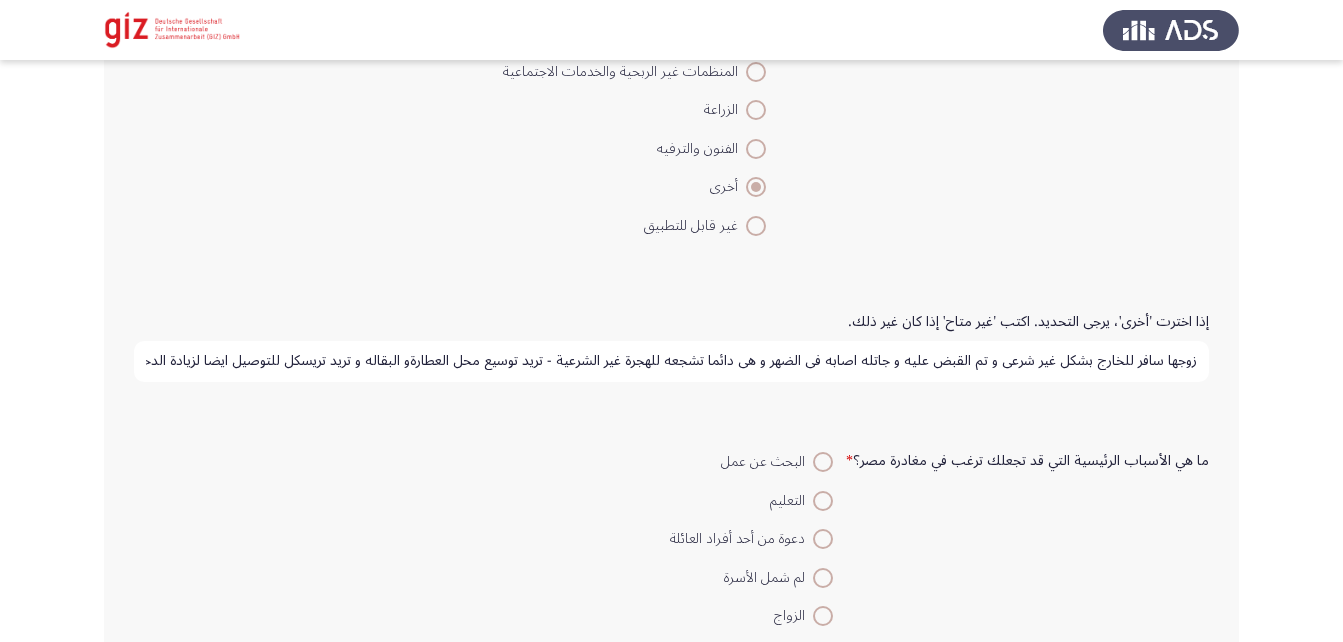 type on "غير متعلمه - عندها محل عطاره و بقاله و تبيع بمكسب تجيب بي - زوجها سافر للخارج بشكل غير شرعي و تم القبض عليه و جاتله اصابه في الضهر و هي دائما تشجعه للهجرة غير الشرعية -  تريد توسيع محل العطارةو البقاله  و تريد تريسكل للتوصيل ايضا لزيادة الدخل" 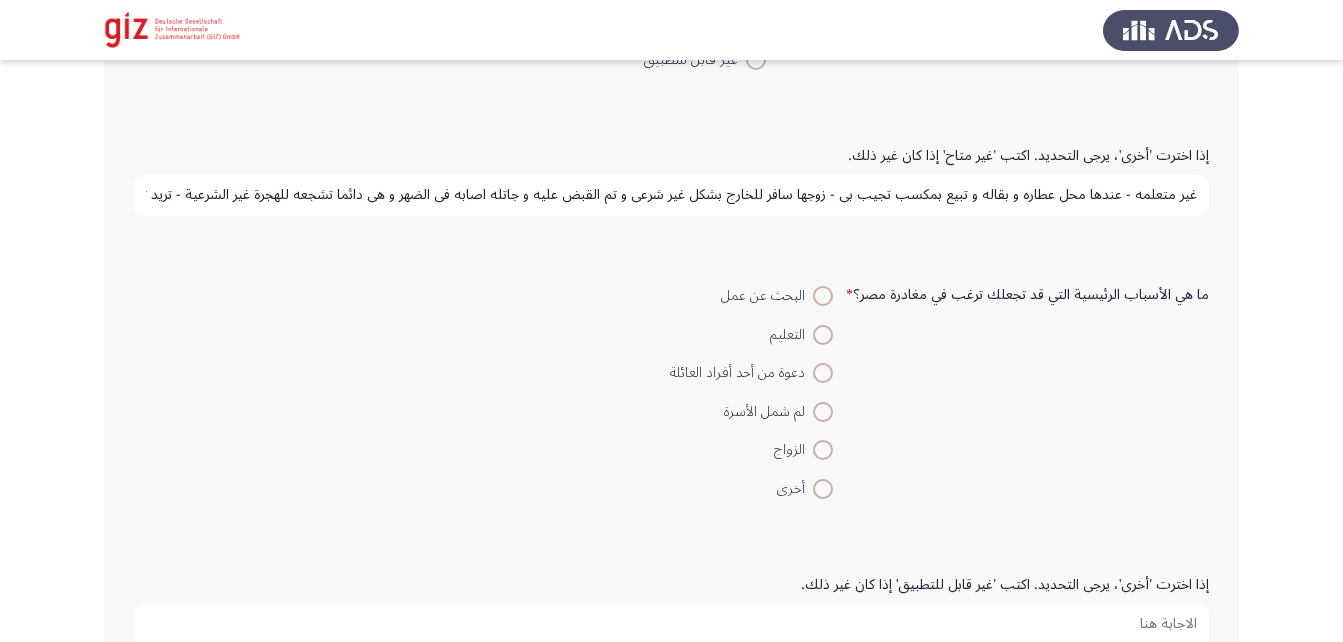scroll, scrollTop: 1721, scrollLeft: 0, axis: vertical 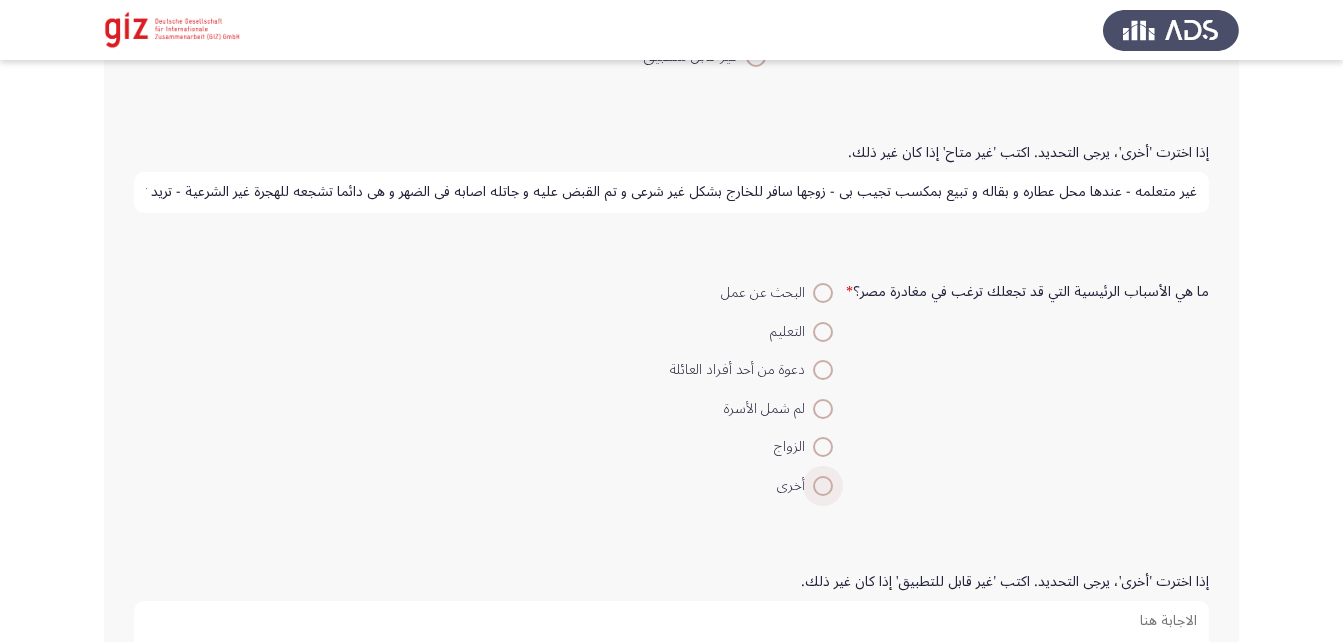 click at bounding box center [823, 486] 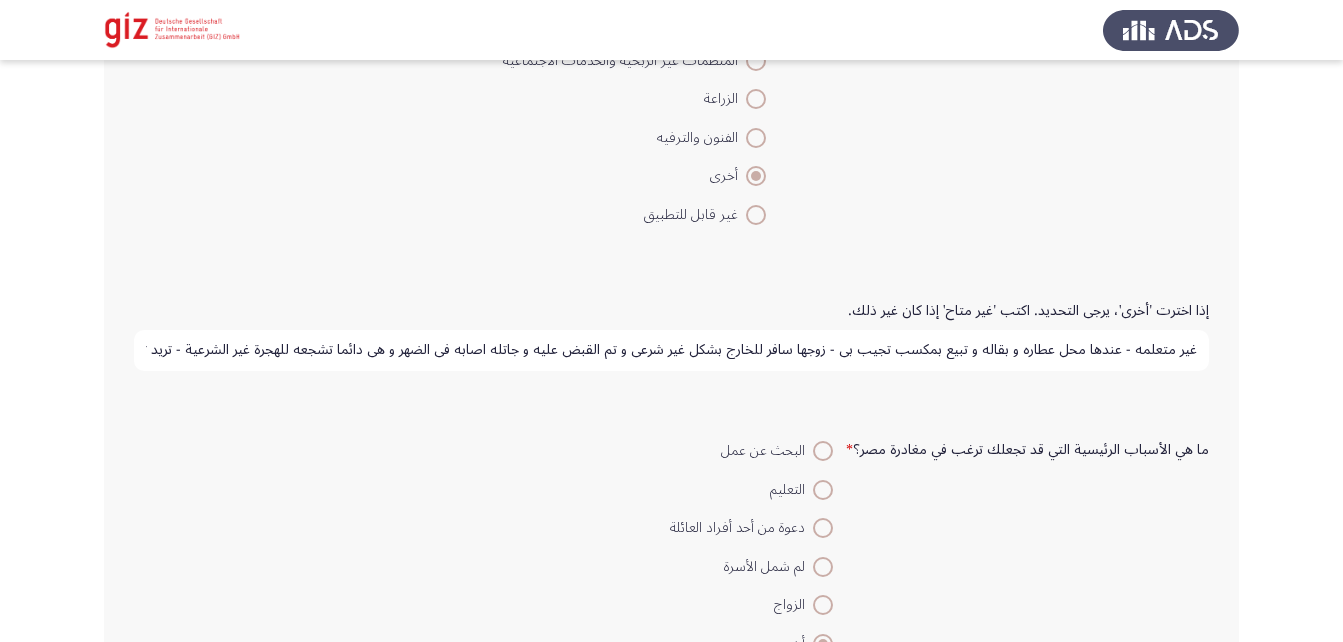 scroll, scrollTop: 1549, scrollLeft: 0, axis: vertical 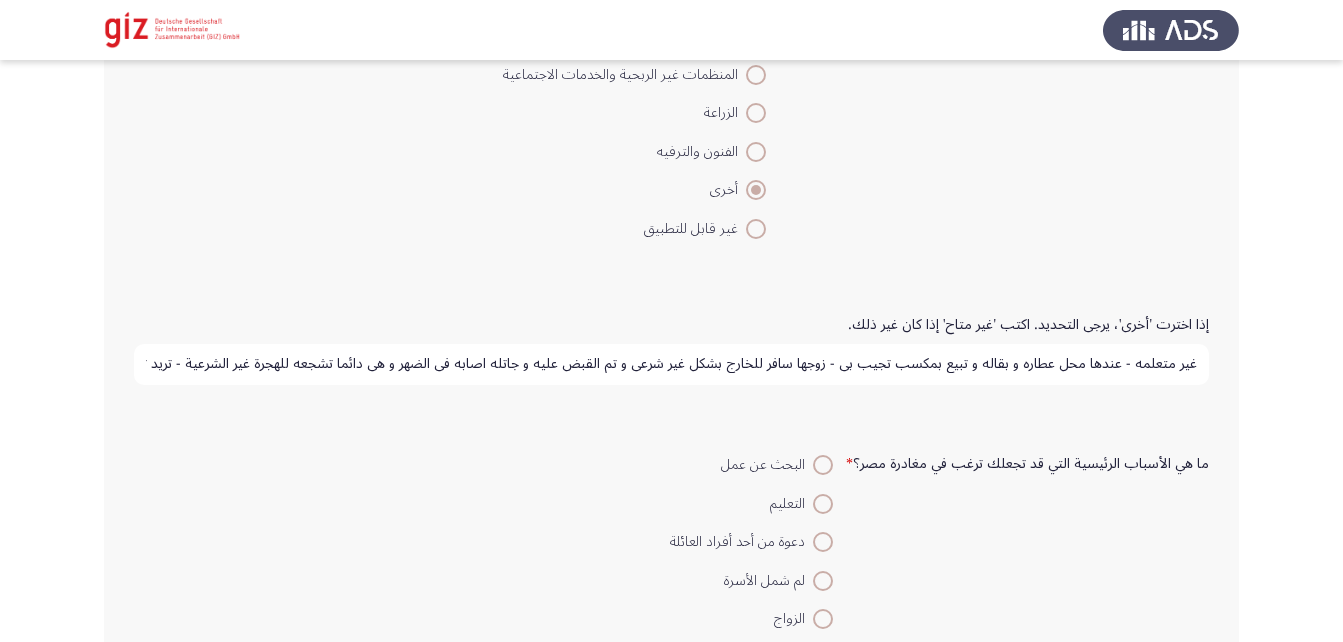 drag, startPoint x: 838, startPoint y: 362, endPoint x: 205, endPoint y: 357, distance: 633.0198 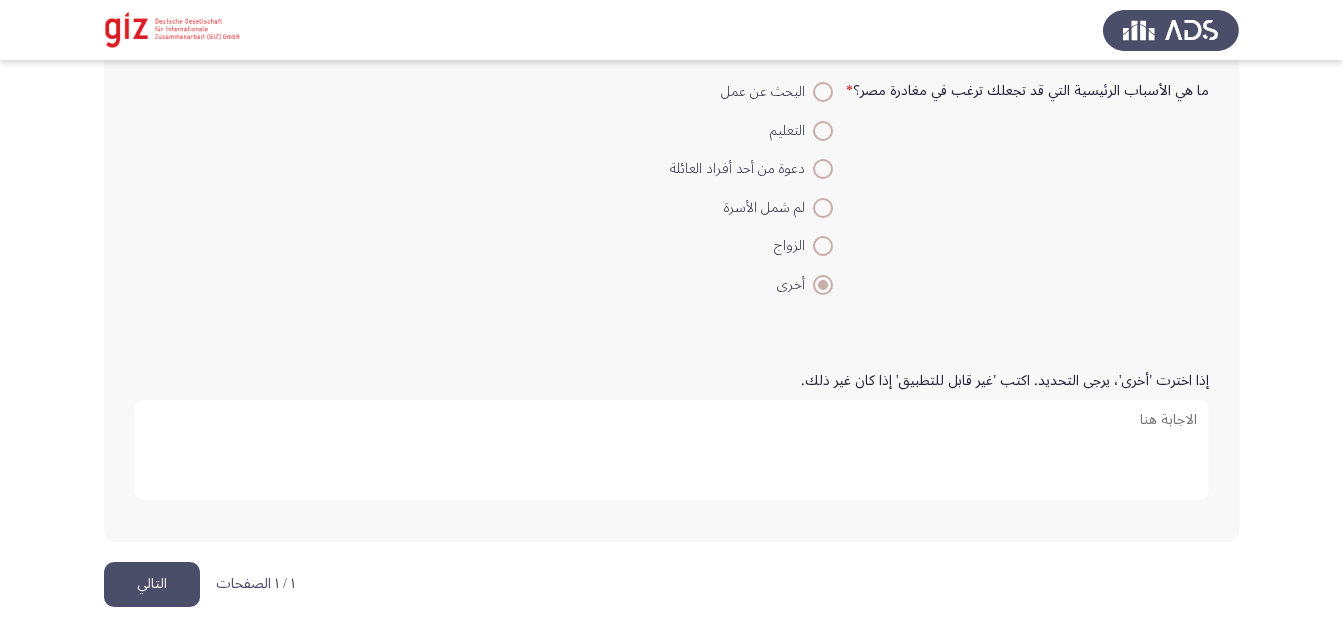 click on "إذا اخترت 'أخرى'، يرجى التحديد. اكتب 'غير قابل للتطبيق' إذا كان غير ذلك." at bounding box center (671, 450) 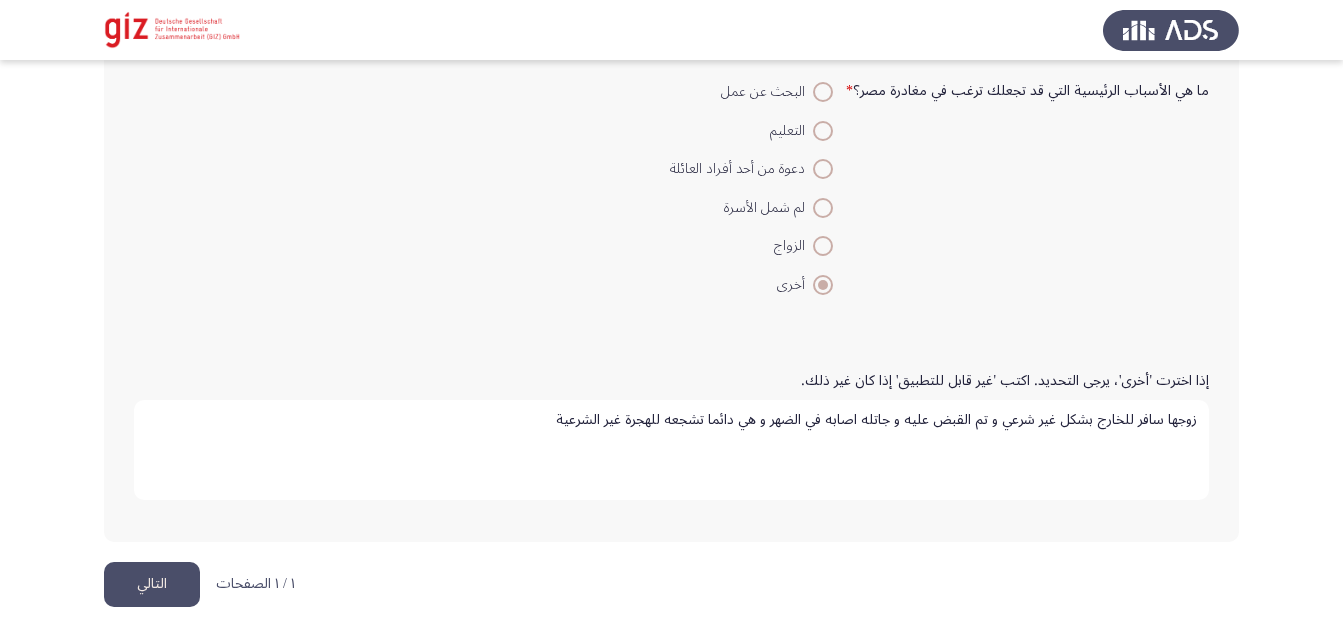 type on "زوجها سافر للخارج بشكل غير شرعي و تم القبض عليه و جاتله اصابه في الضهر و هي دائما تشجعه للهجرة غير الشرعية" 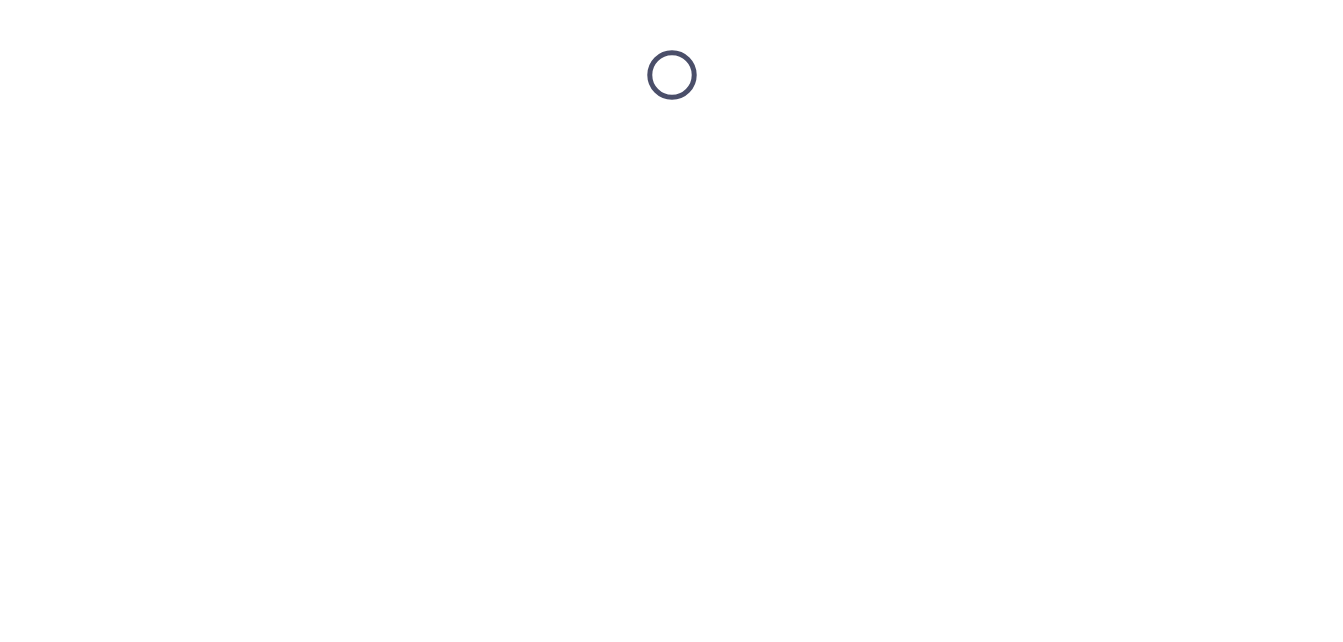 scroll, scrollTop: 0, scrollLeft: 0, axis: both 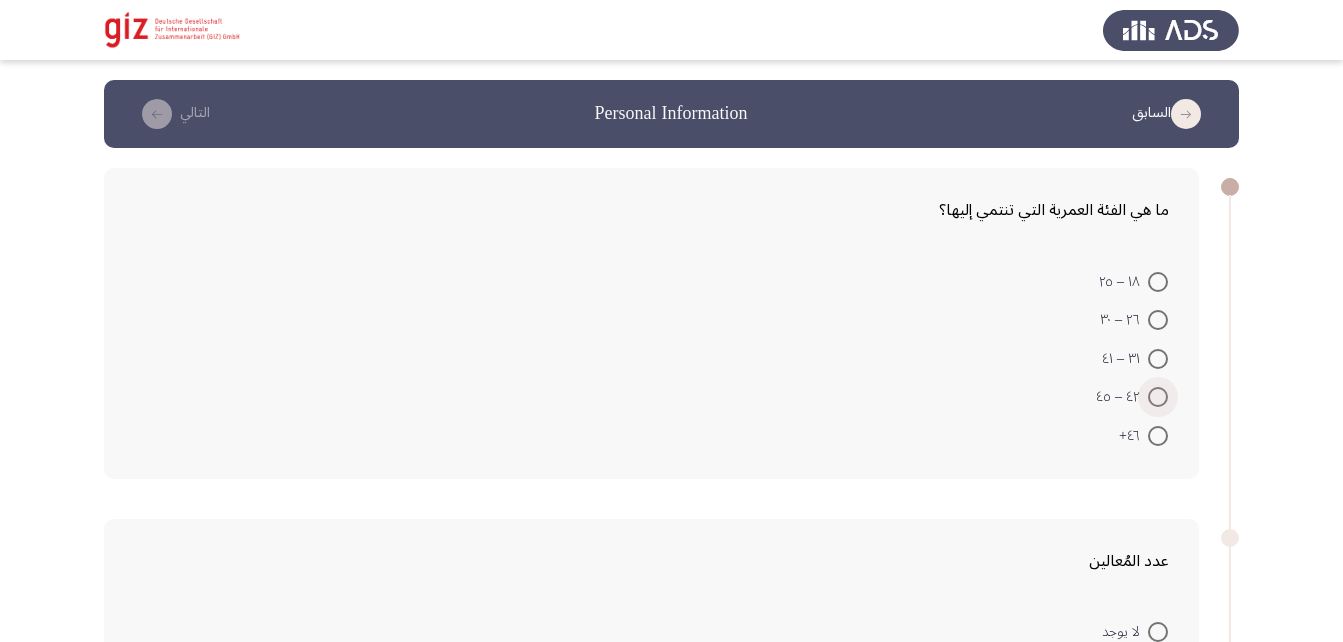 click at bounding box center (1158, 397) 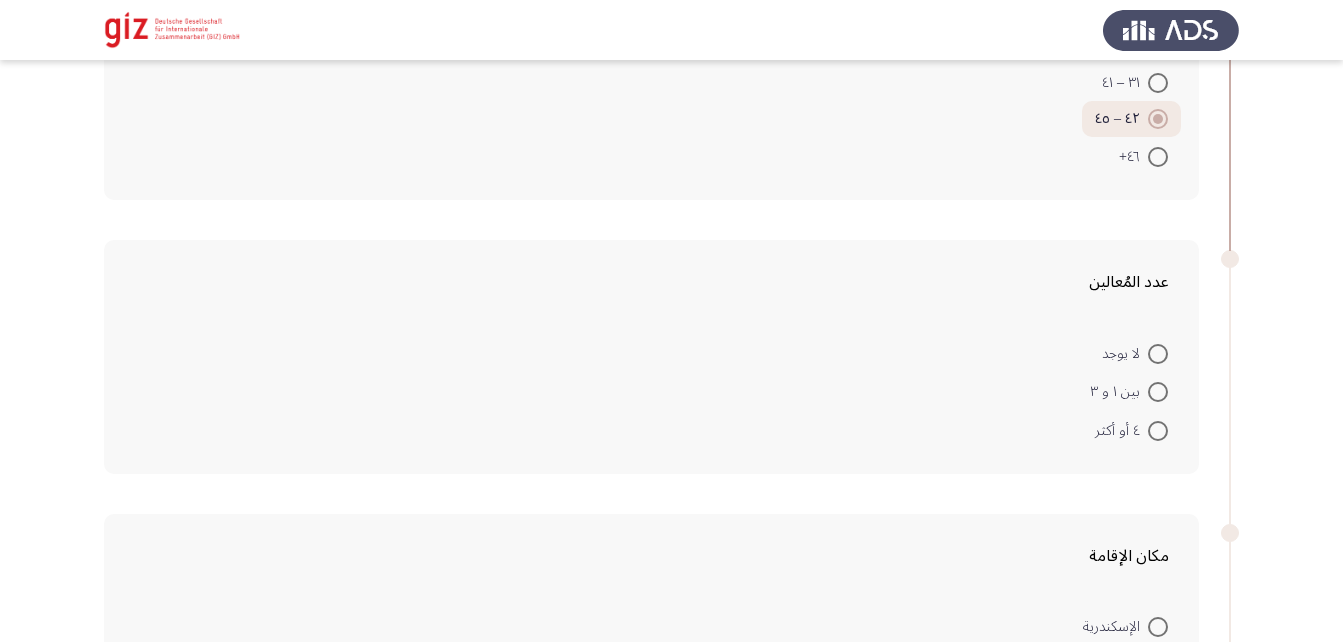 scroll, scrollTop: 277, scrollLeft: 0, axis: vertical 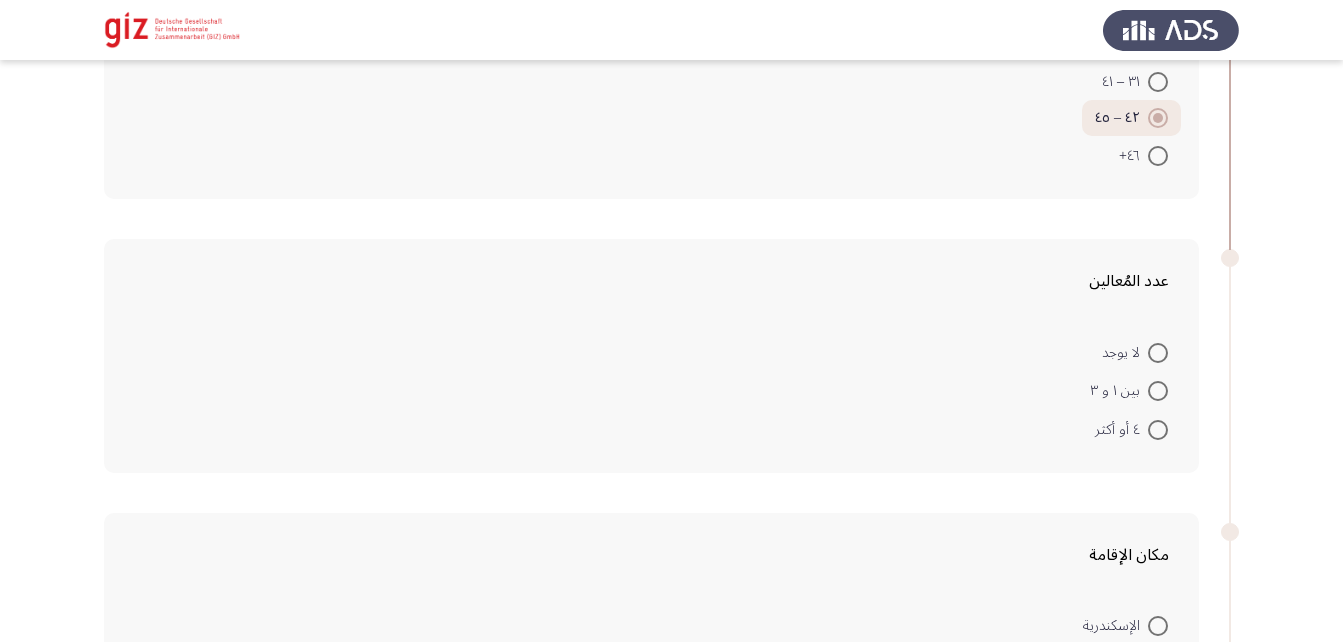 click at bounding box center [1158, 430] 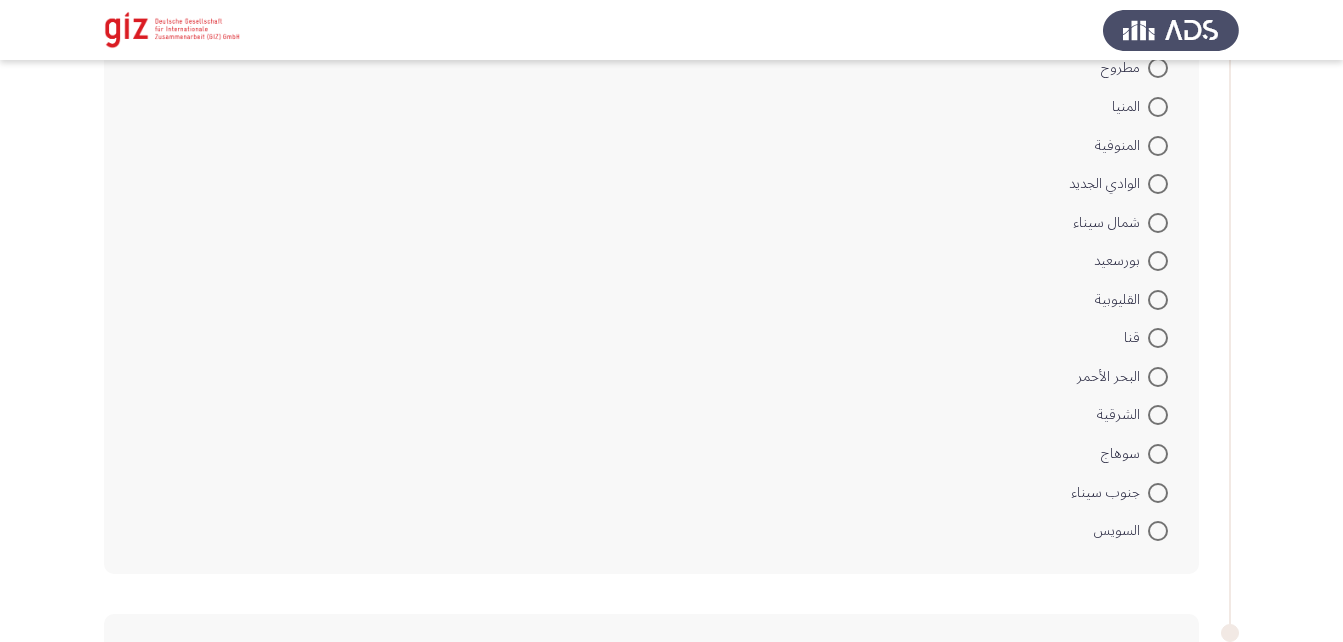 scroll, scrollTop: 1370, scrollLeft: 0, axis: vertical 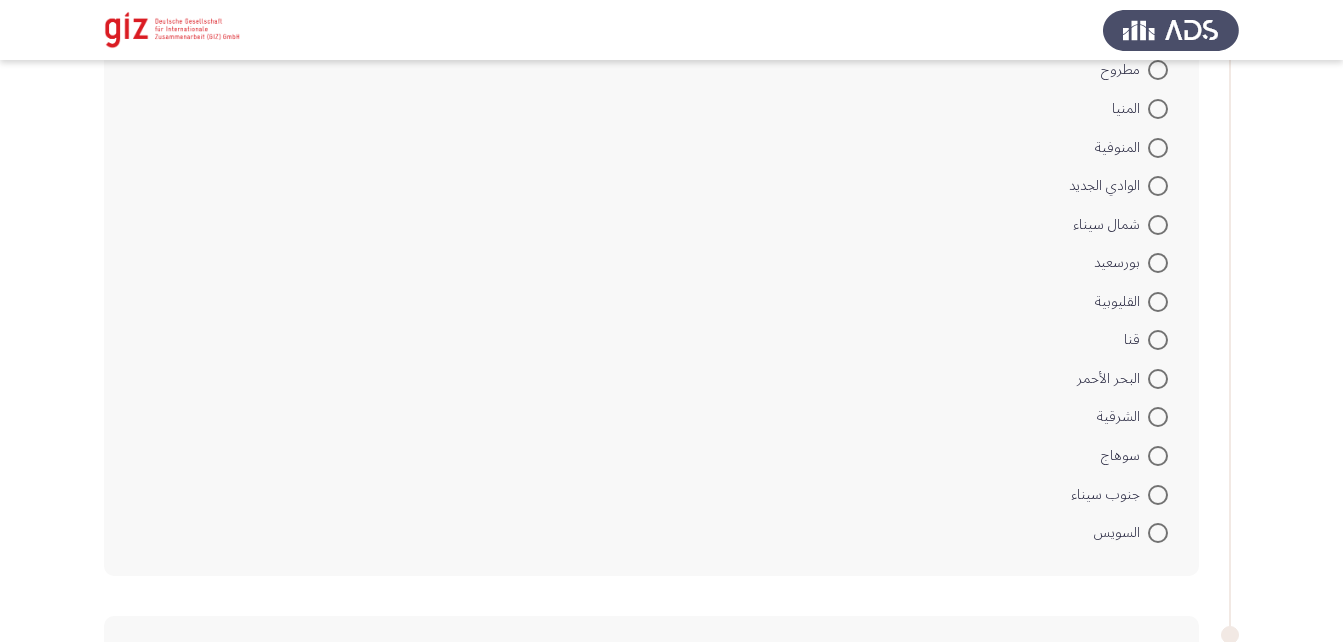 click at bounding box center (1158, 456) 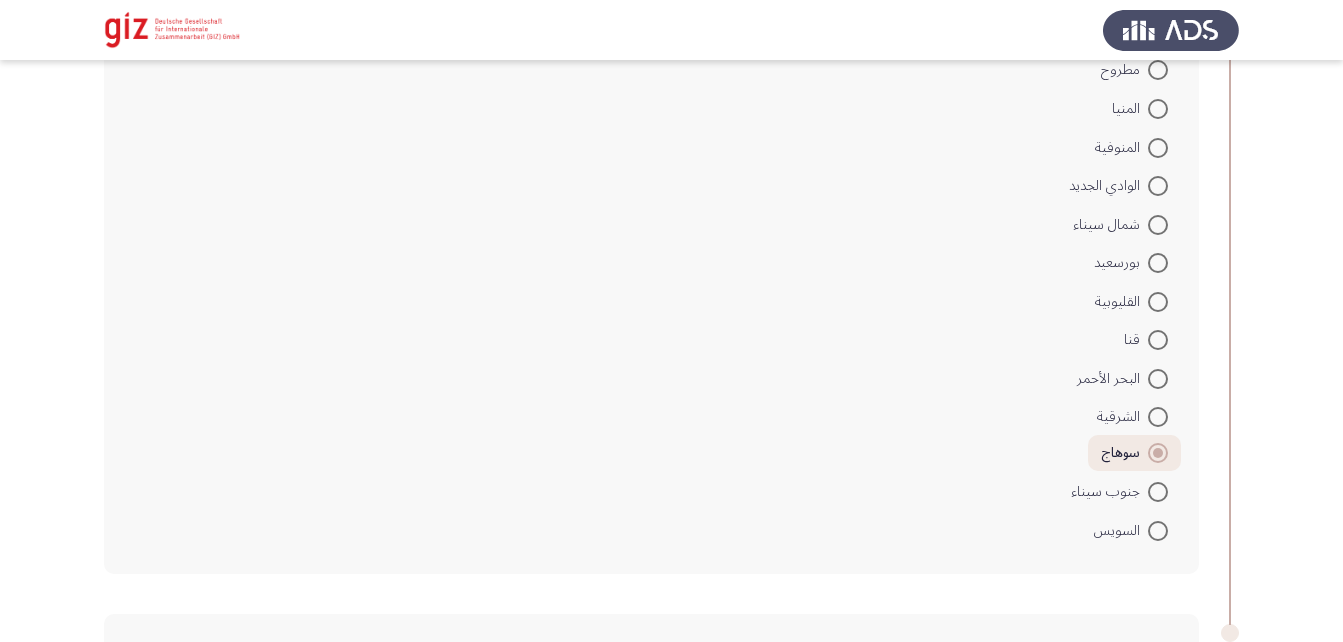 scroll, scrollTop: 1637, scrollLeft: 0, axis: vertical 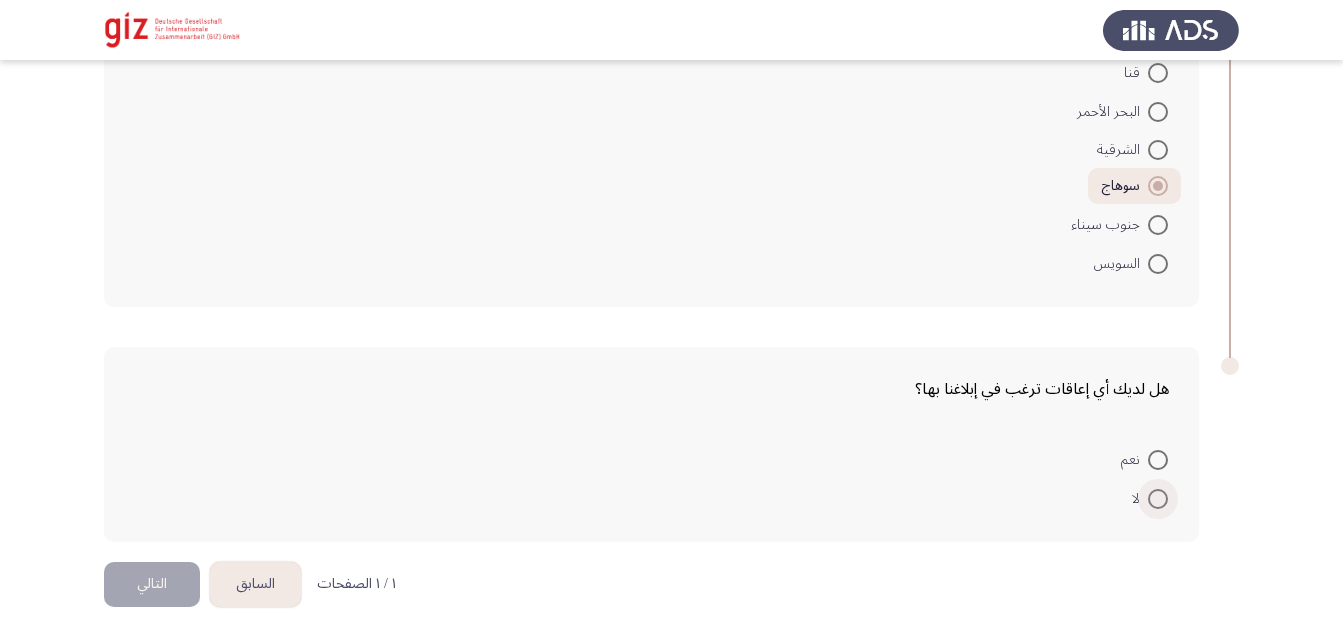 click at bounding box center [1158, 499] 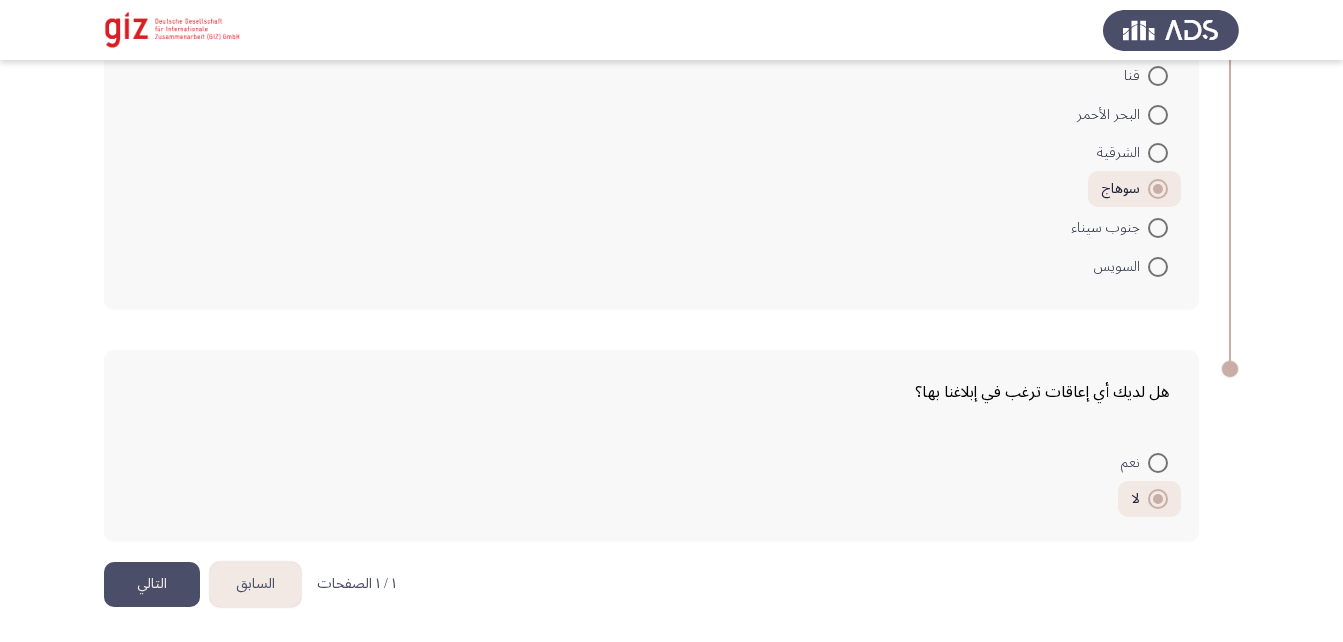 click on "التالي" 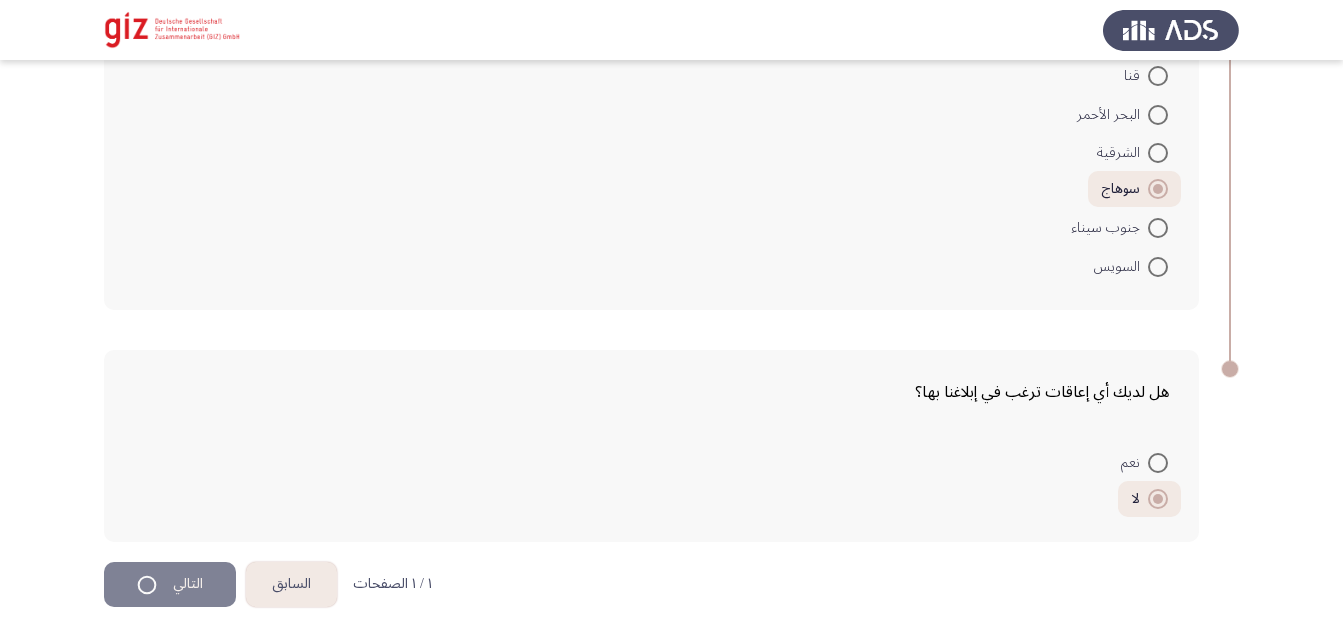 scroll, scrollTop: 0, scrollLeft: 0, axis: both 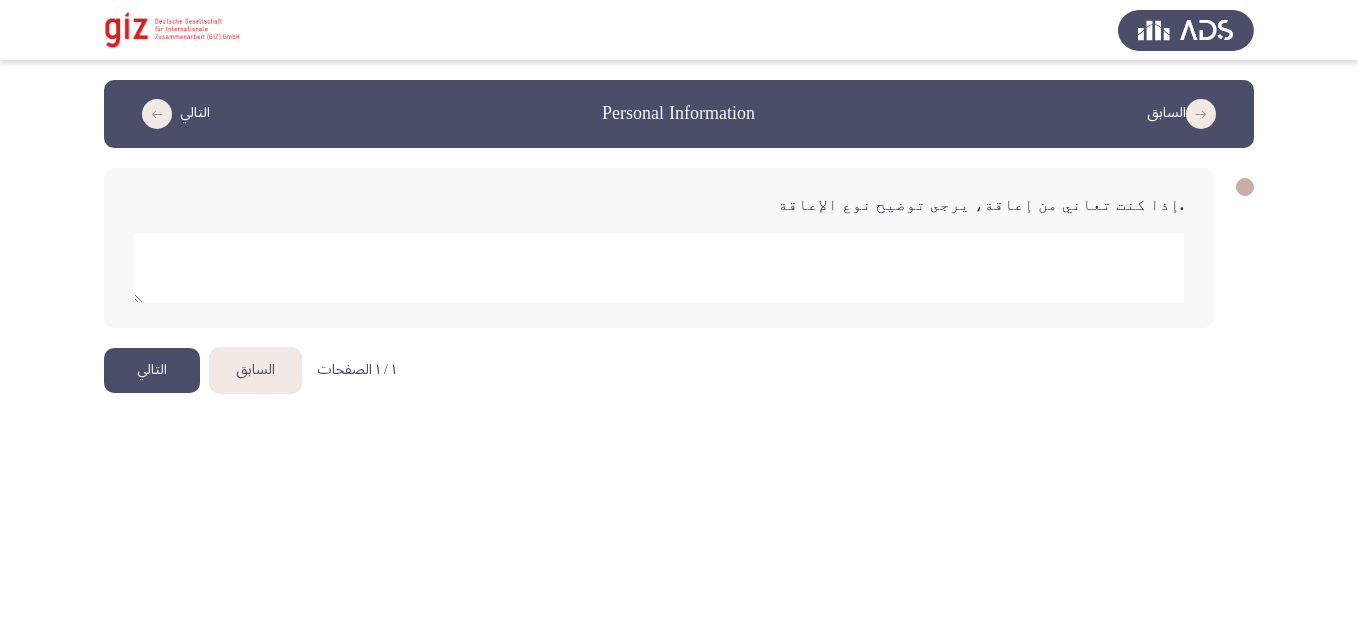 click on "التالي" 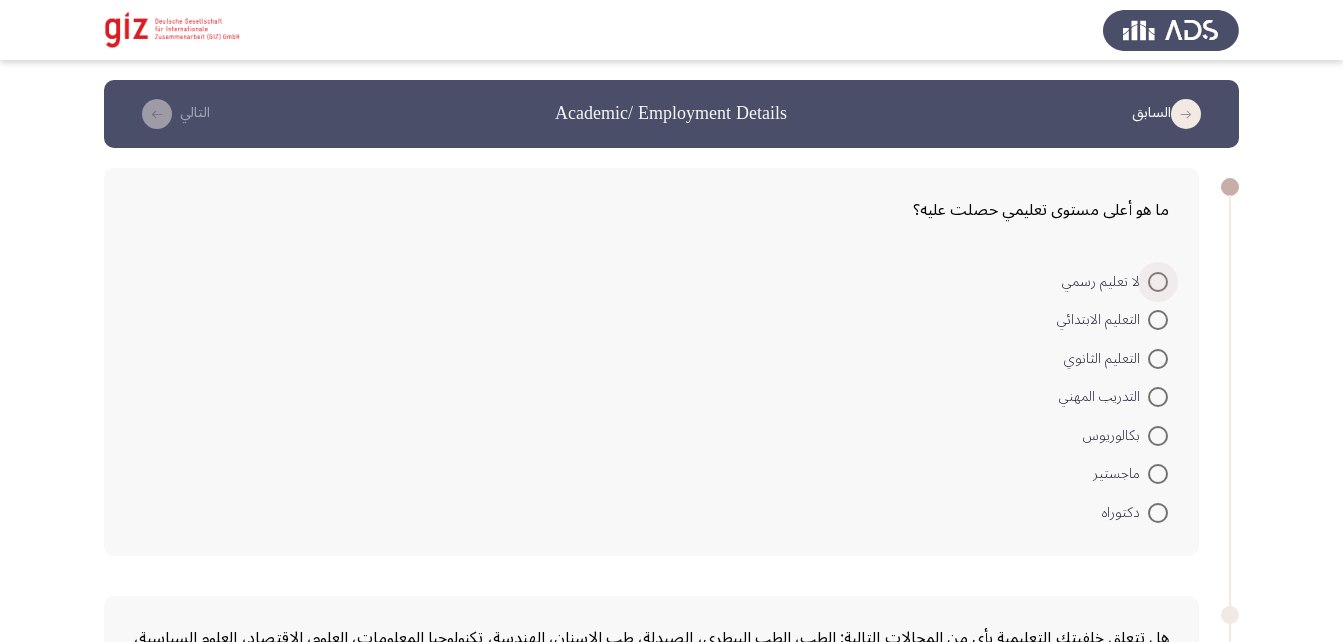 click at bounding box center (1158, 282) 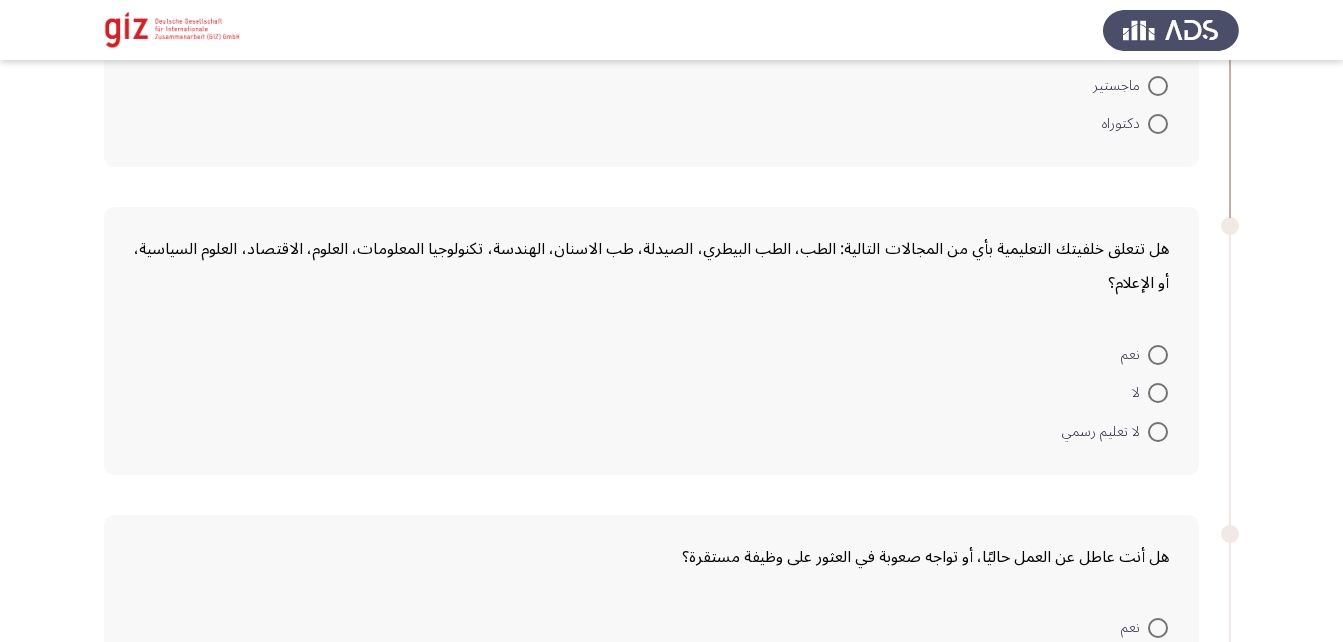 scroll, scrollTop: 385, scrollLeft: 0, axis: vertical 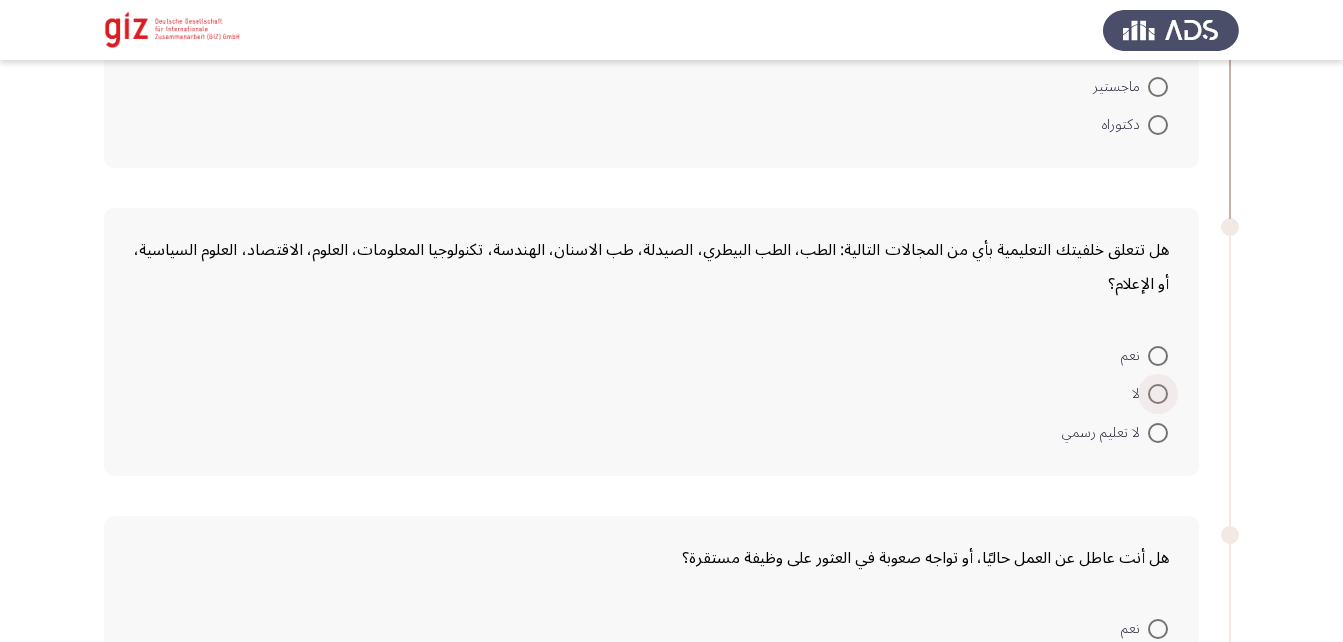 click at bounding box center [1158, 394] 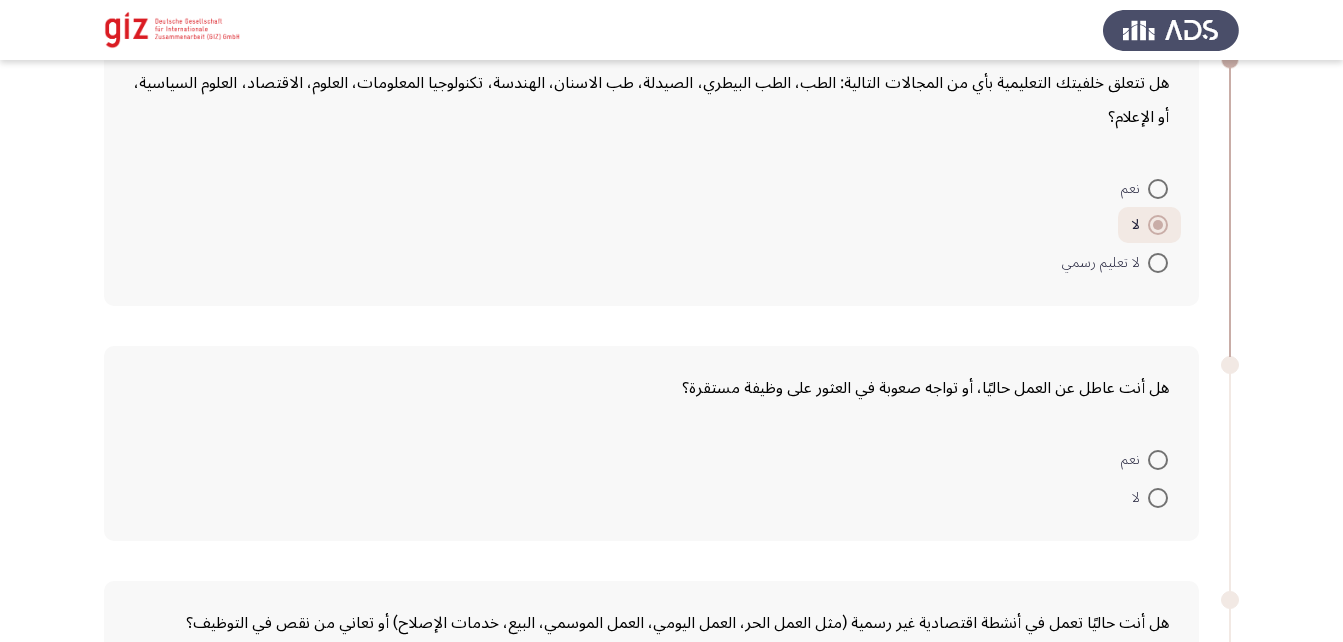 scroll, scrollTop: 628, scrollLeft: 0, axis: vertical 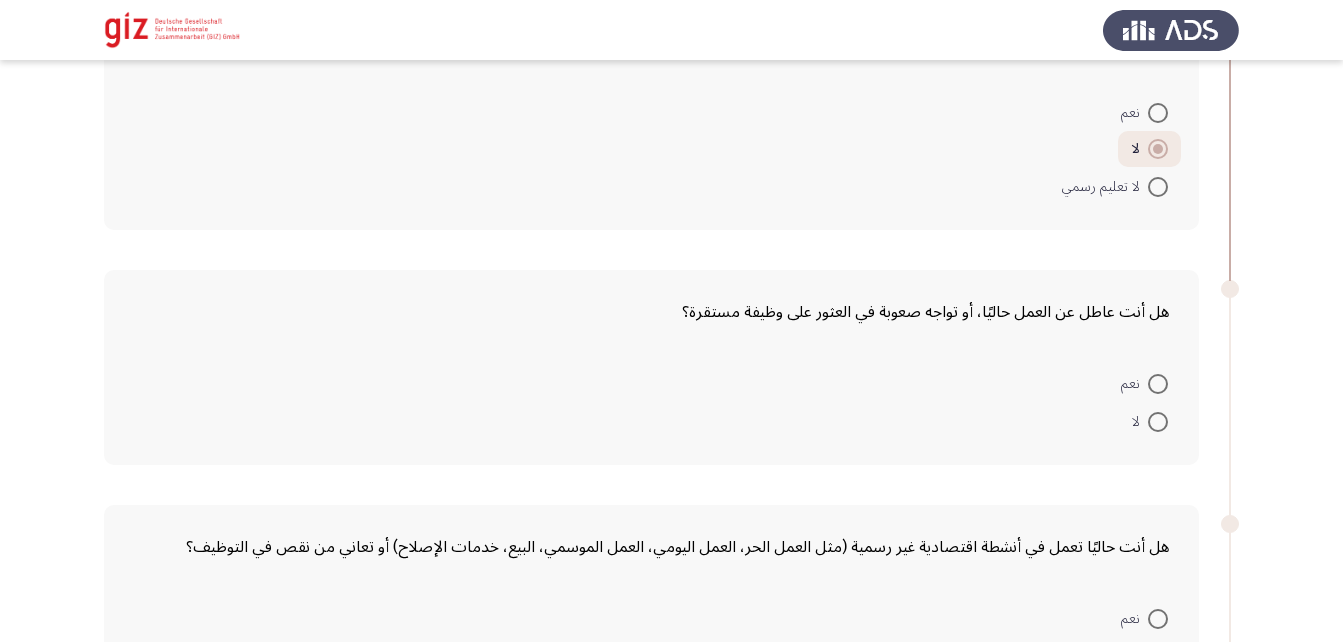 click at bounding box center (1158, 422) 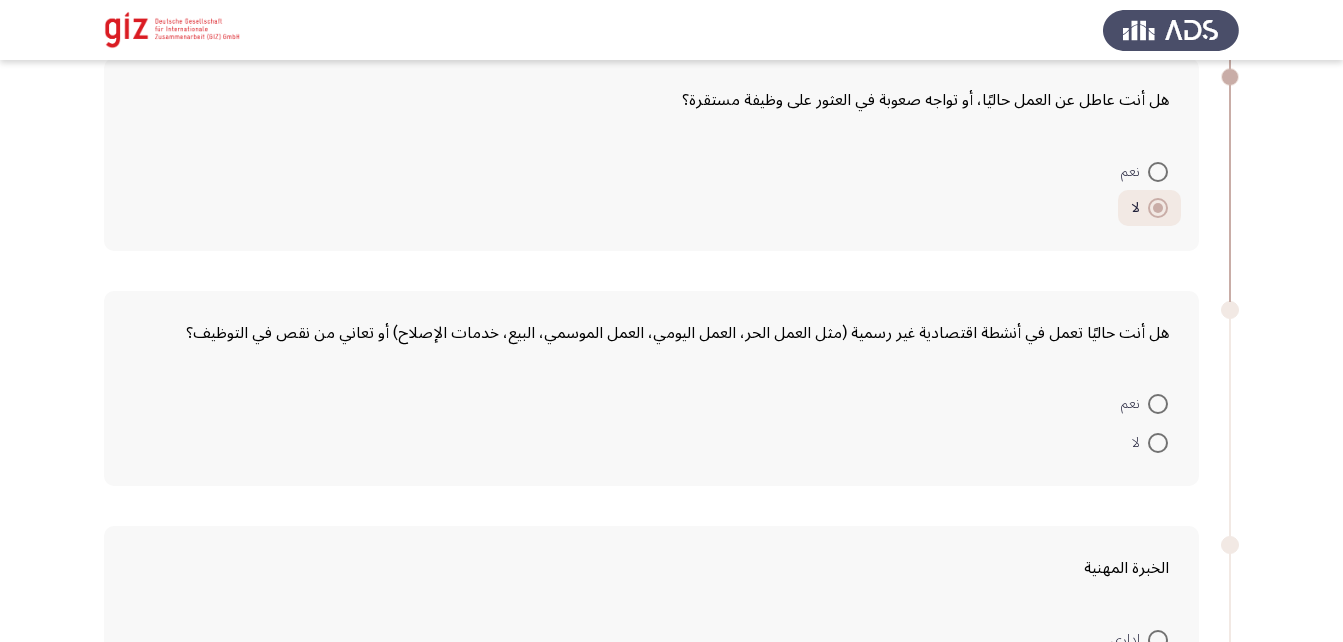 scroll, scrollTop: 852, scrollLeft: 0, axis: vertical 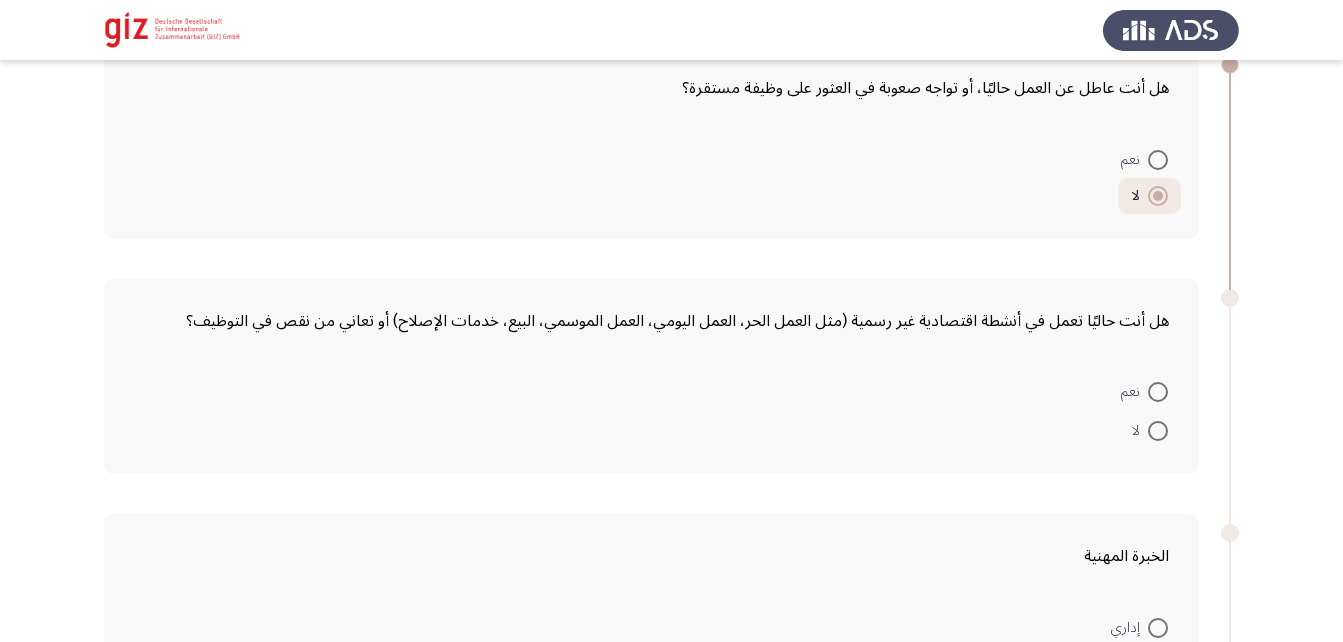 click at bounding box center [1158, 392] 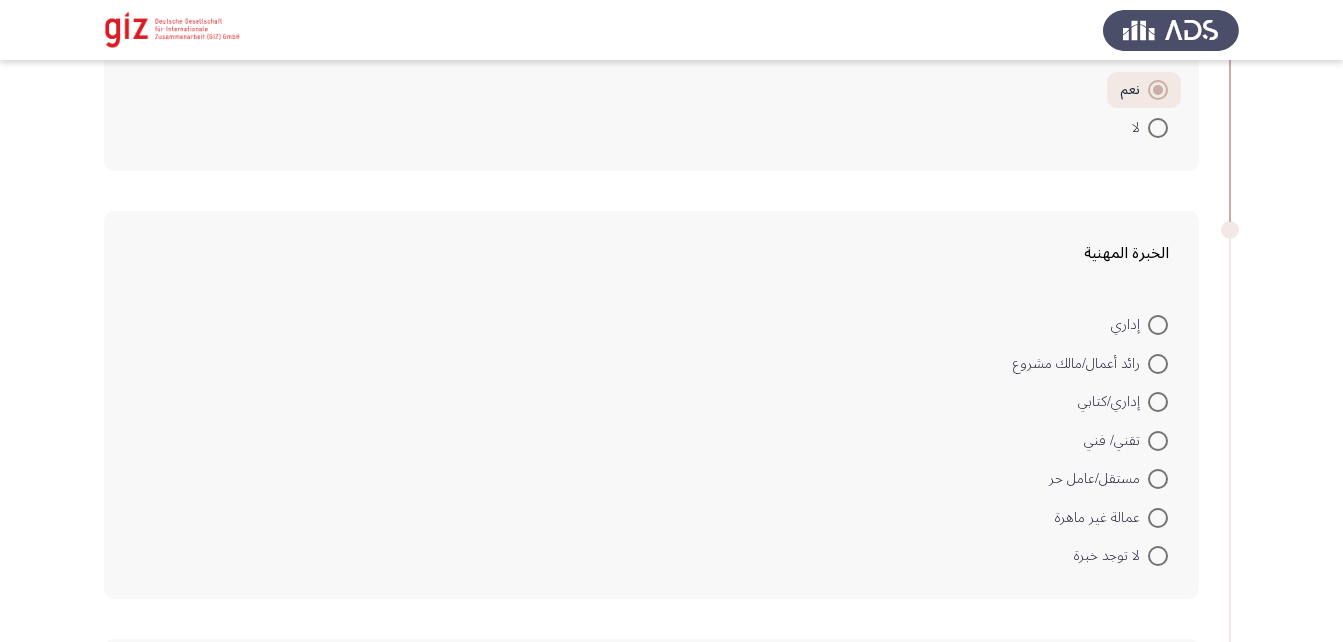 scroll, scrollTop: 1153, scrollLeft: 0, axis: vertical 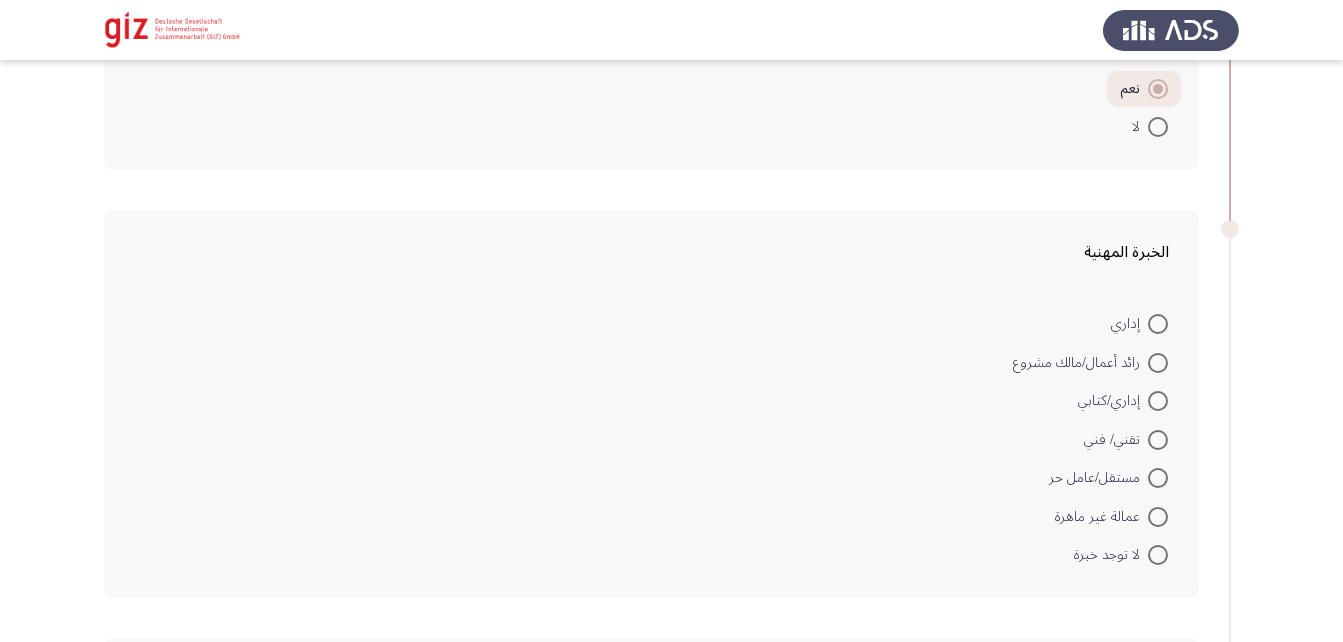 click at bounding box center (1158, 555) 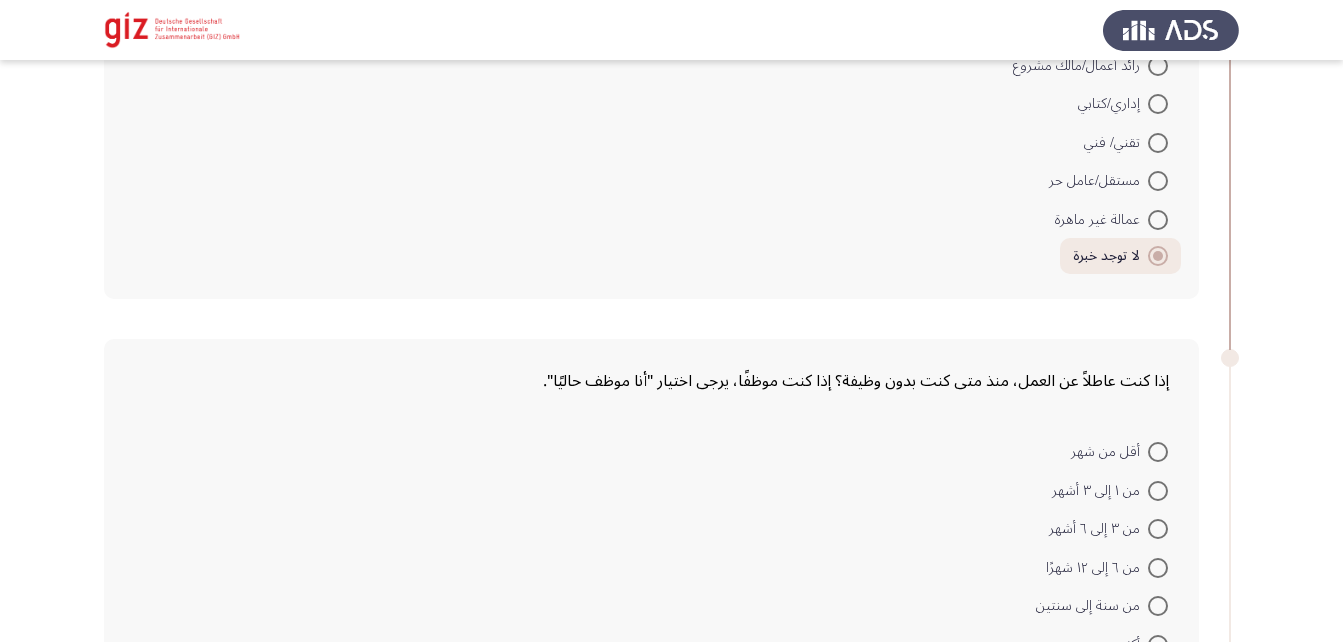 scroll, scrollTop: 1545, scrollLeft: 0, axis: vertical 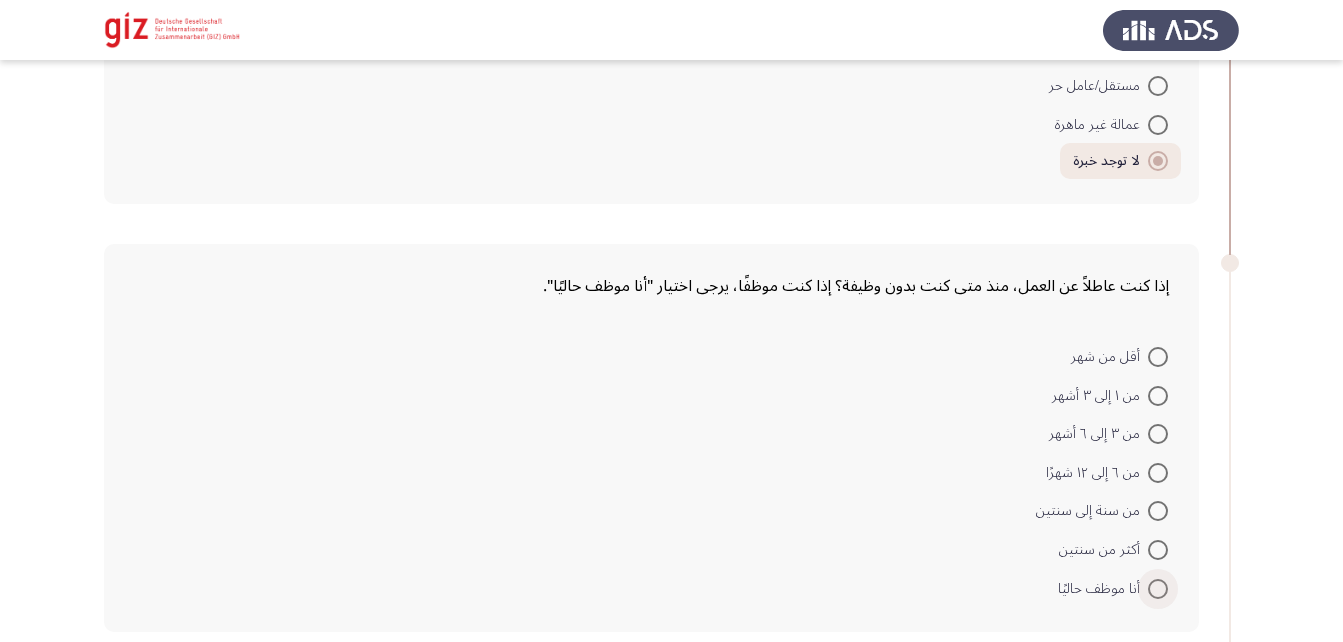click at bounding box center (1158, 589) 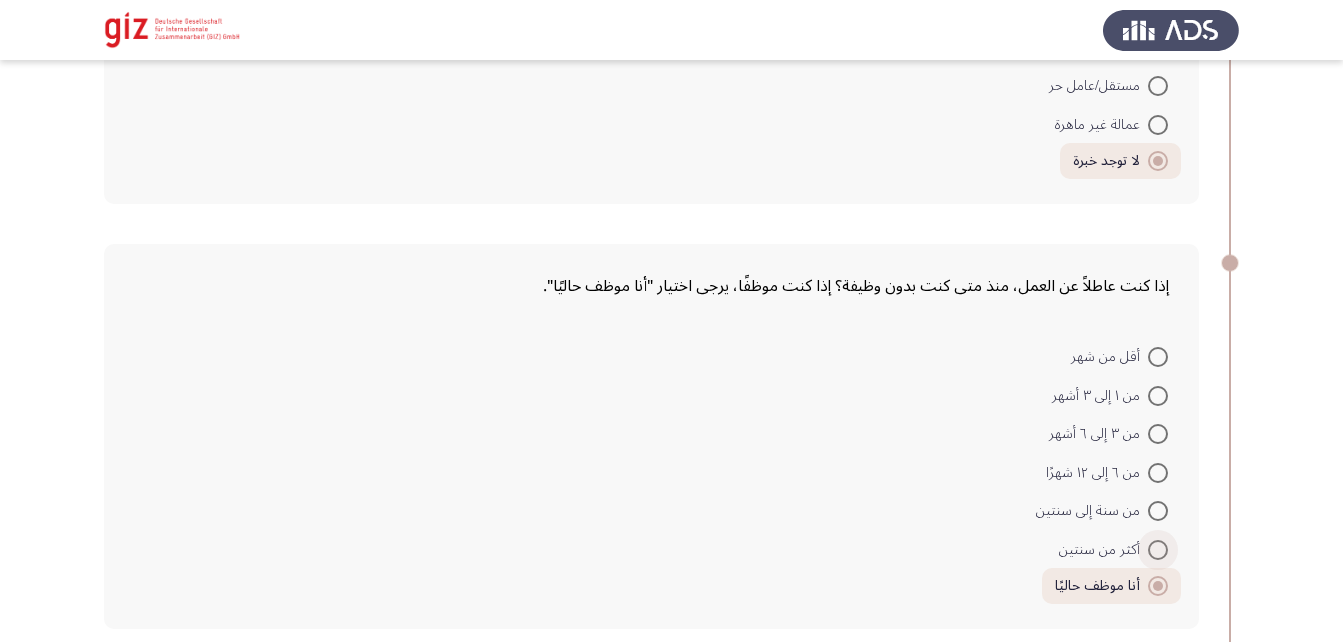 click at bounding box center (1158, 550) 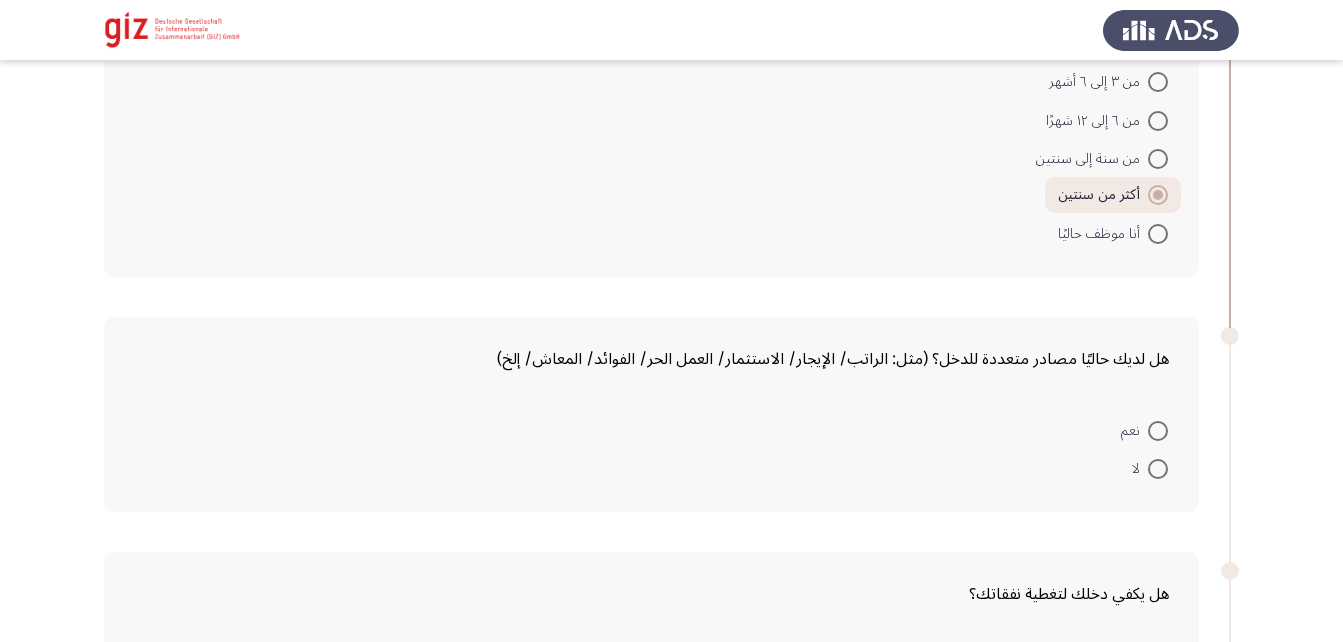 scroll, scrollTop: 1898, scrollLeft: 0, axis: vertical 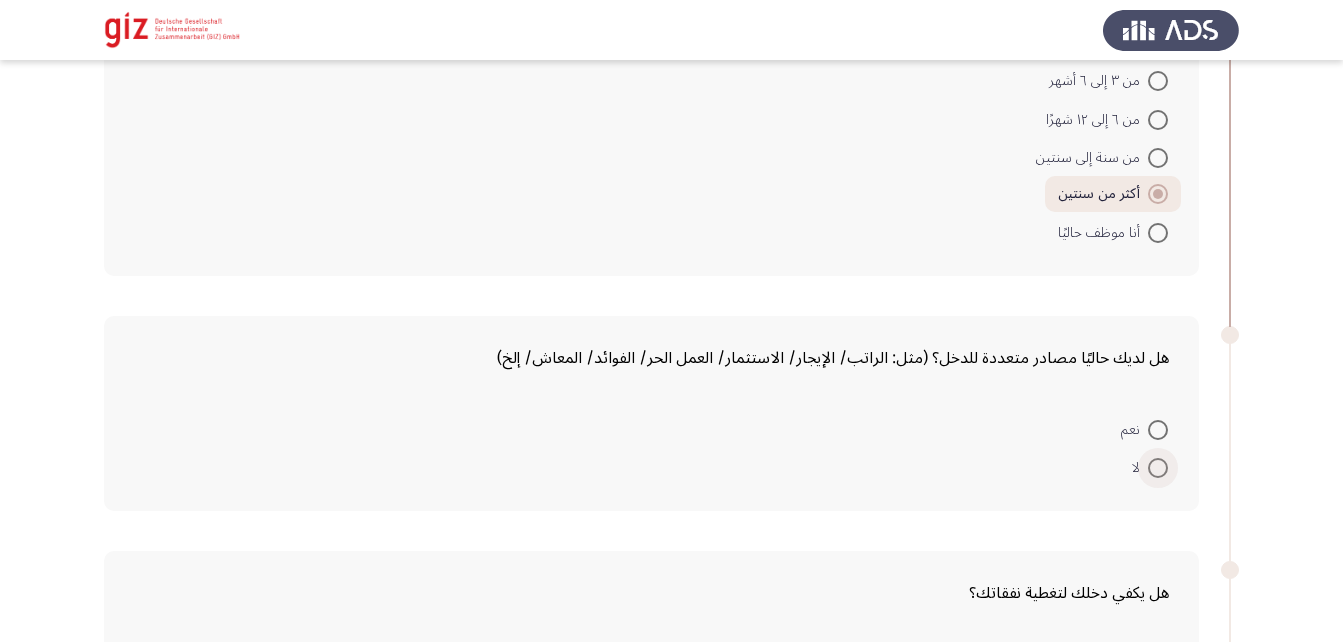 click at bounding box center (1158, 468) 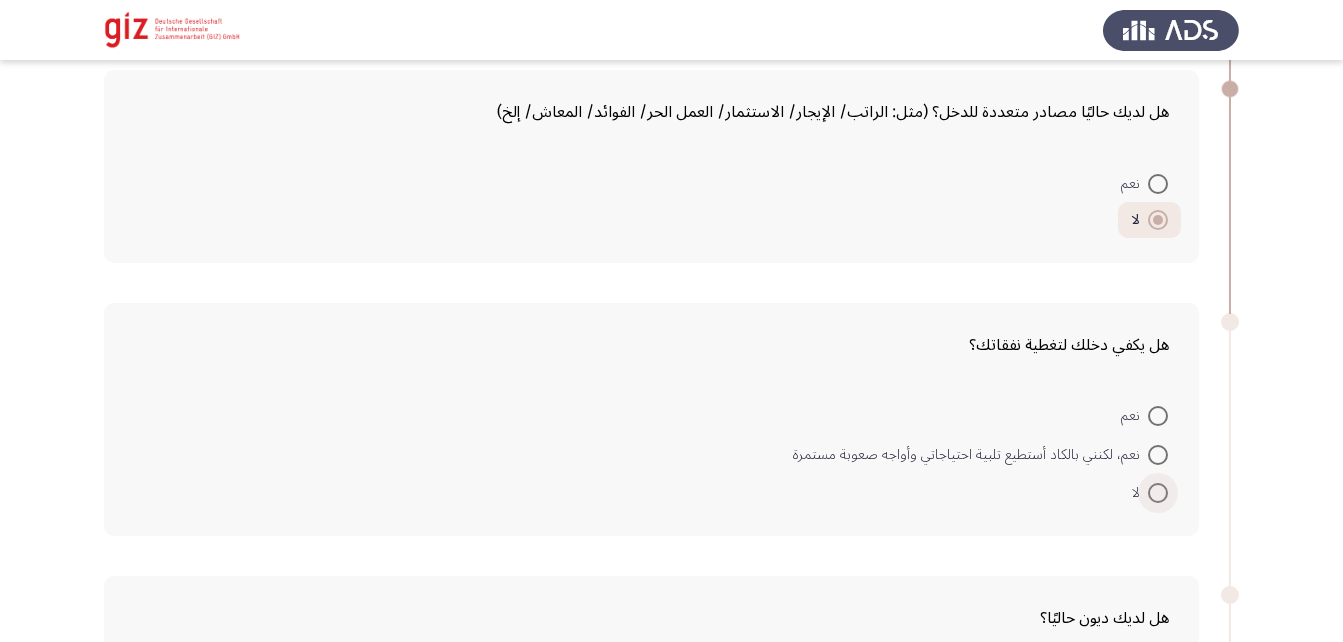 click at bounding box center [1158, 493] 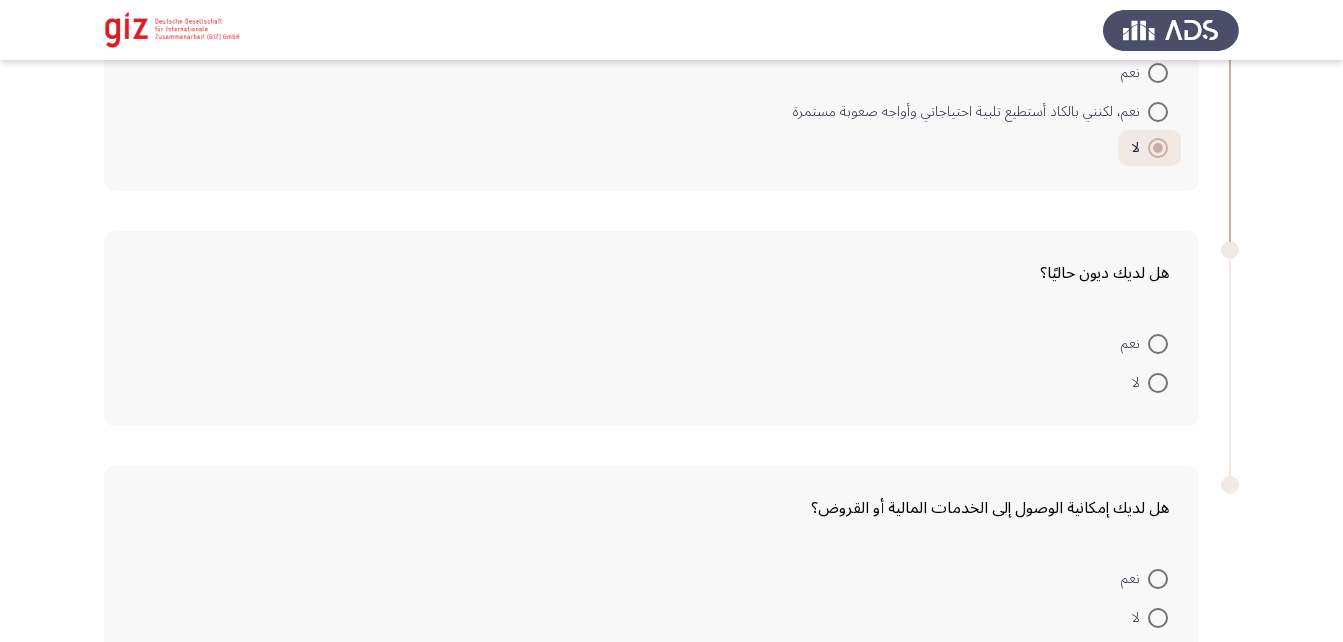 scroll, scrollTop: 2538, scrollLeft: 0, axis: vertical 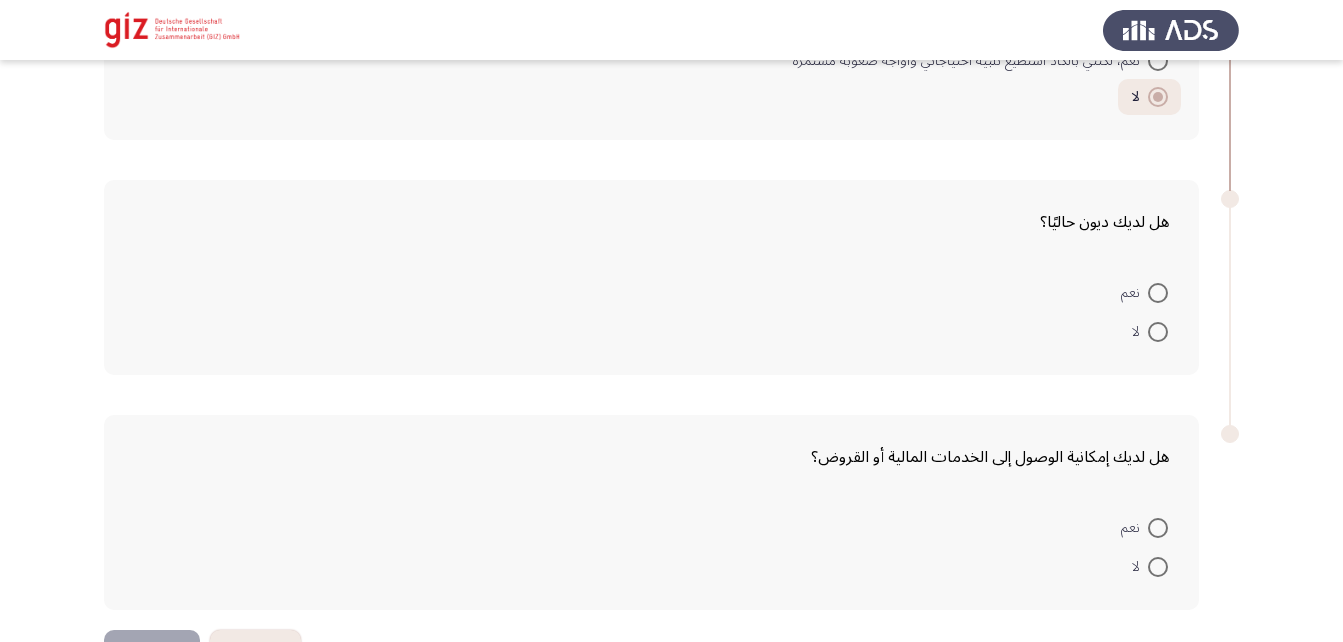 click at bounding box center [1158, 293] 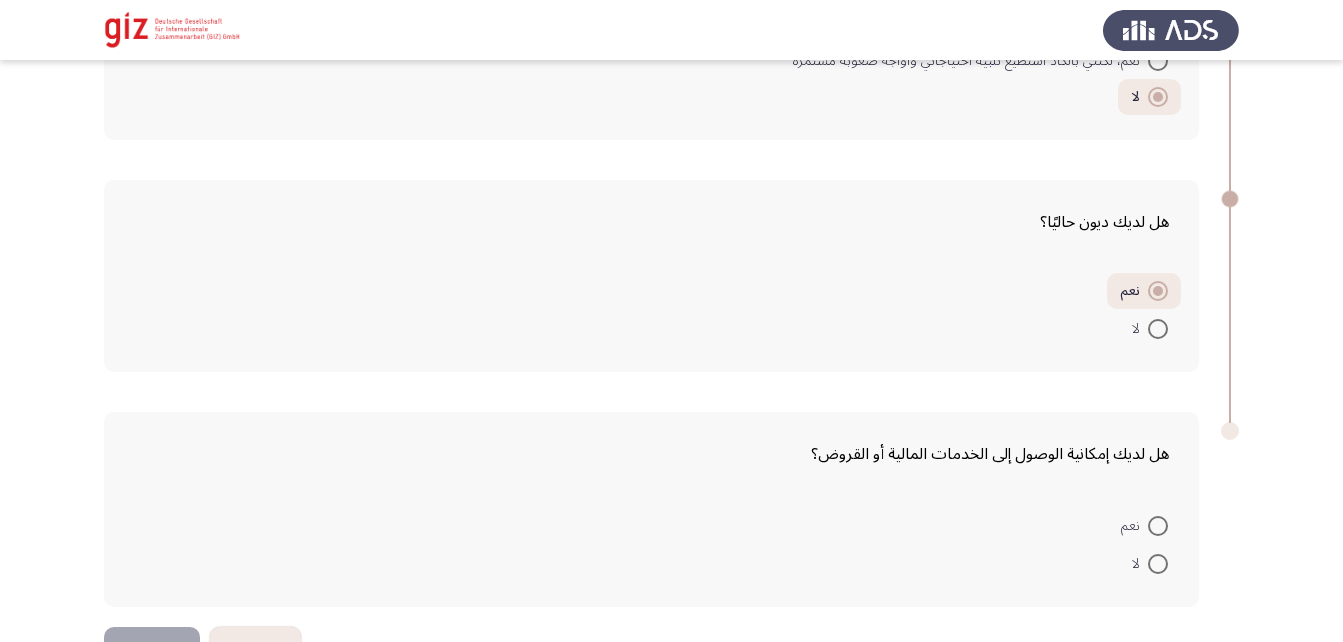 click at bounding box center (1158, 564) 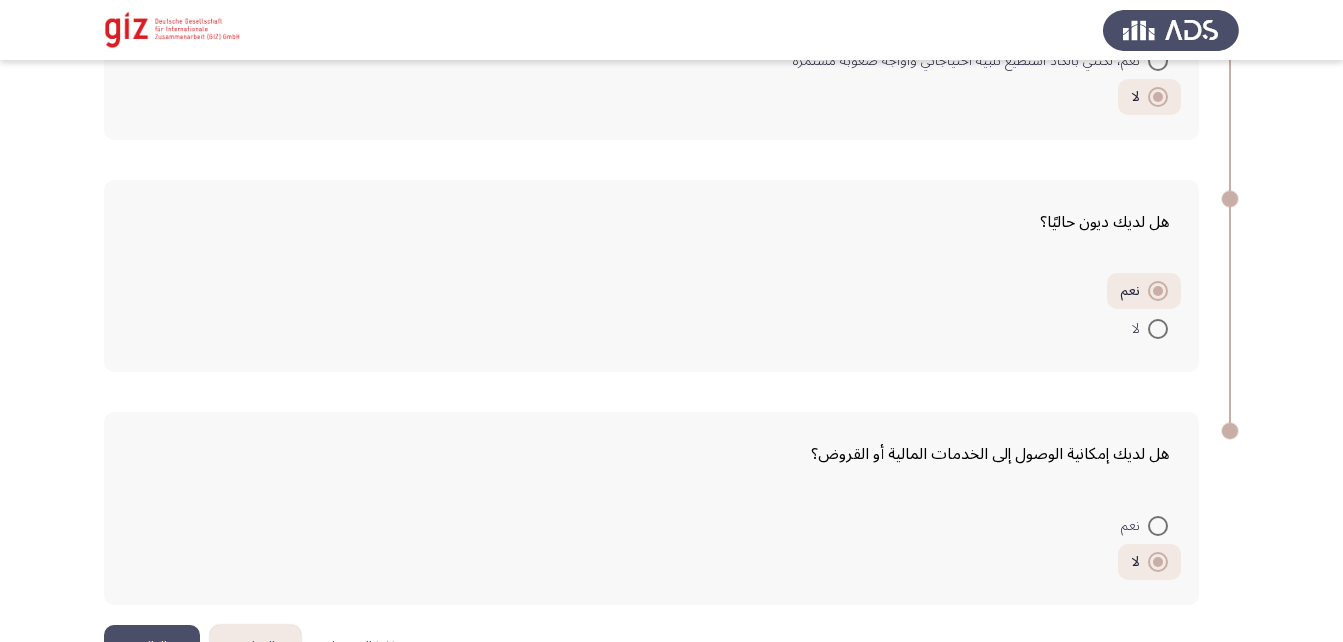 scroll, scrollTop: 2601, scrollLeft: 0, axis: vertical 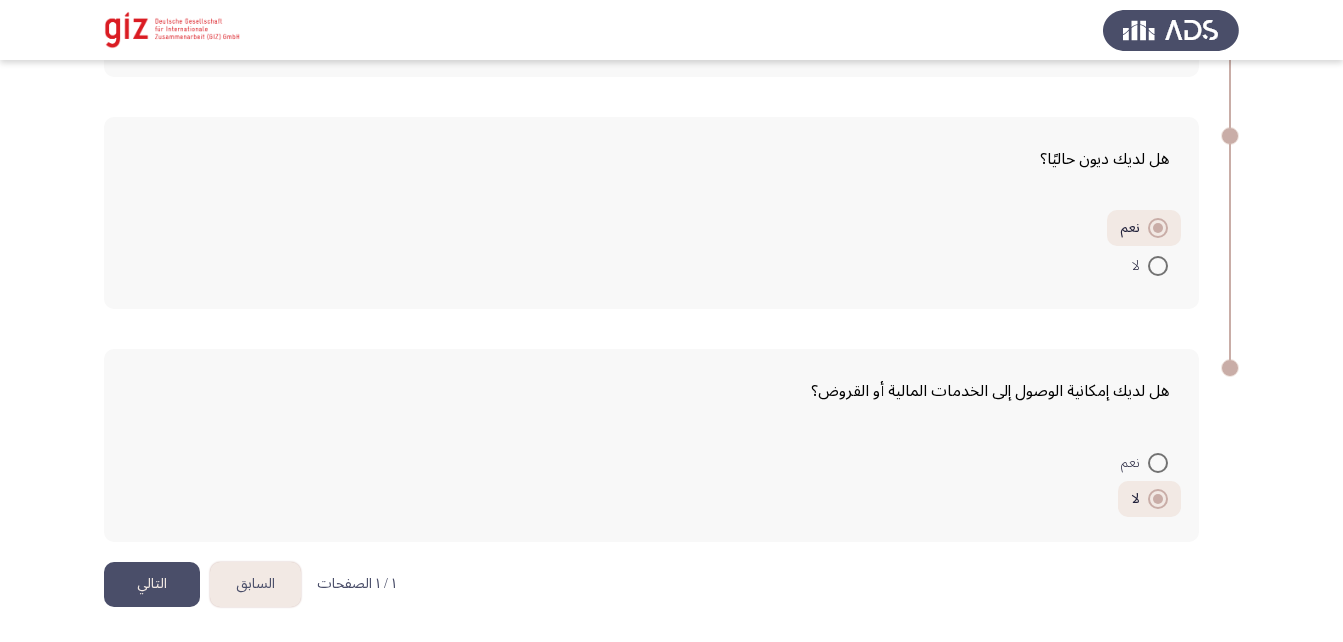 click on "التالي" 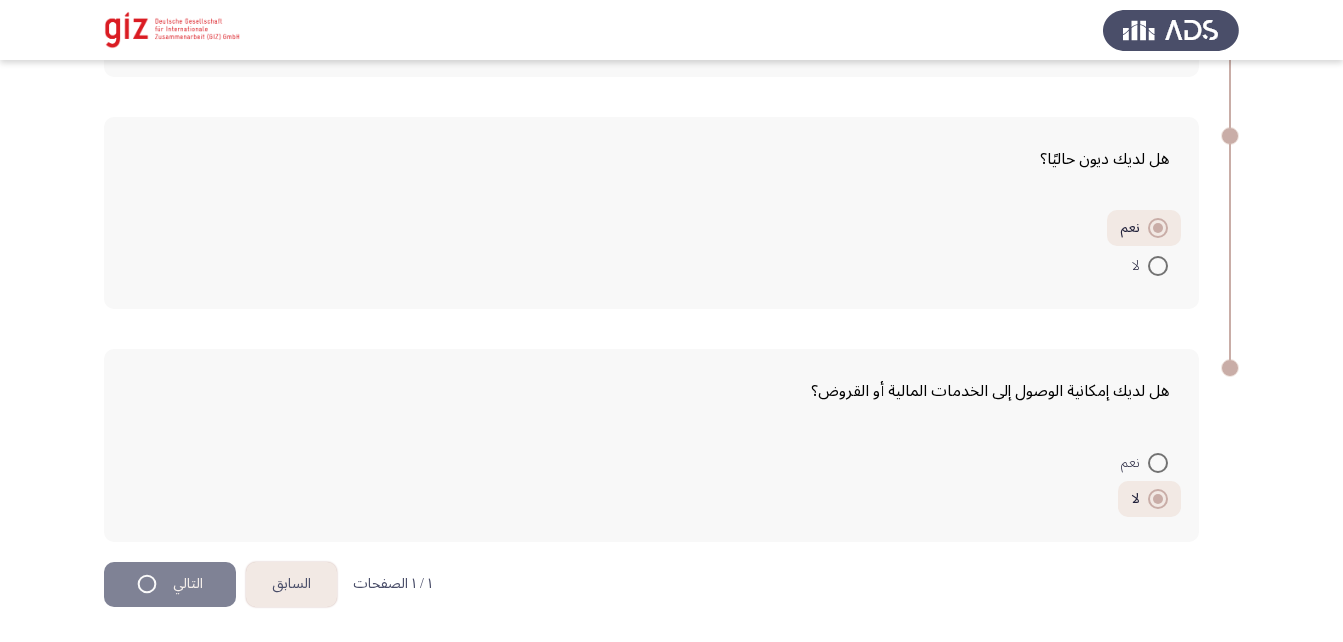 scroll, scrollTop: 0, scrollLeft: 0, axis: both 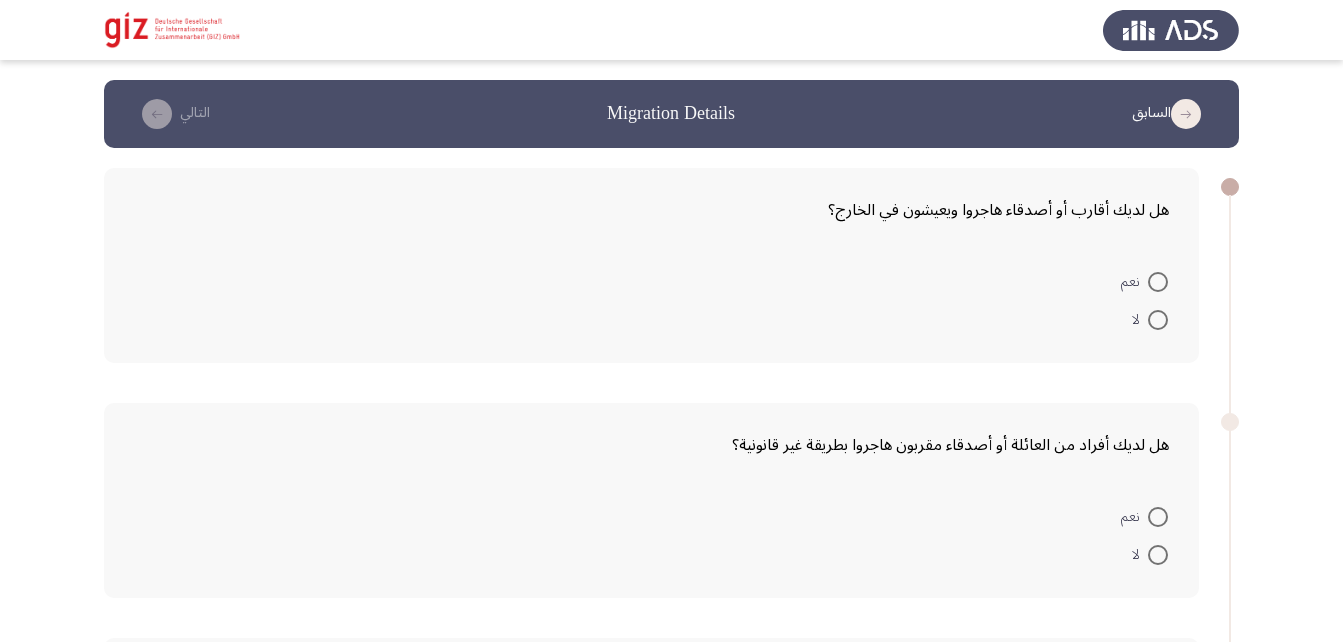 click at bounding box center [1158, 320] 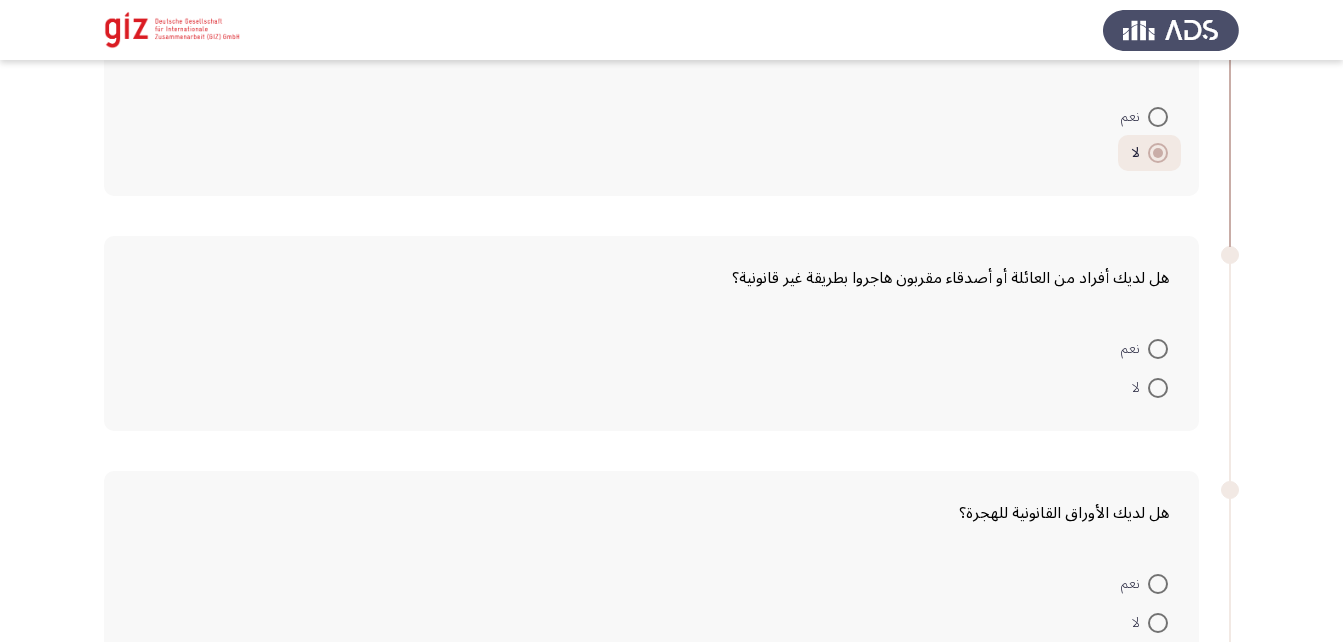 scroll, scrollTop: 168, scrollLeft: 0, axis: vertical 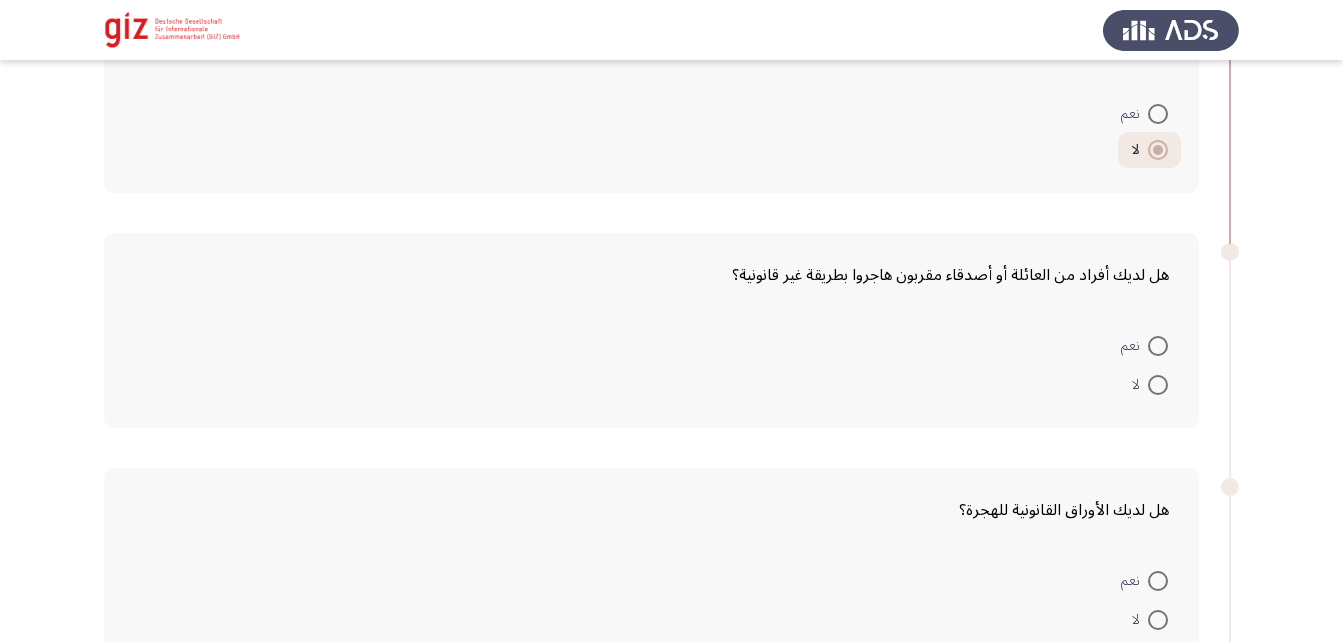 click at bounding box center [1158, 346] 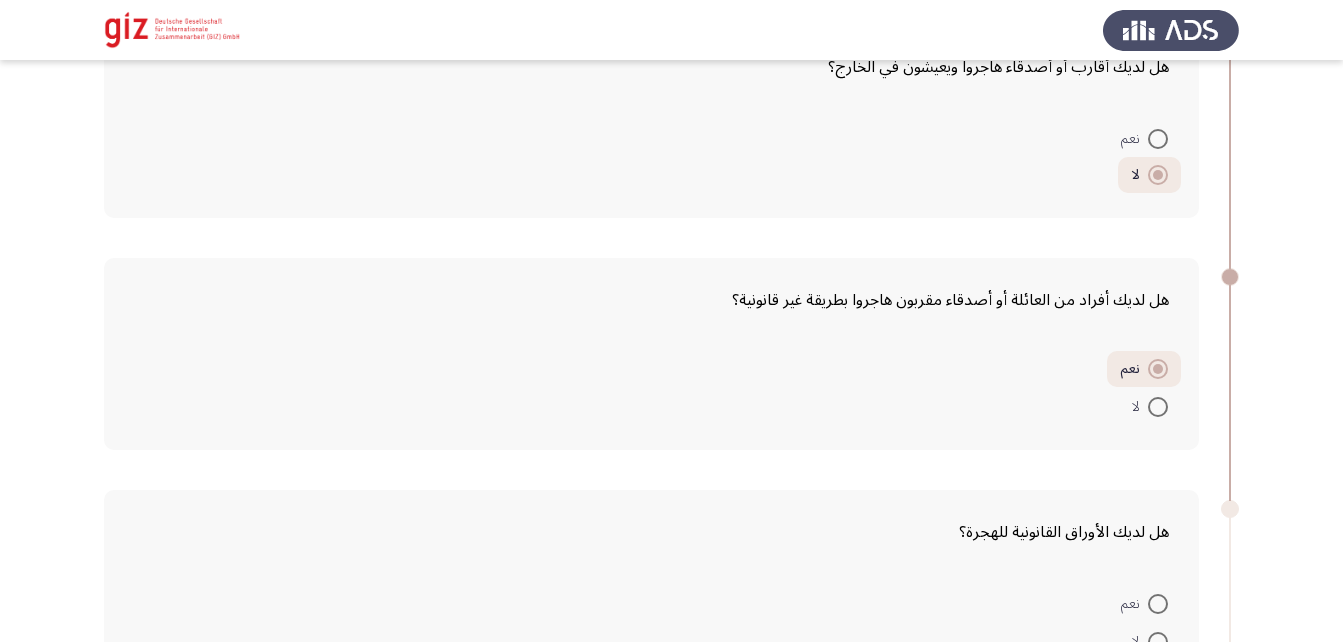 scroll, scrollTop: 126, scrollLeft: 0, axis: vertical 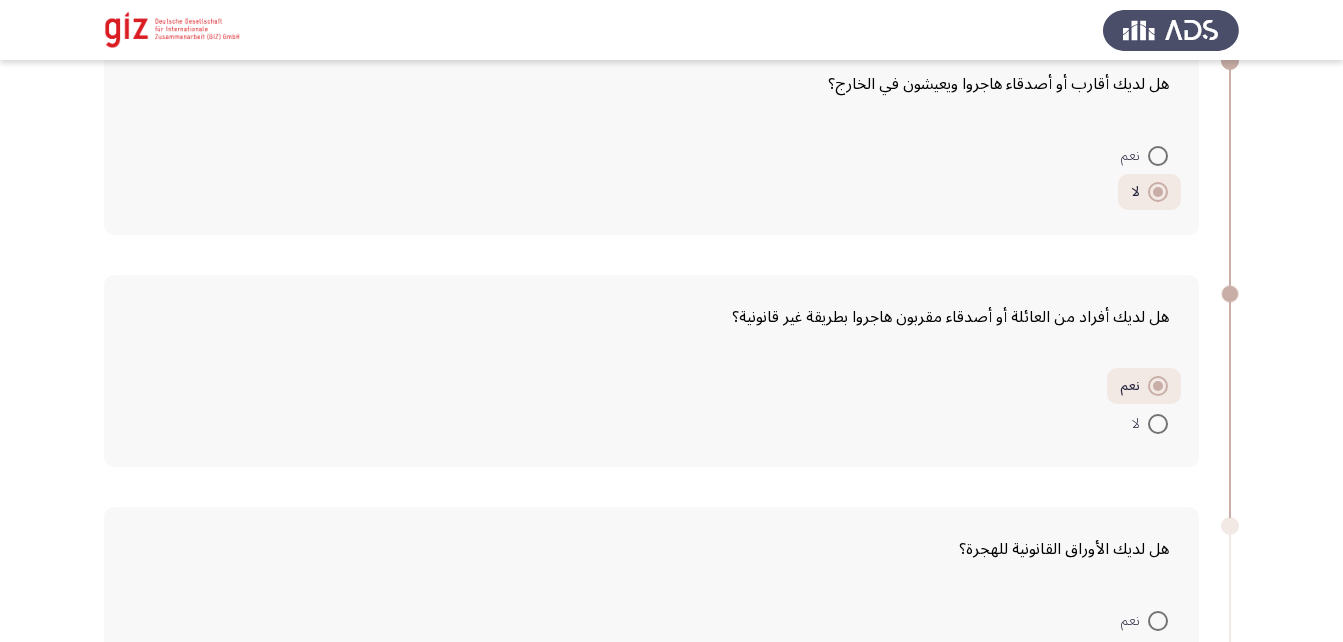 click at bounding box center [1158, 156] 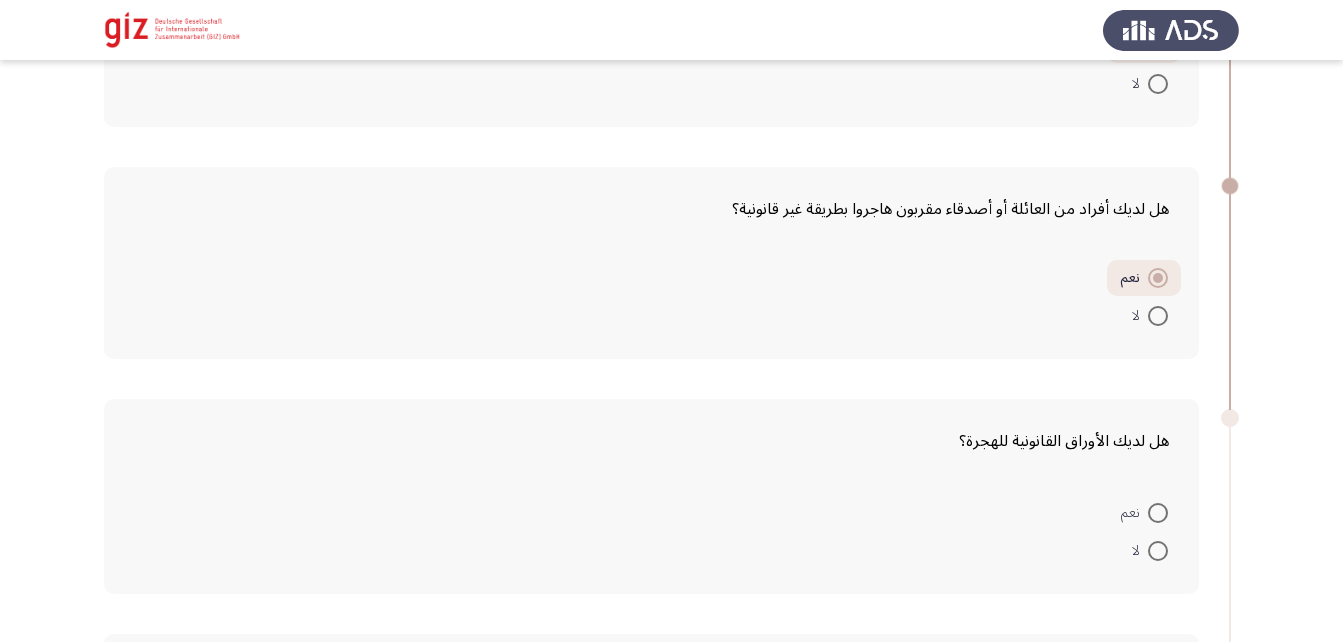 scroll, scrollTop: 233, scrollLeft: 0, axis: vertical 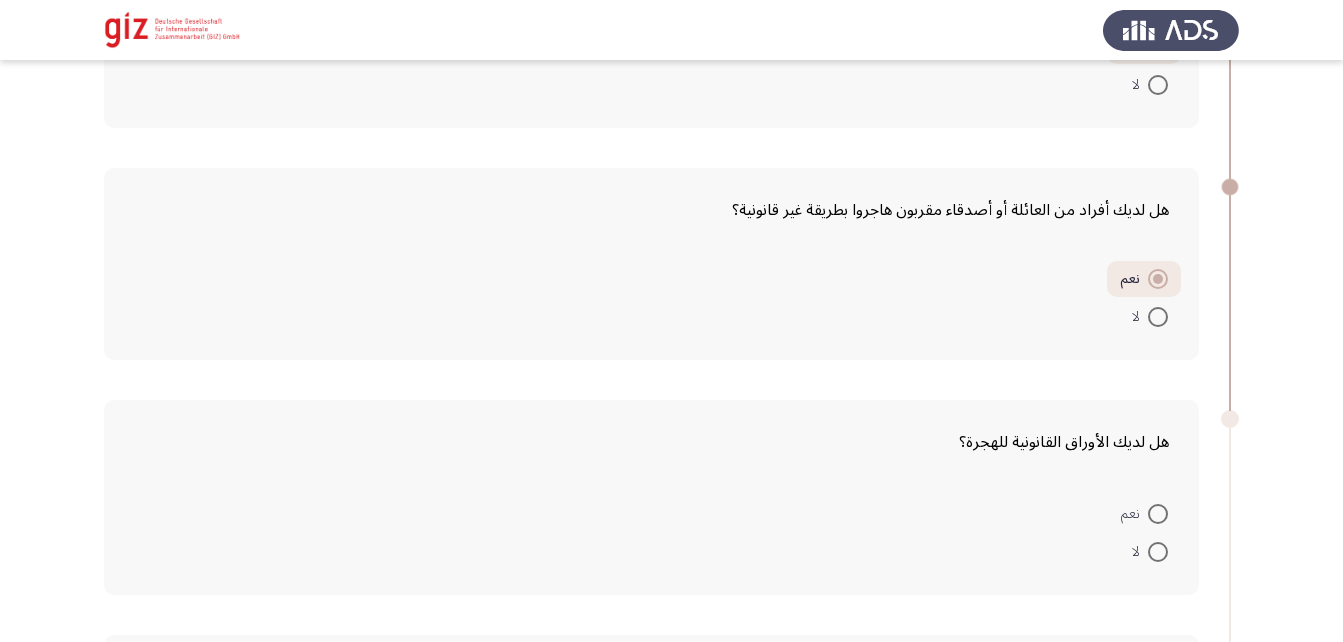 click at bounding box center [1158, 552] 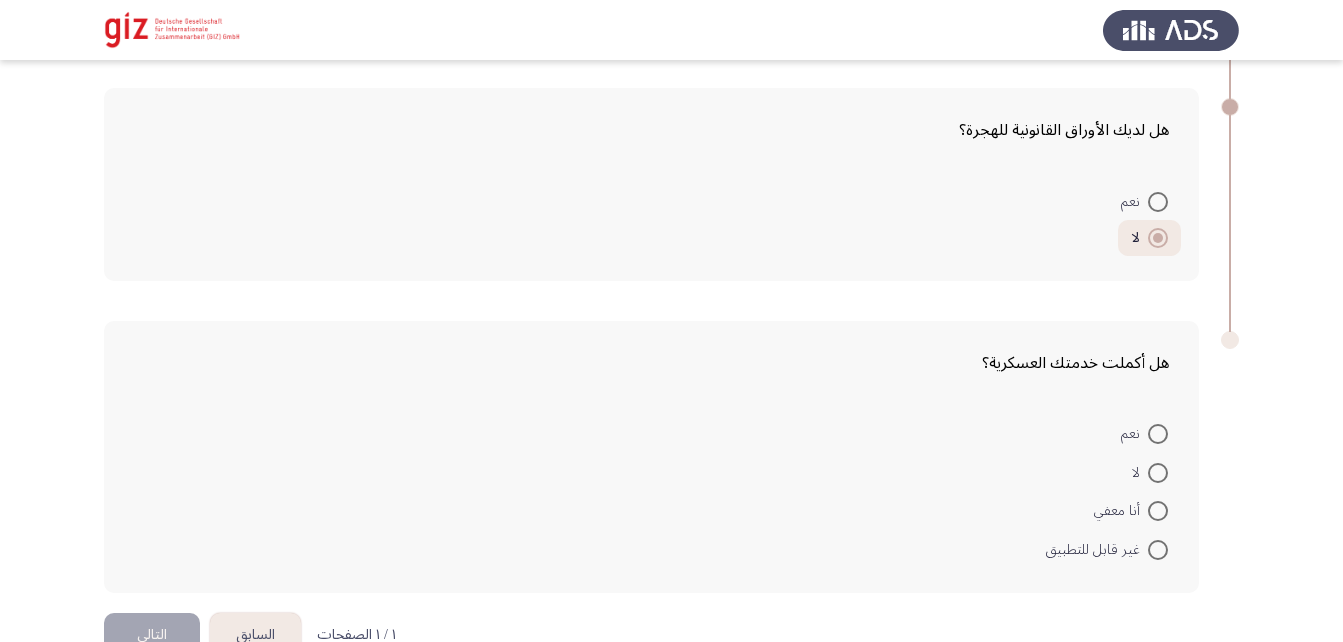 scroll, scrollTop: 544, scrollLeft: 0, axis: vertical 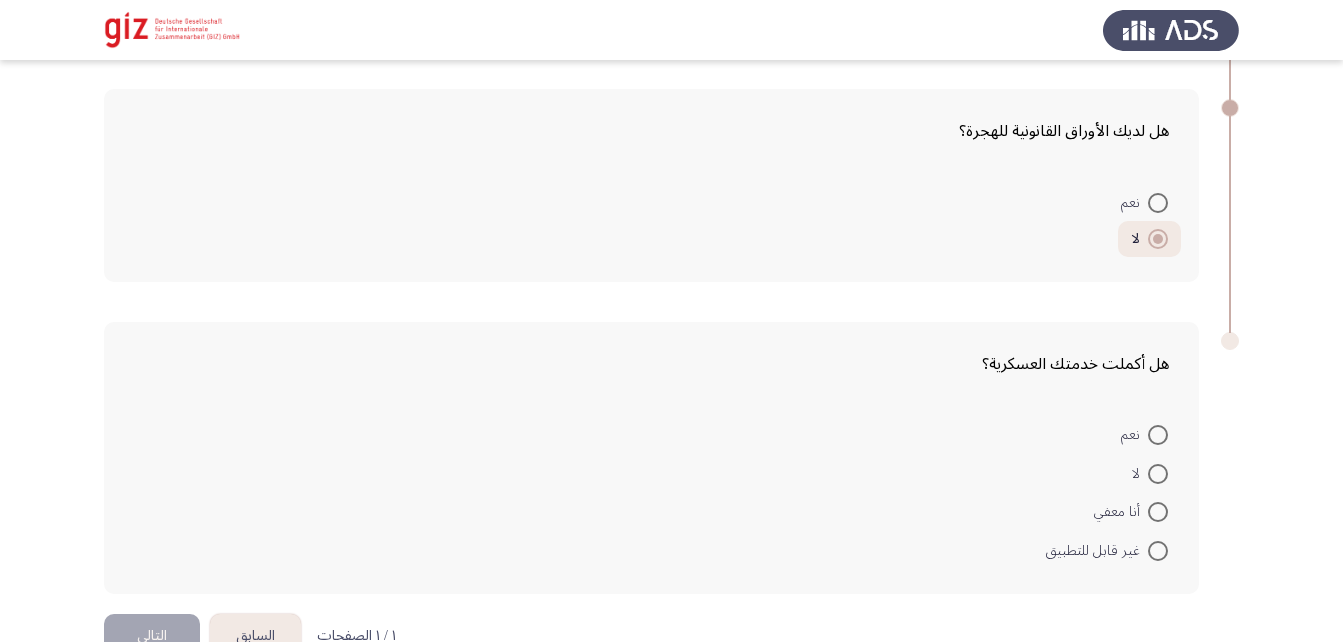 click at bounding box center [1158, 551] 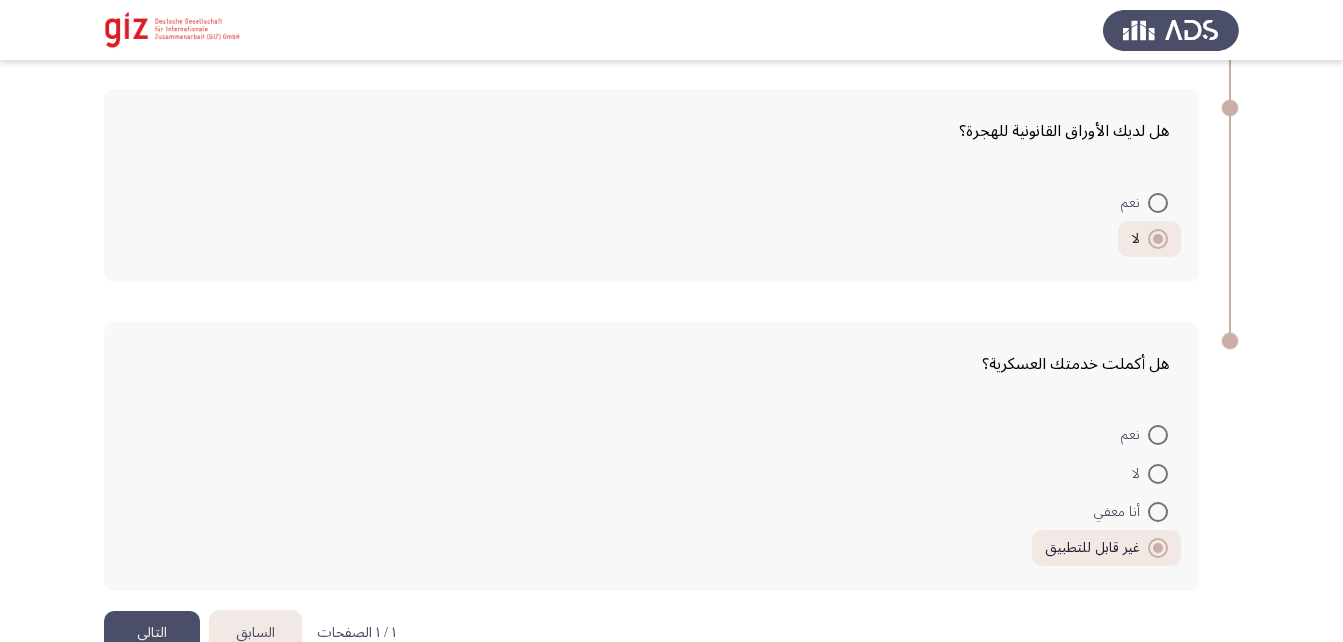 scroll, scrollTop: 593, scrollLeft: 0, axis: vertical 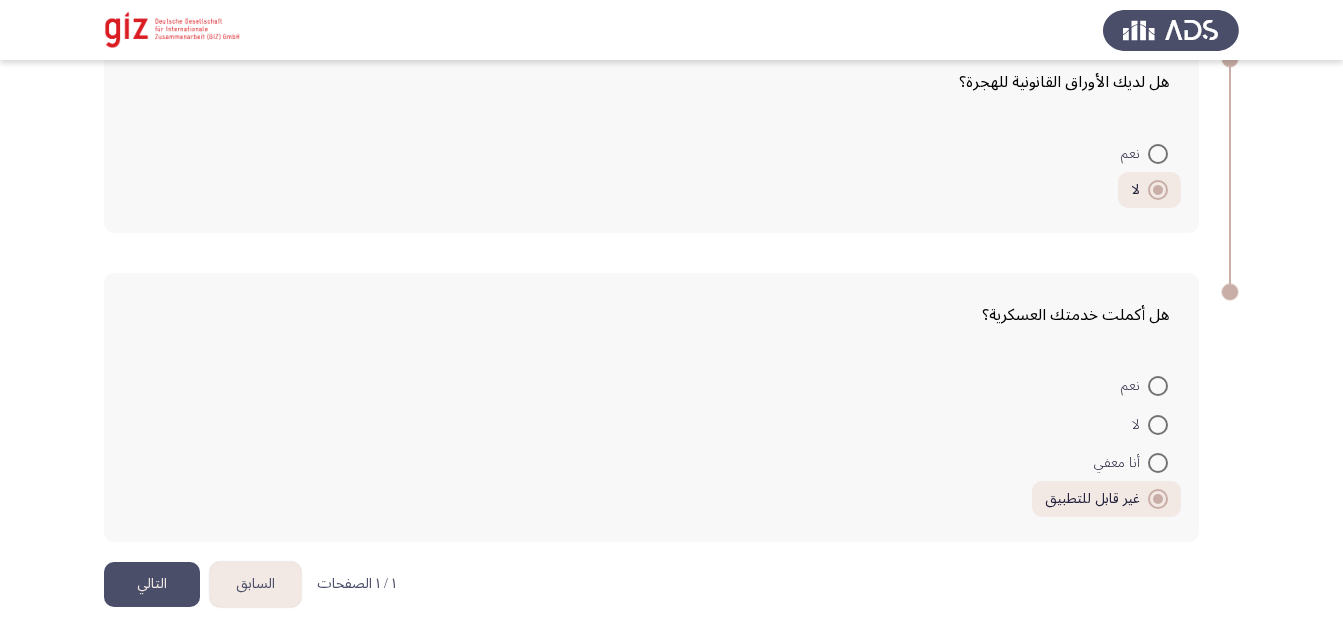 click on "التالي" 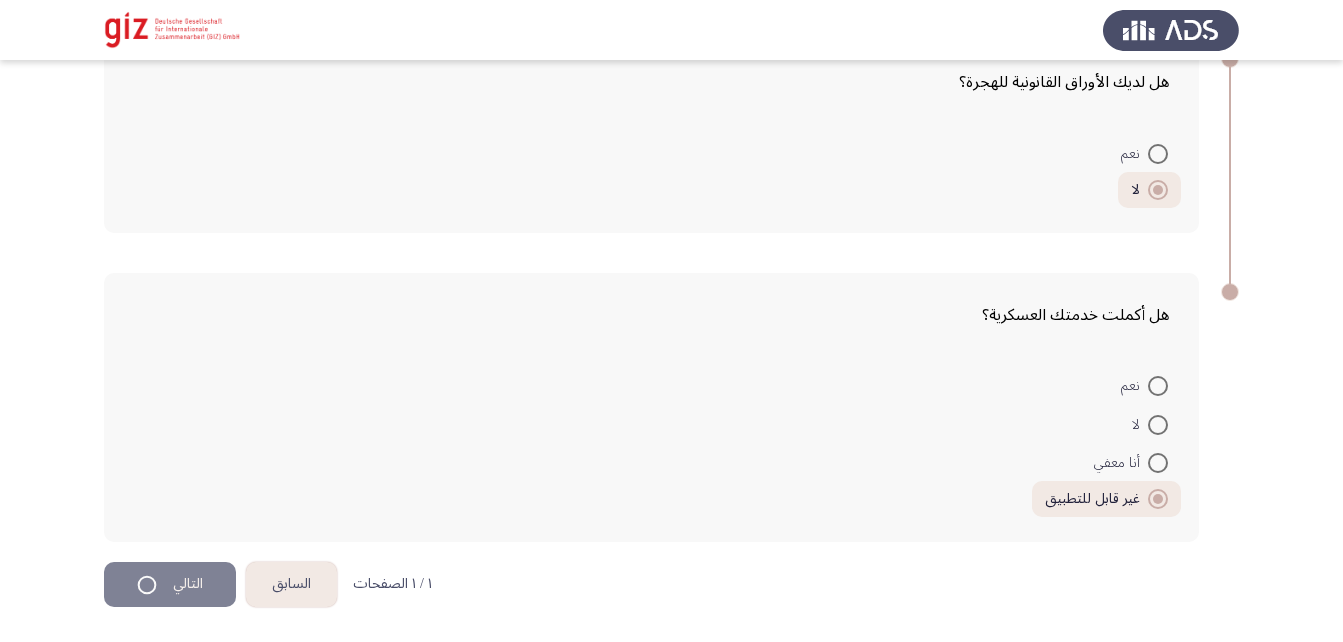 scroll, scrollTop: 0, scrollLeft: 0, axis: both 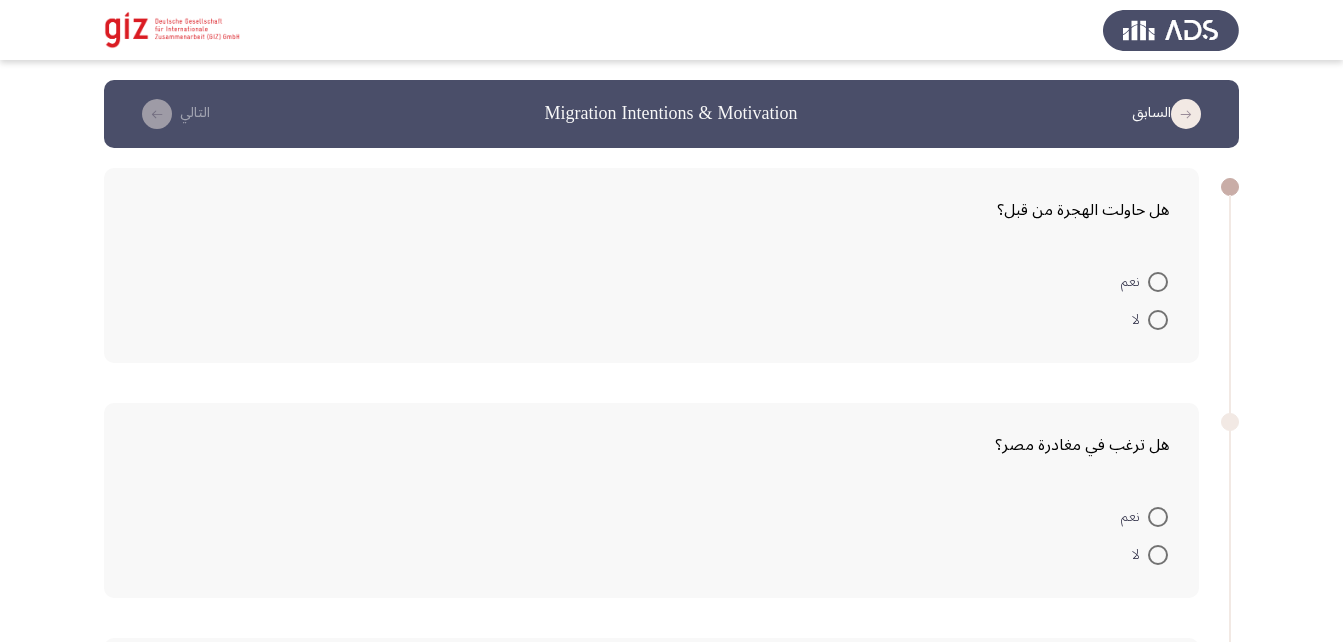 click at bounding box center [1158, 320] 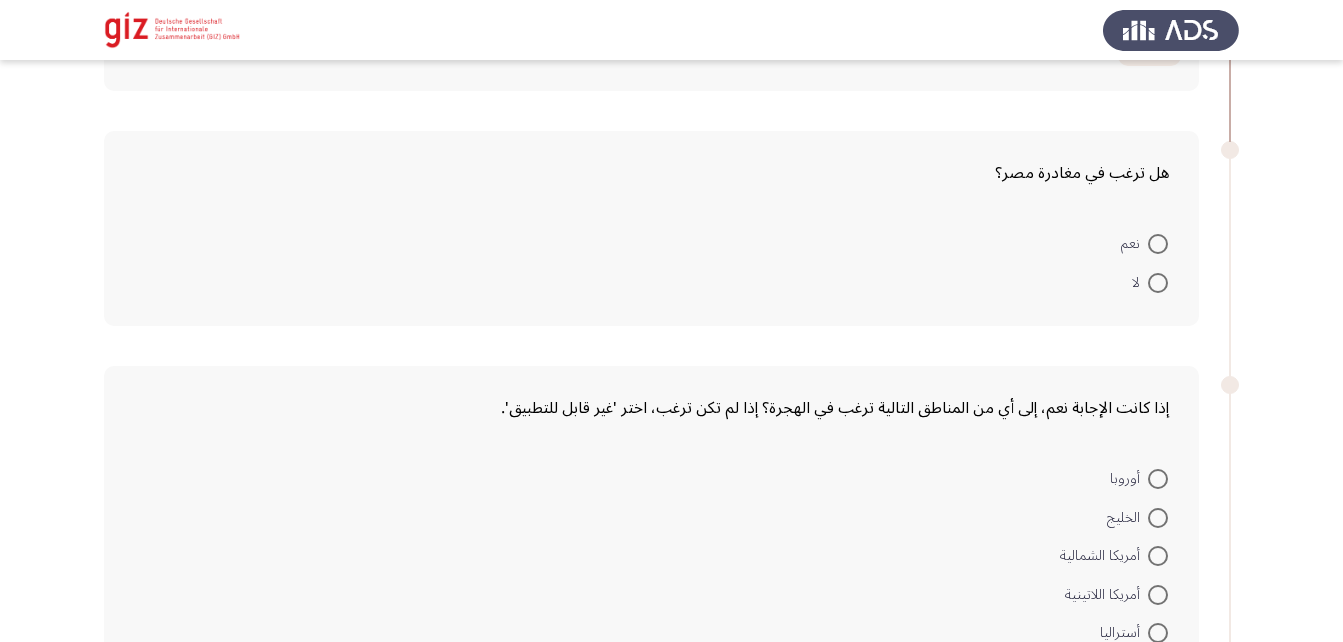 scroll, scrollTop: 271, scrollLeft: 0, axis: vertical 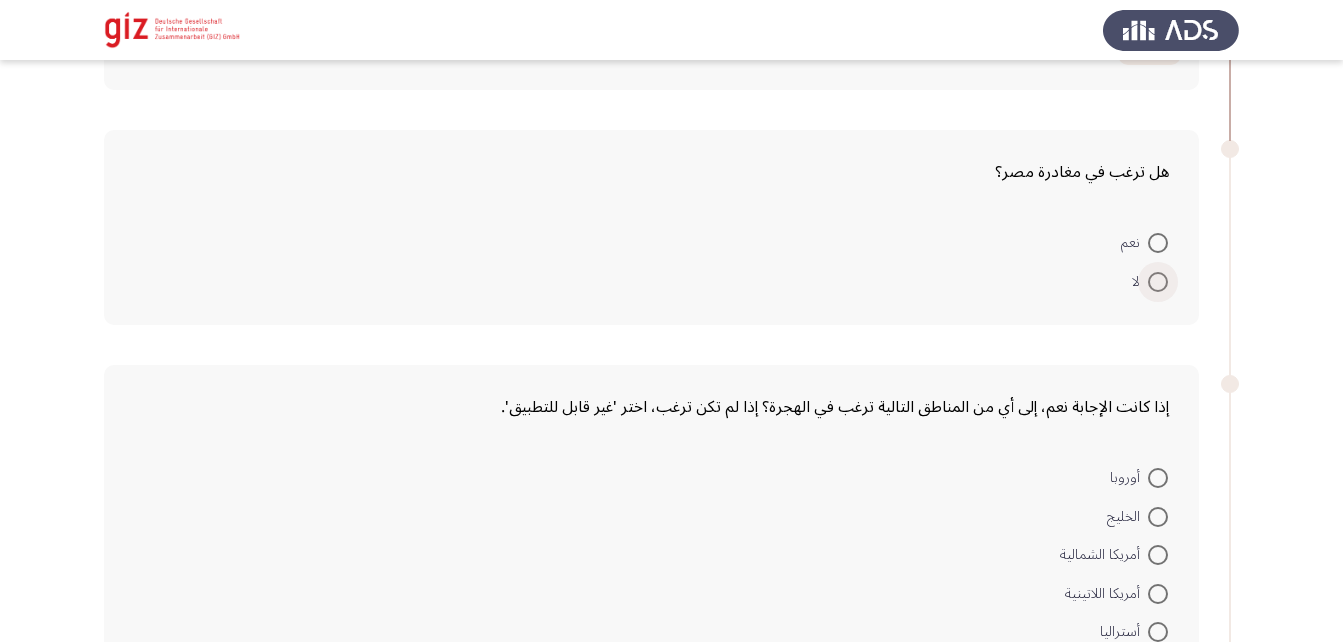 click at bounding box center [1158, 282] 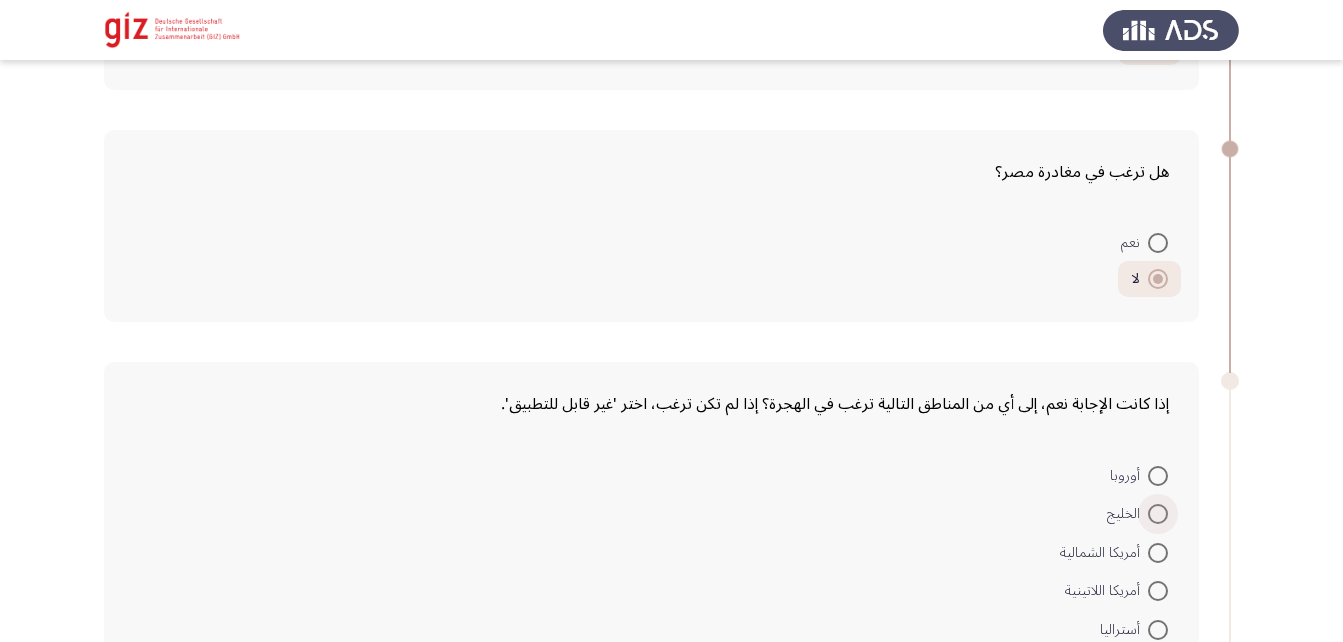 click at bounding box center [1158, 514] 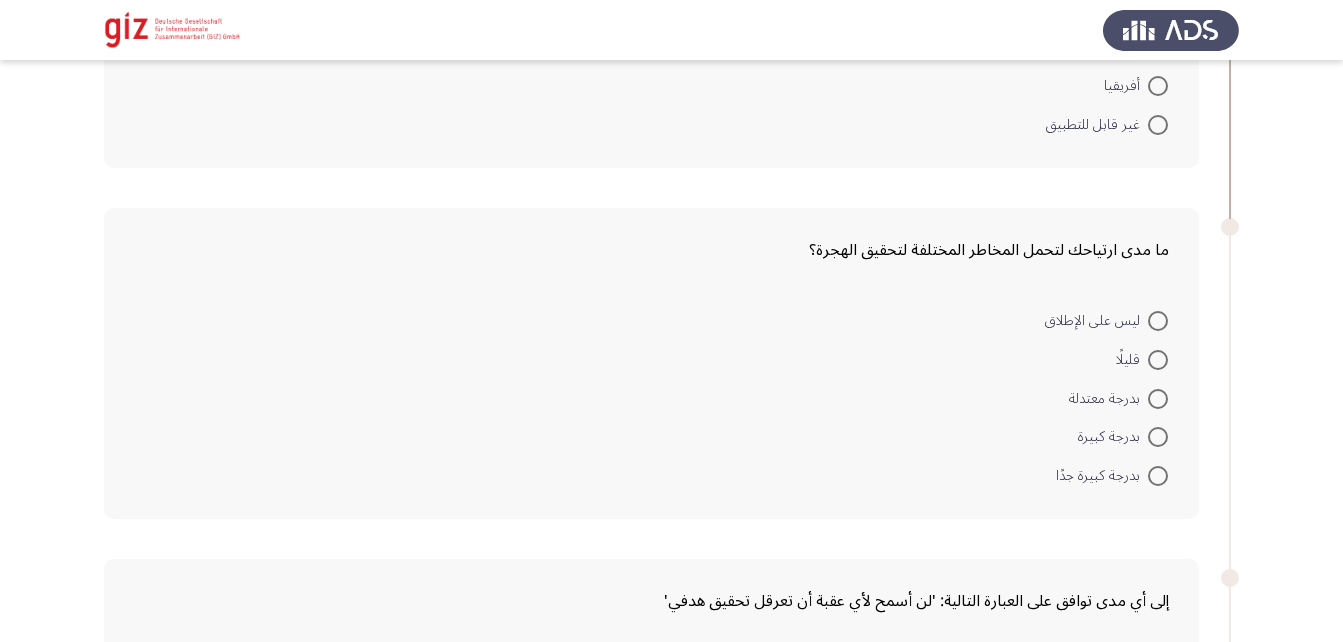 scroll, scrollTop: 916, scrollLeft: 0, axis: vertical 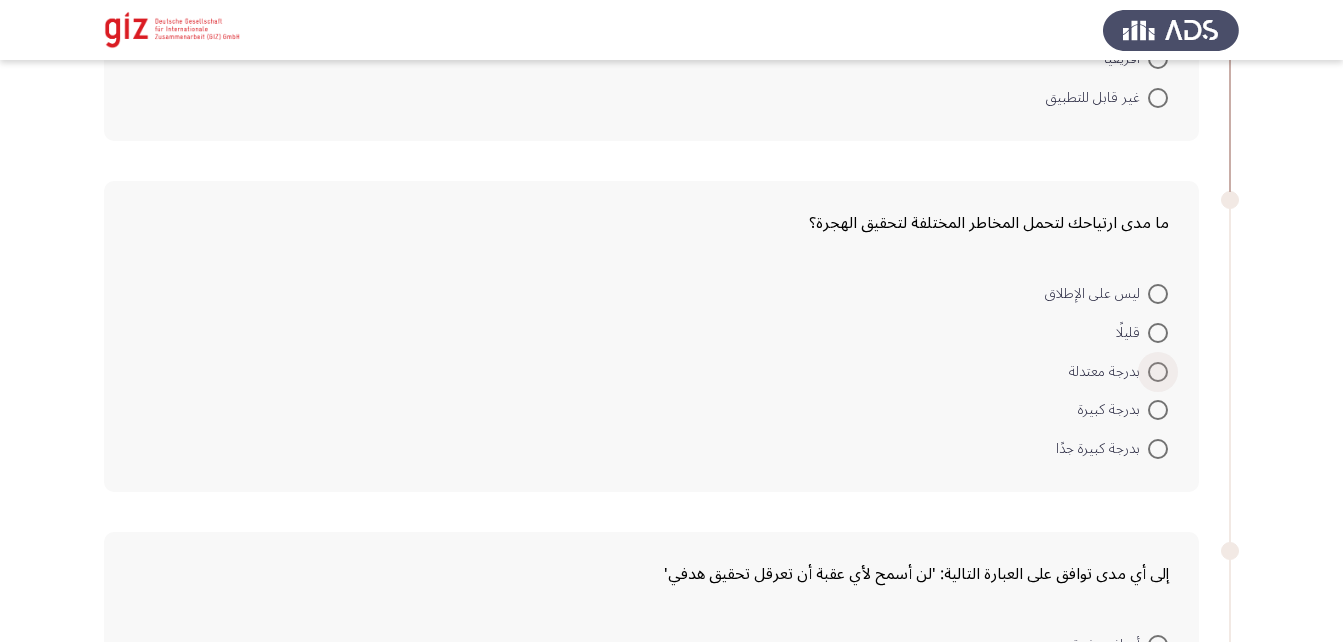 click at bounding box center [1158, 372] 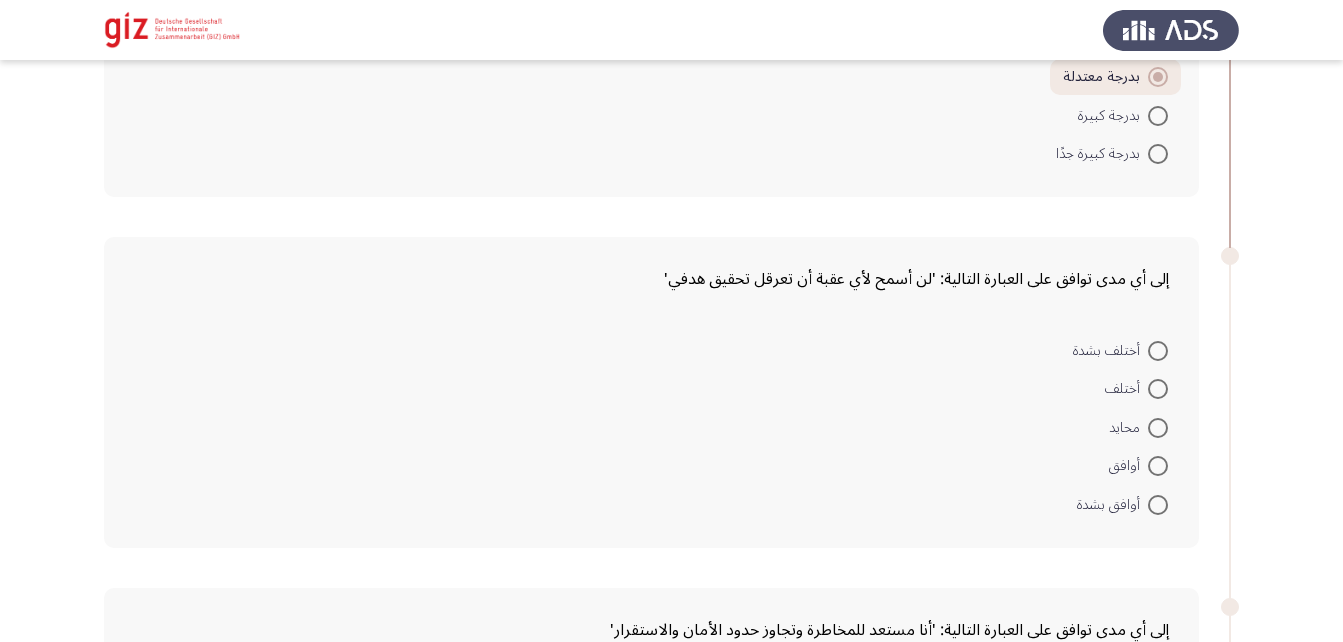 scroll, scrollTop: 1207, scrollLeft: 0, axis: vertical 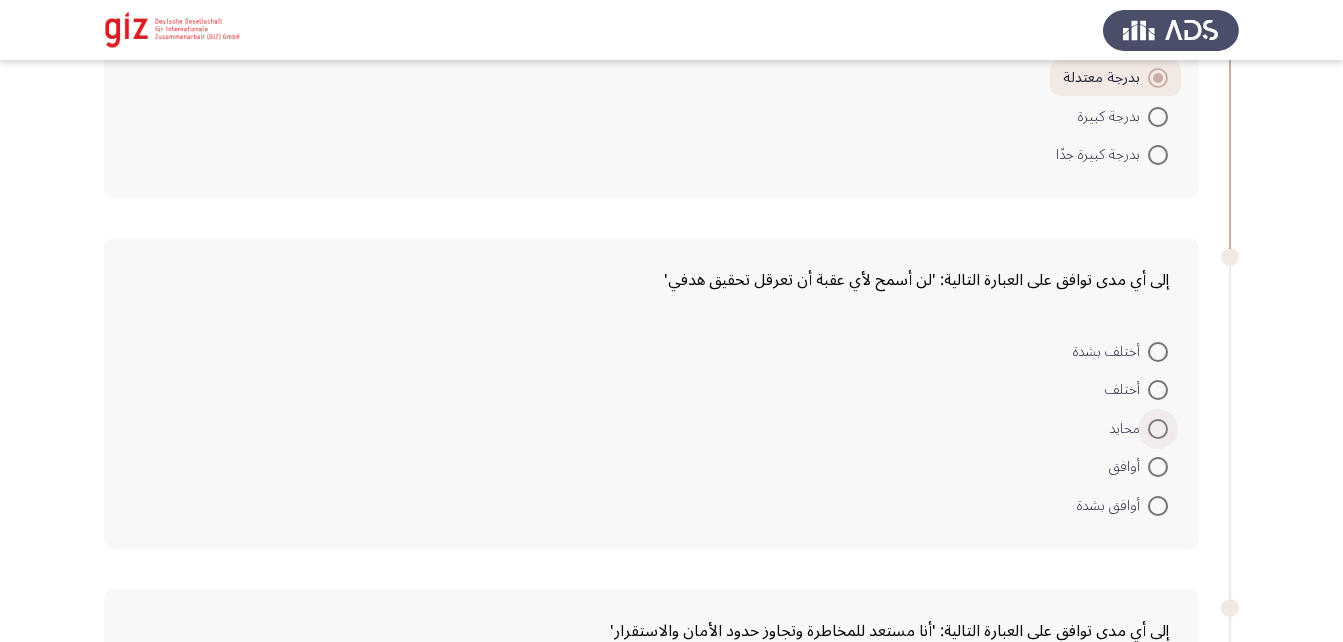 click at bounding box center (1158, 429) 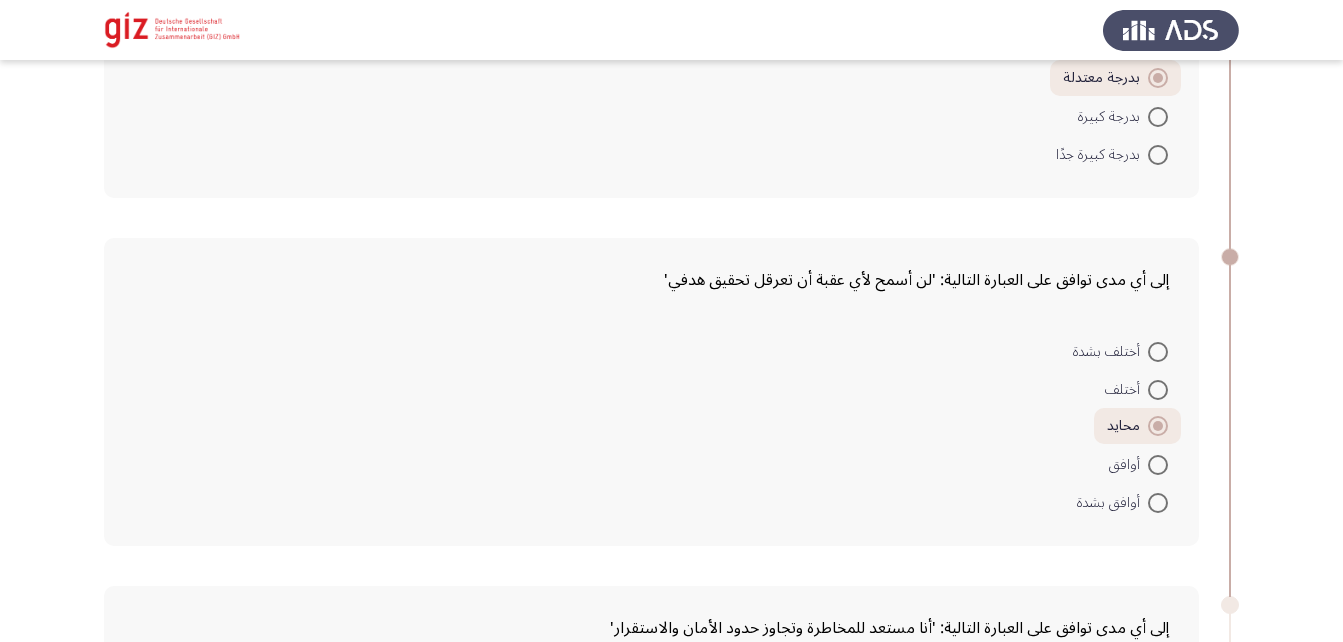 scroll, scrollTop: 1503, scrollLeft: 0, axis: vertical 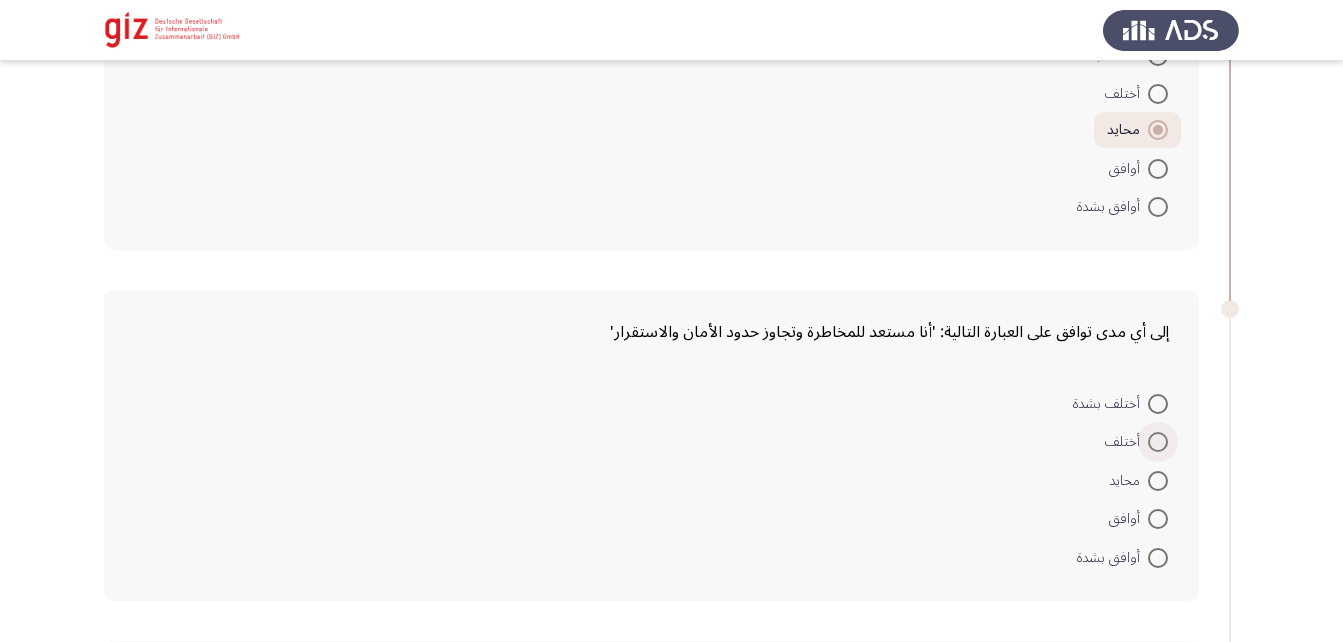 click on "أختلف" at bounding box center (1136, 442) 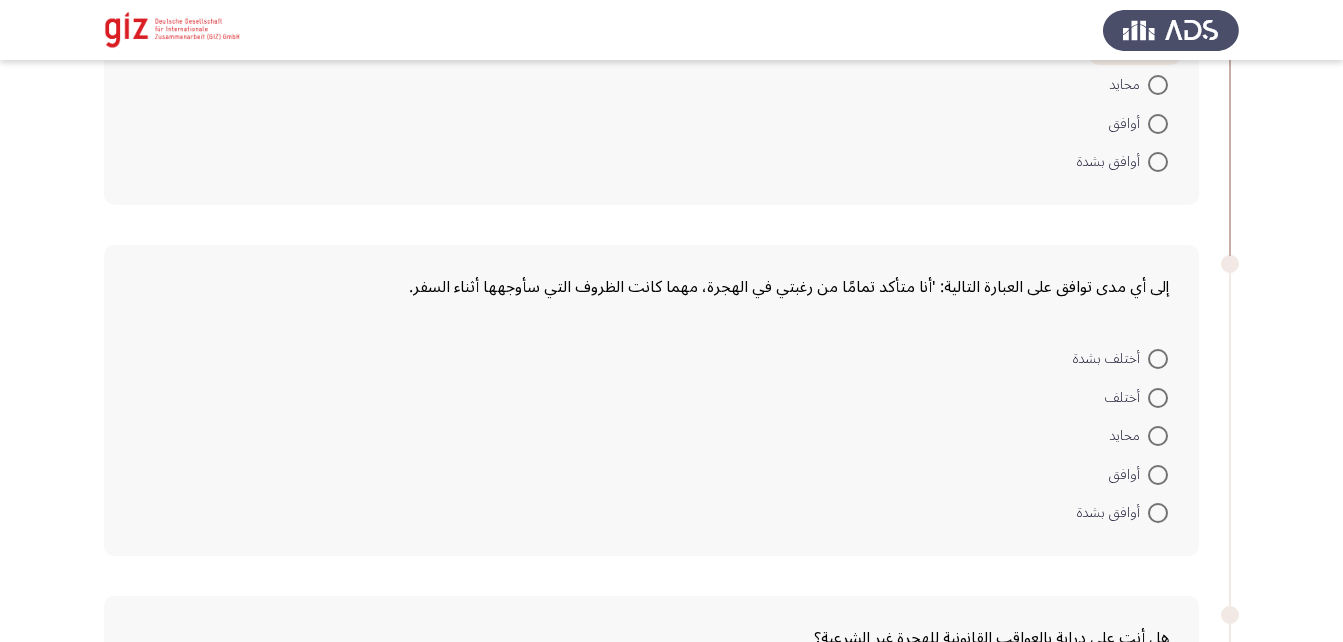 scroll, scrollTop: 1909, scrollLeft: 0, axis: vertical 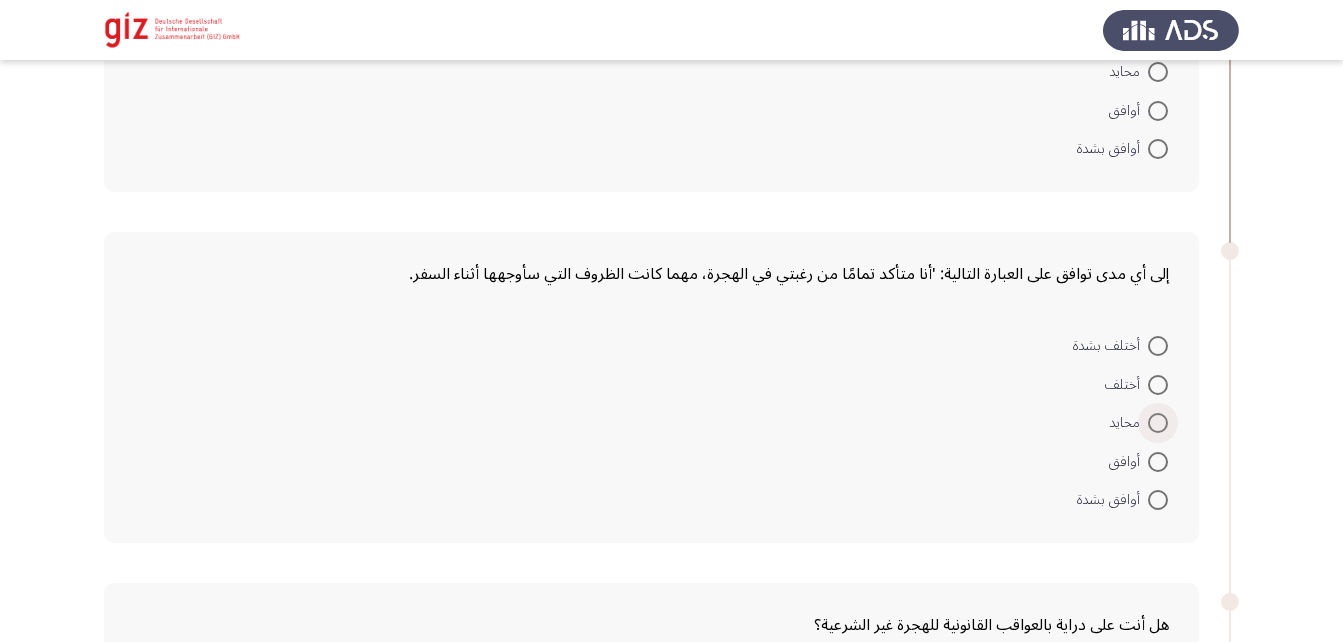 click at bounding box center [1158, 423] 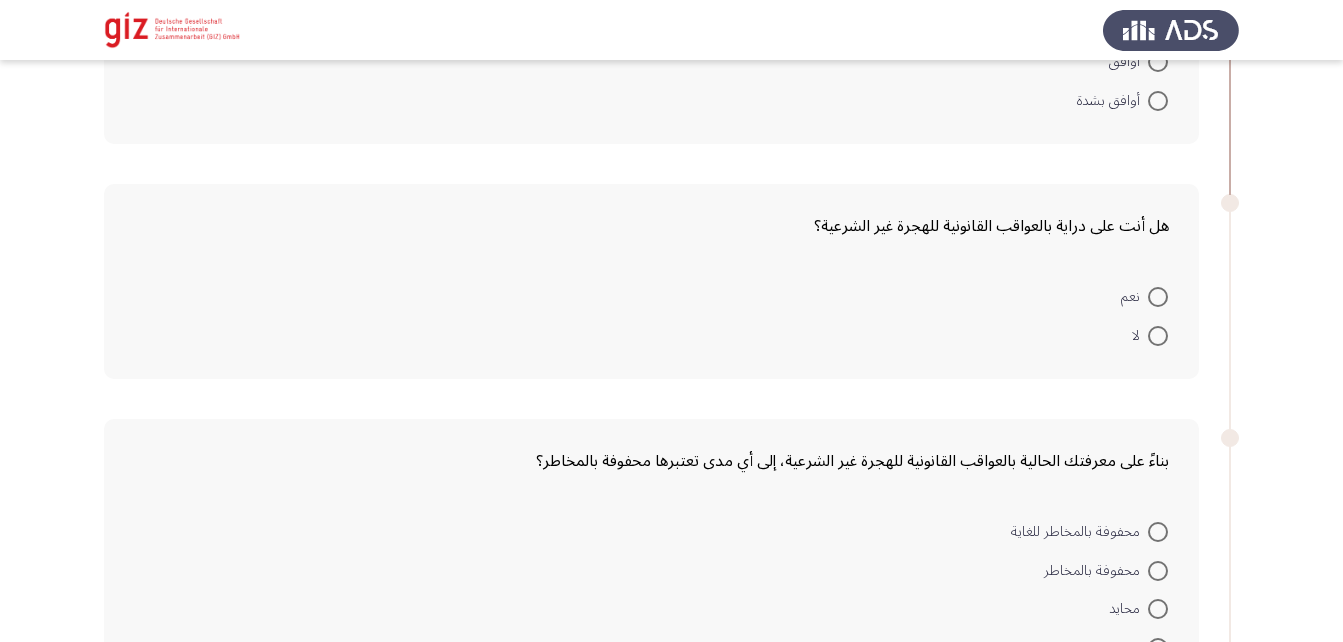 scroll, scrollTop: 2305, scrollLeft: 0, axis: vertical 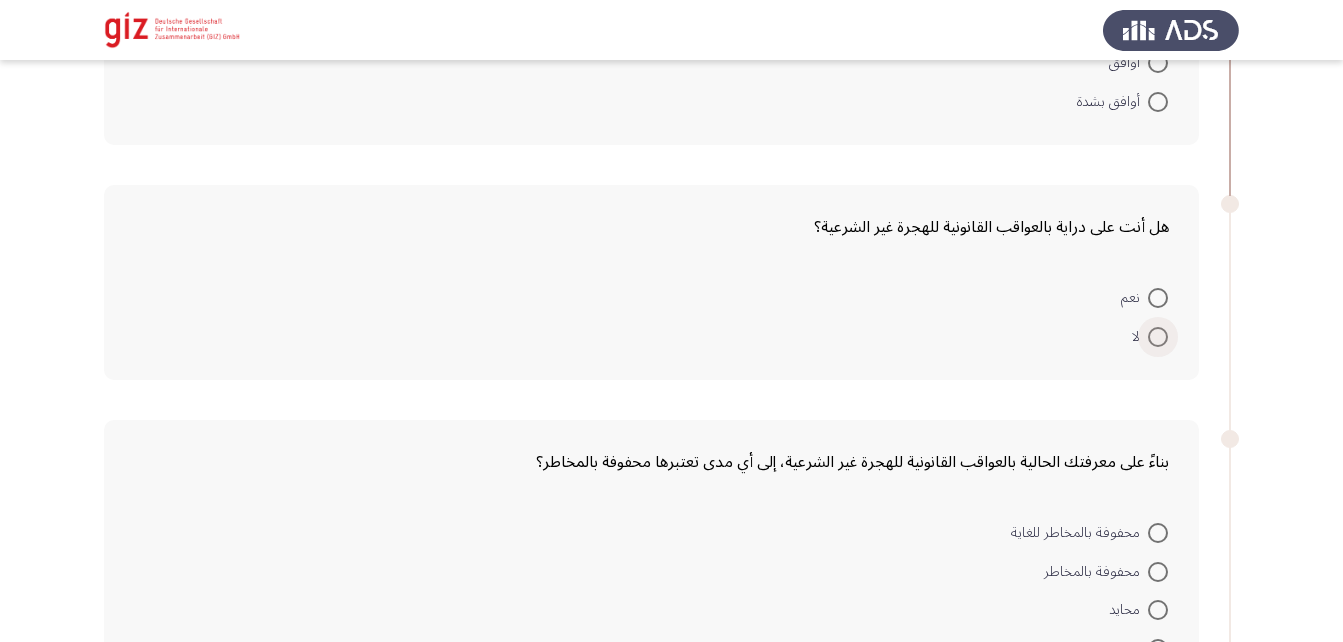 click at bounding box center [1158, 337] 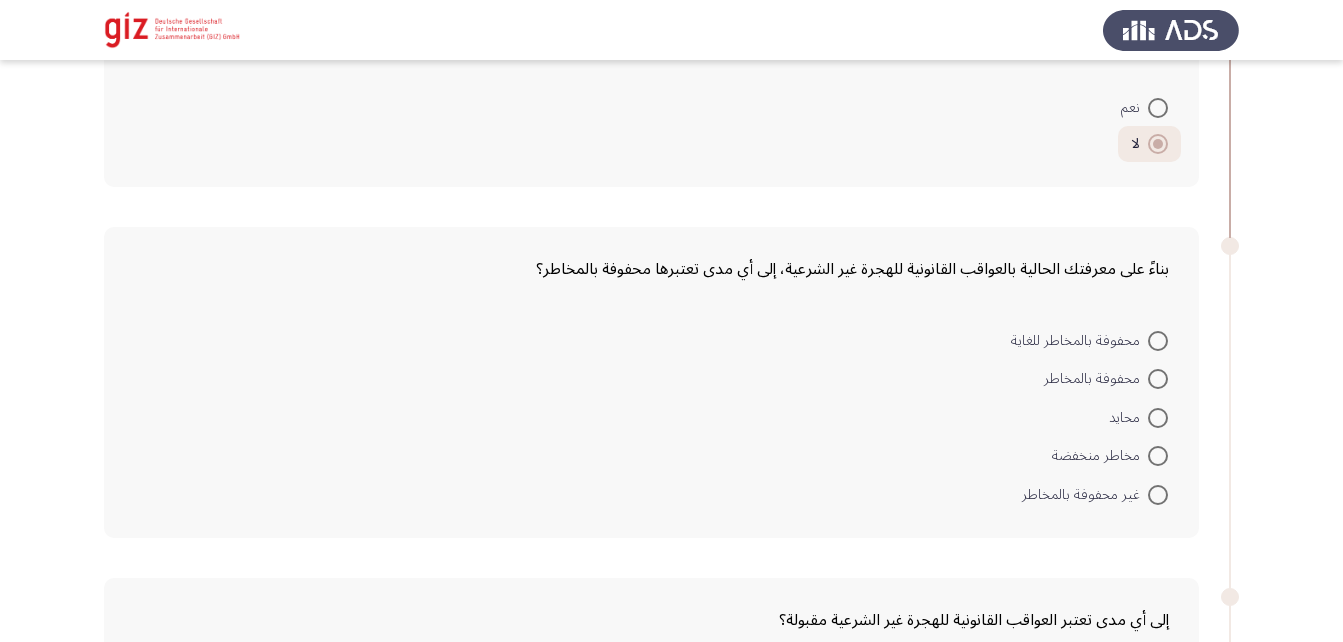 scroll, scrollTop: 2505, scrollLeft: 0, axis: vertical 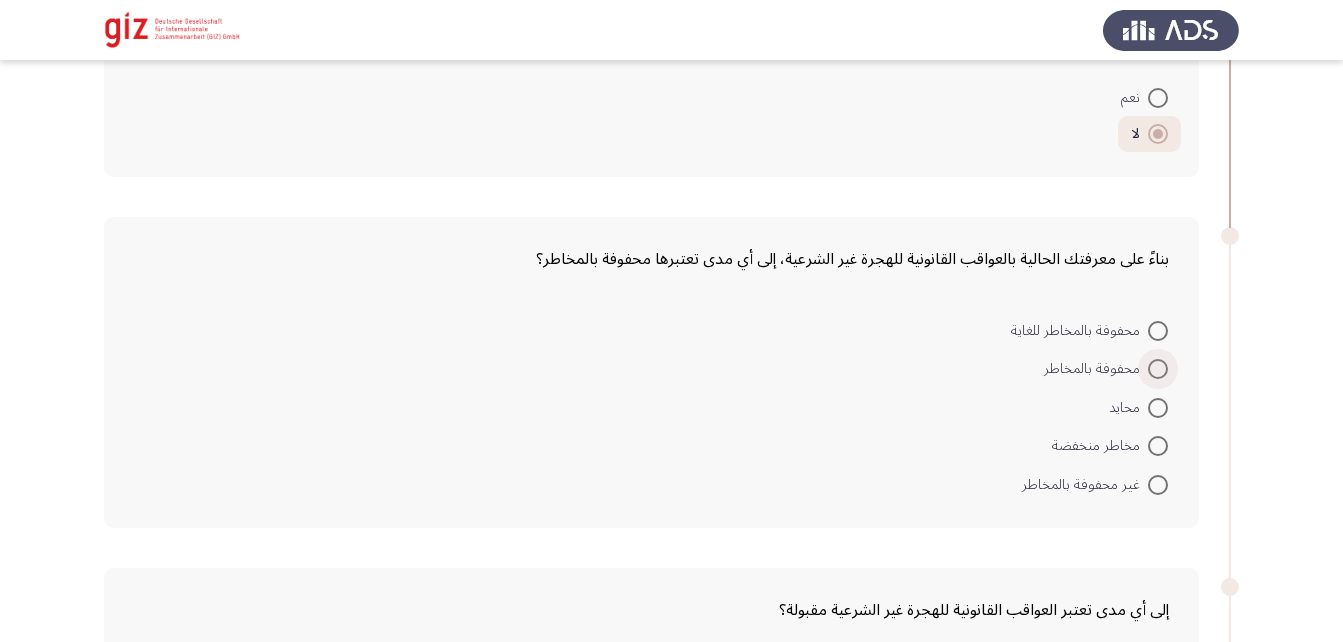 click at bounding box center [1158, 369] 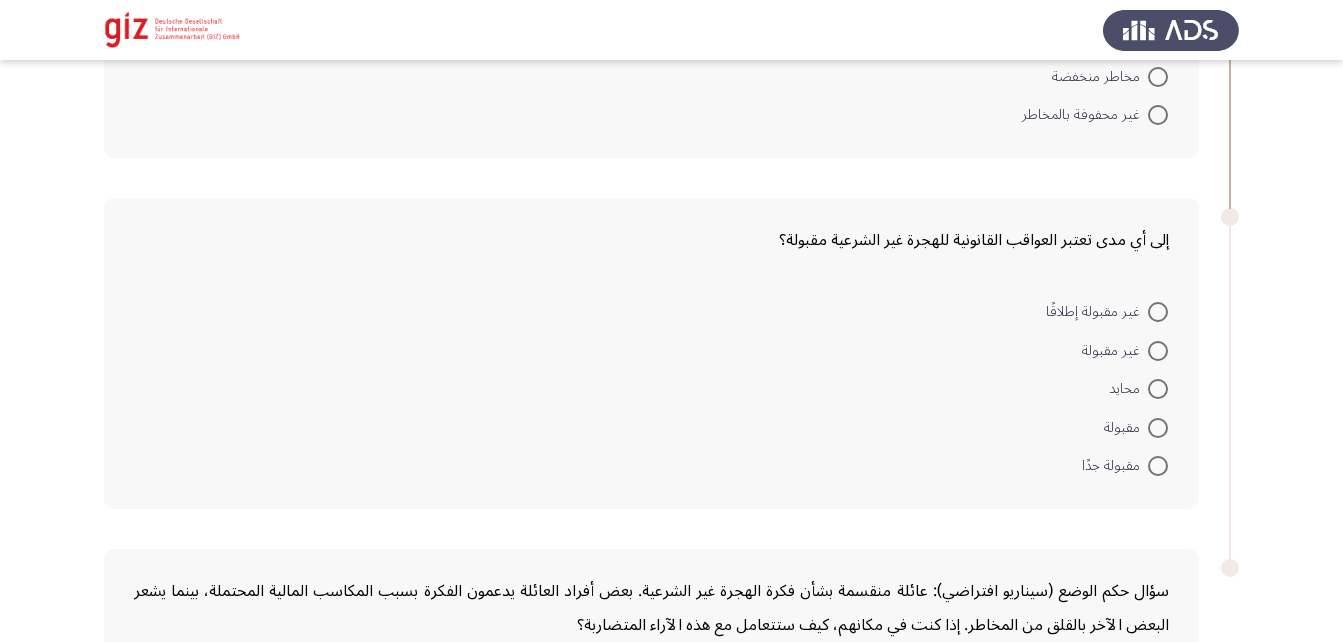 scroll, scrollTop: 2927, scrollLeft: 0, axis: vertical 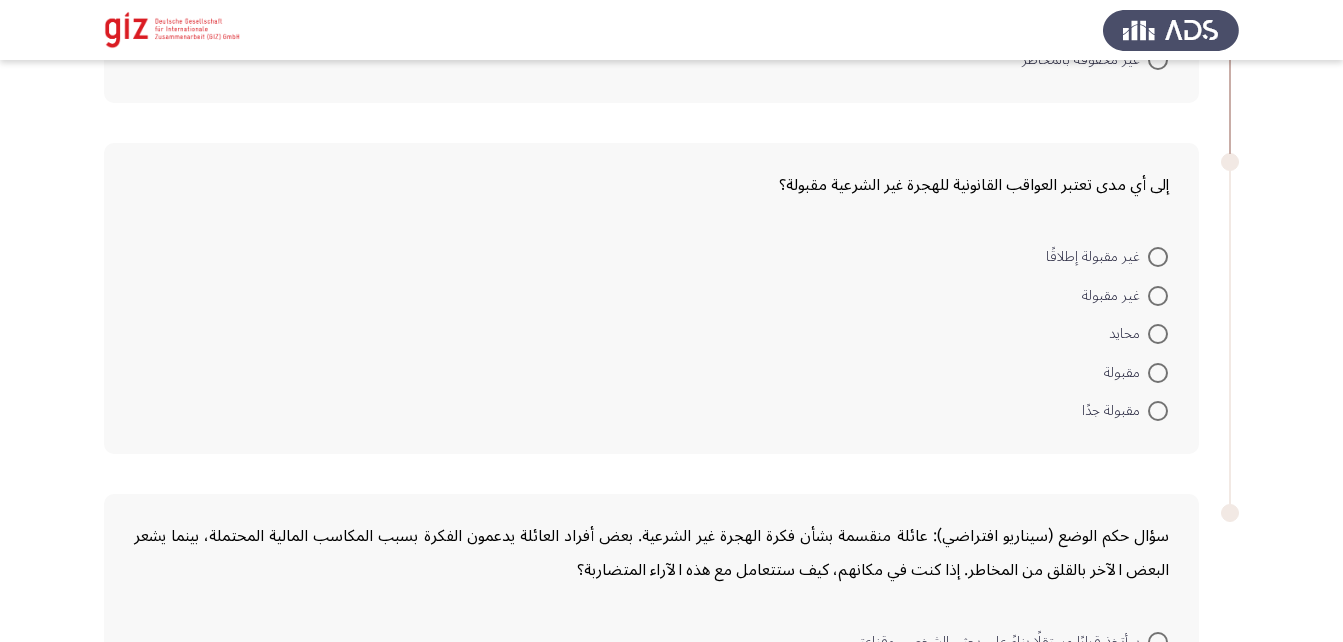 click at bounding box center [1158, 296] 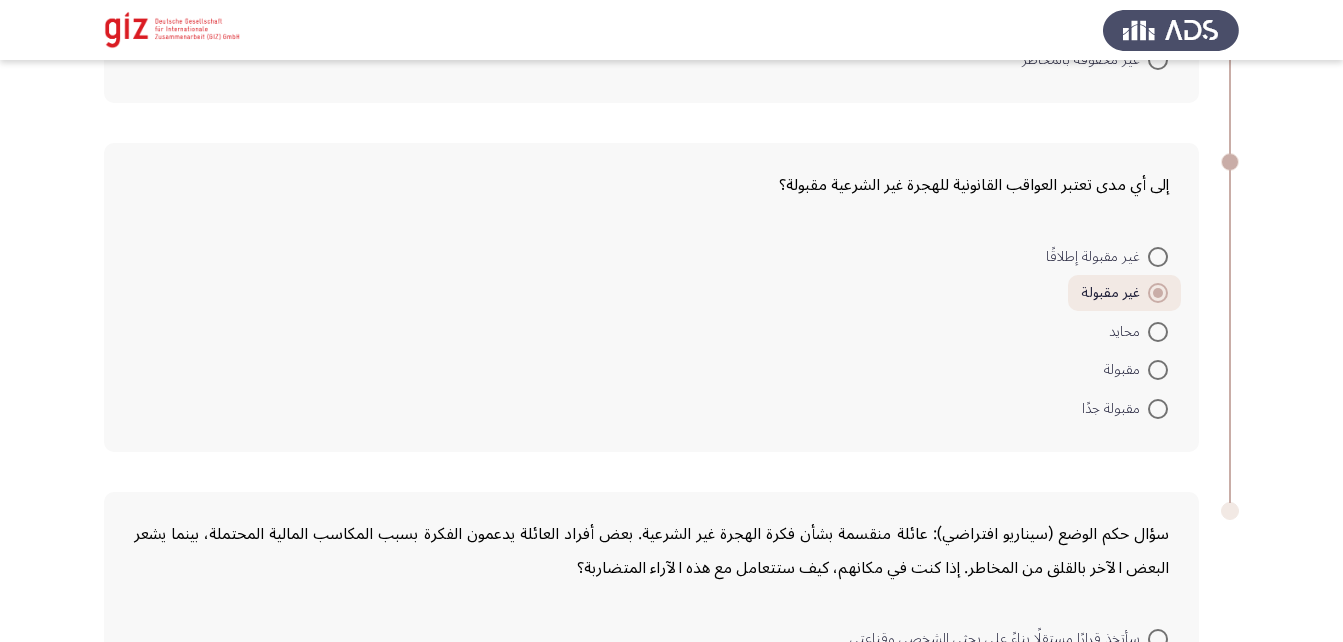 scroll, scrollTop: 3183, scrollLeft: 0, axis: vertical 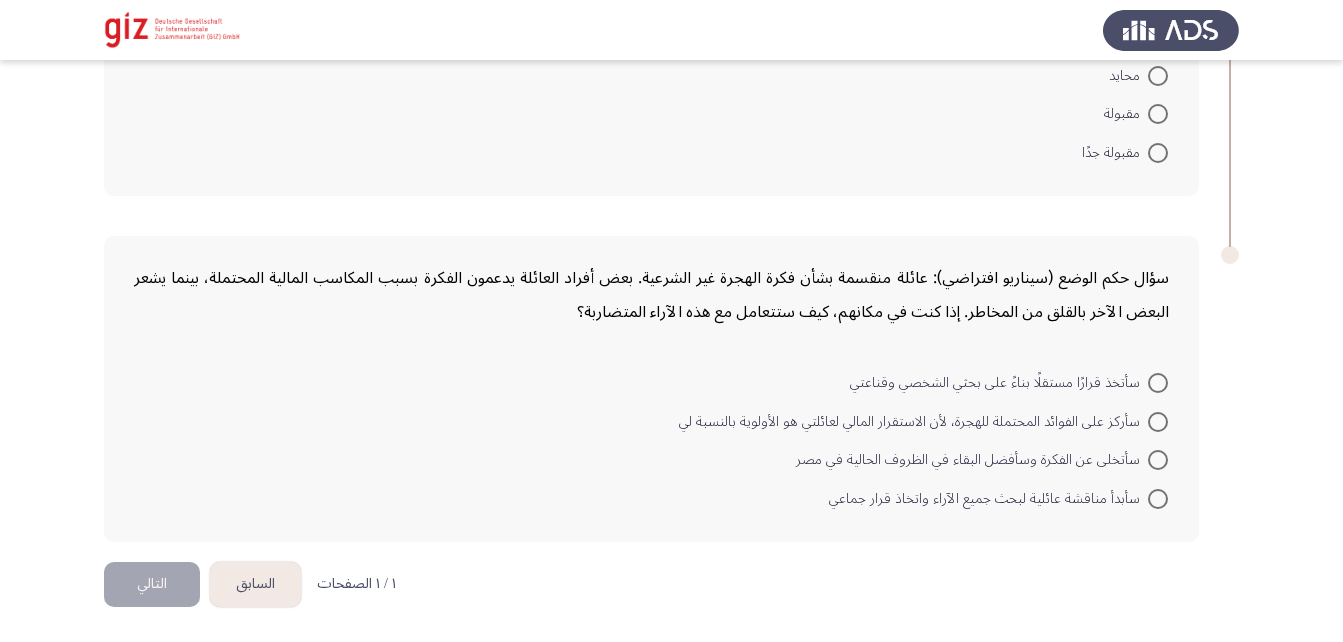 click at bounding box center (1158, 422) 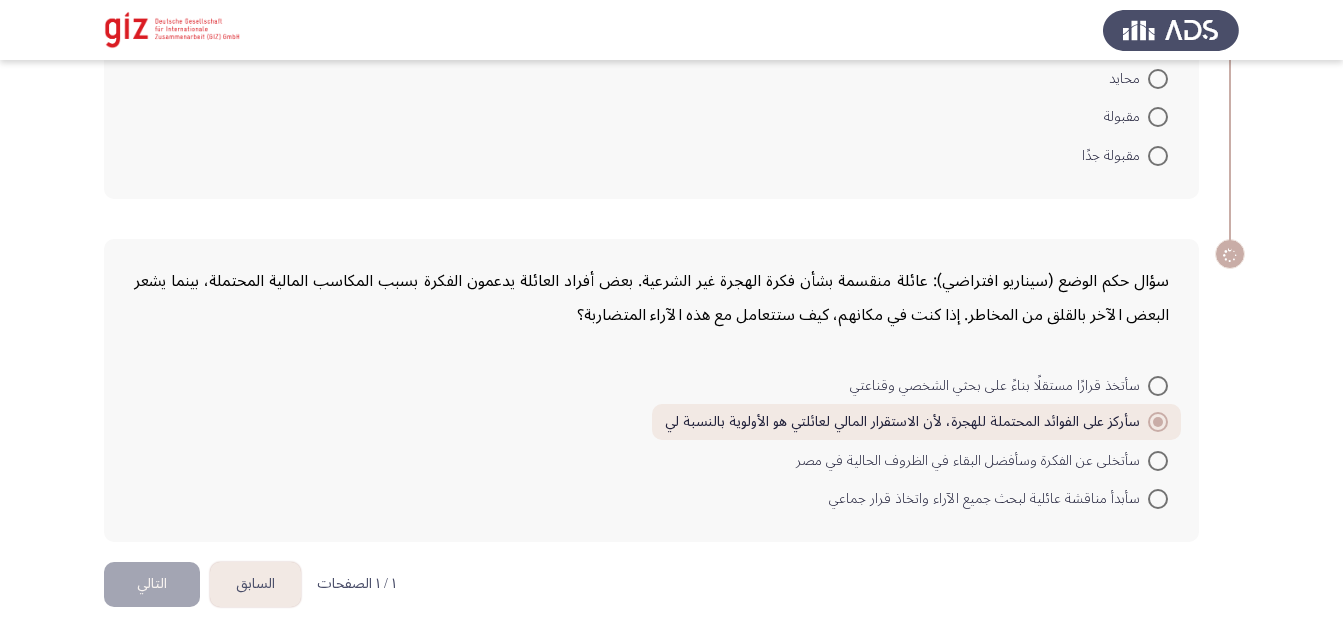 scroll, scrollTop: 3180, scrollLeft: 0, axis: vertical 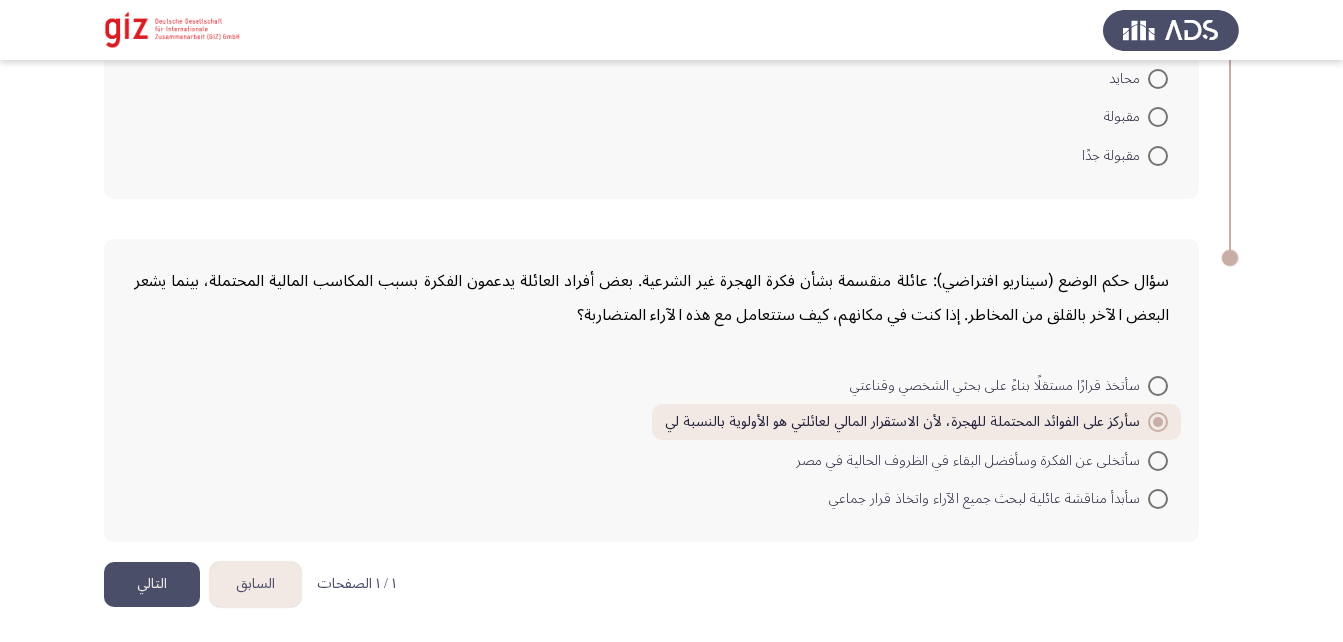 click on "التالي" 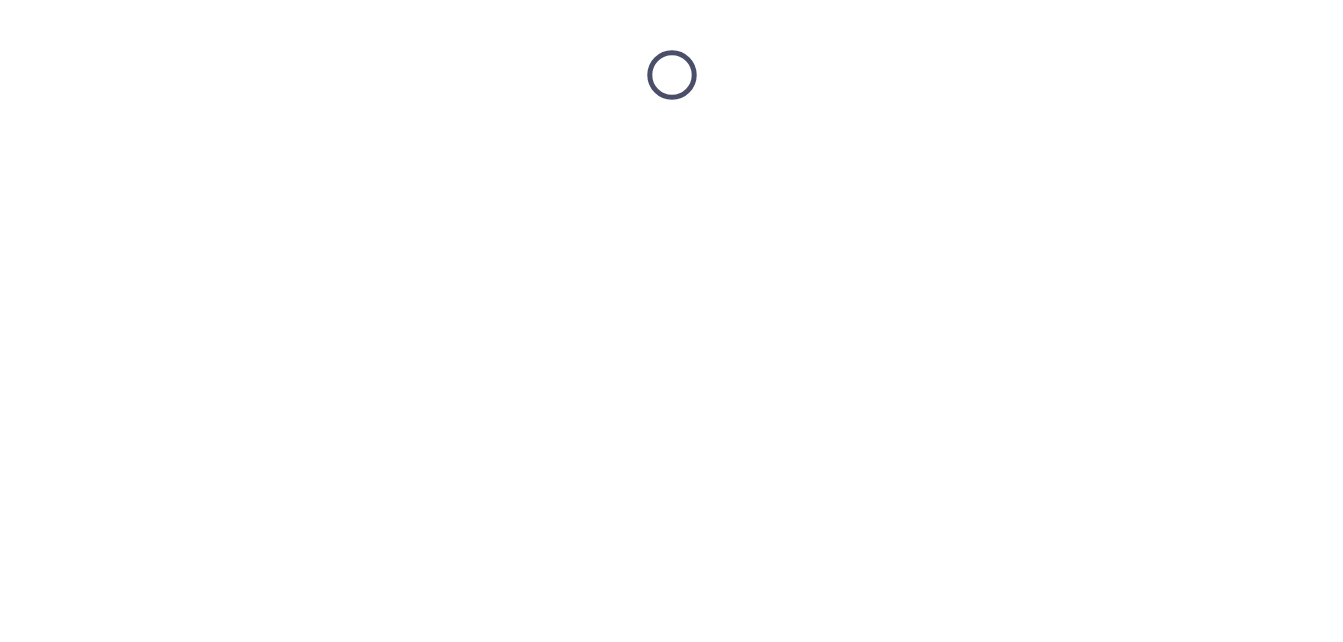 scroll, scrollTop: 0, scrollLeft: 0, axis: both 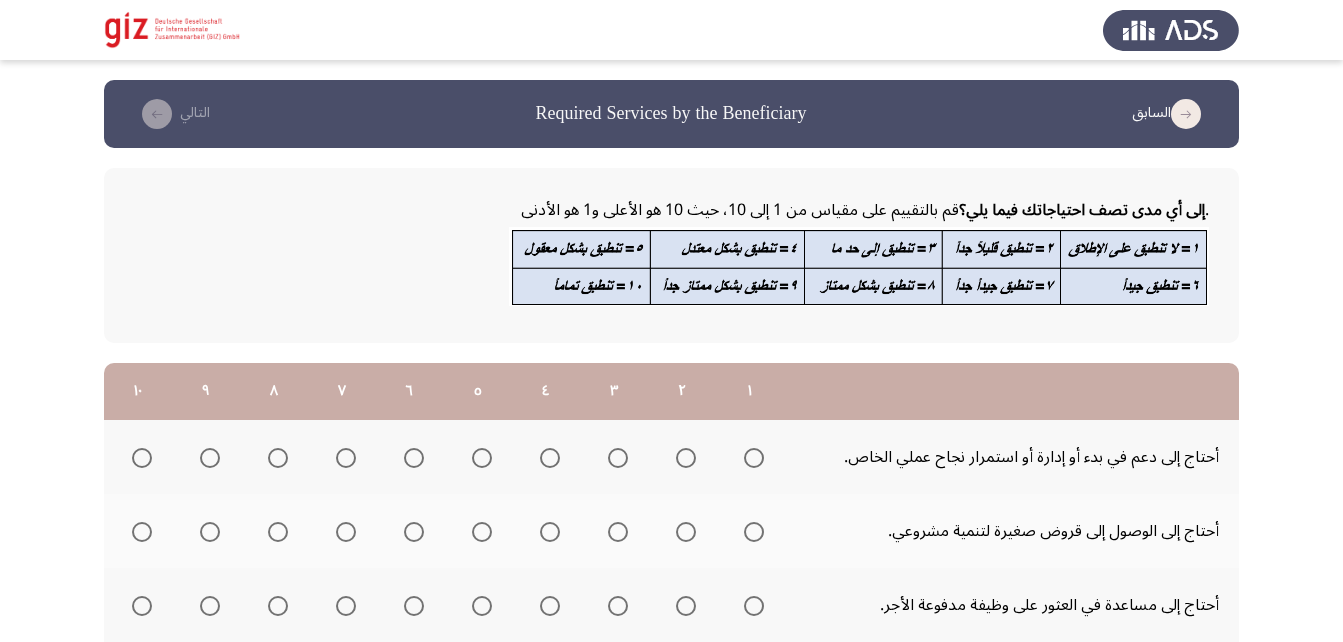 click at bounding box center (142, 458) 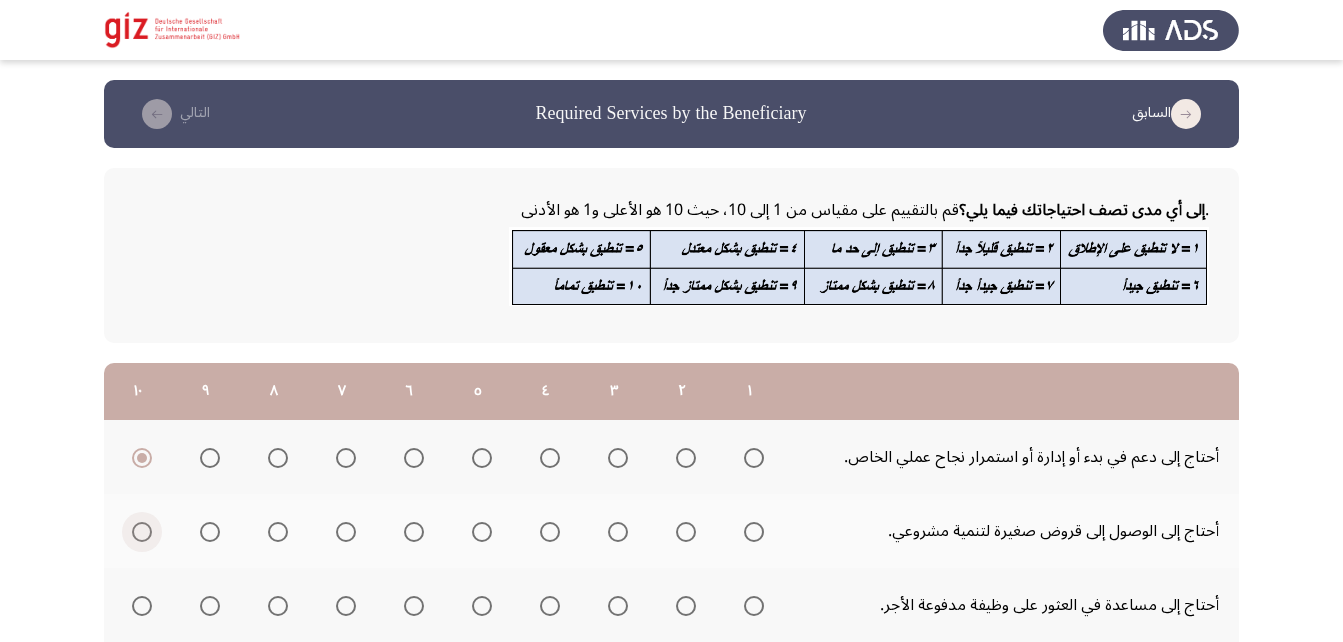 click at bounding box center (142, 532) 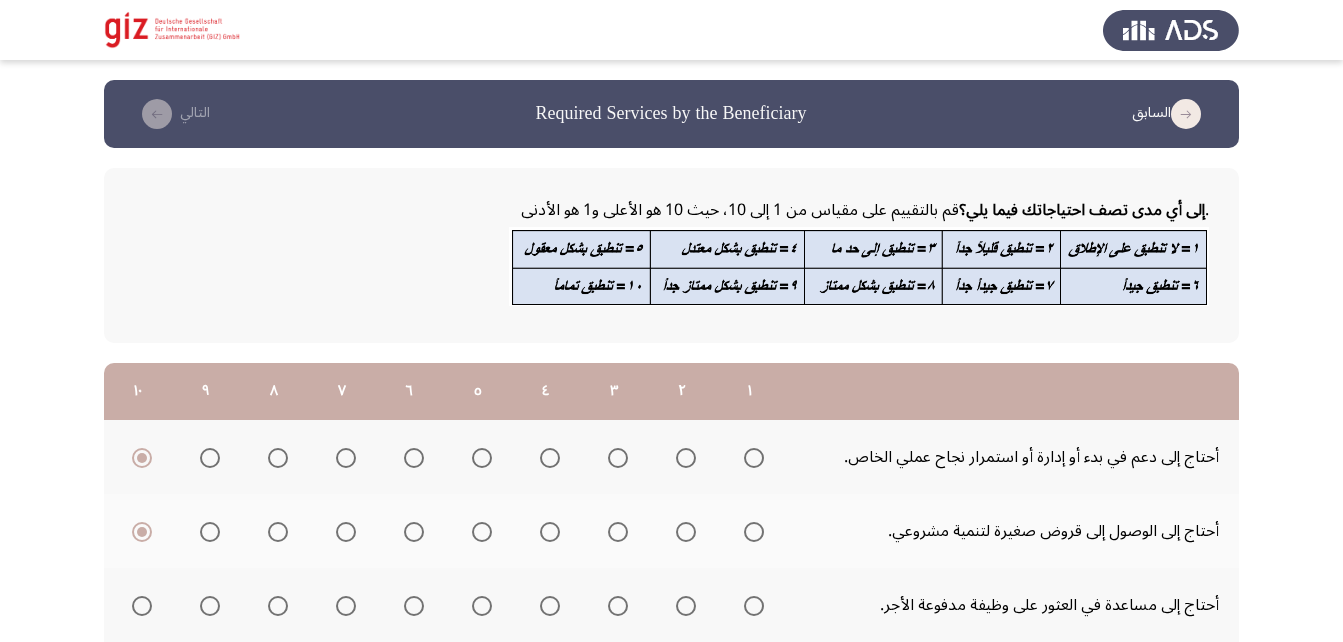 scroll, scrollTop: 368, scrollLeft: 0, axis: vertical 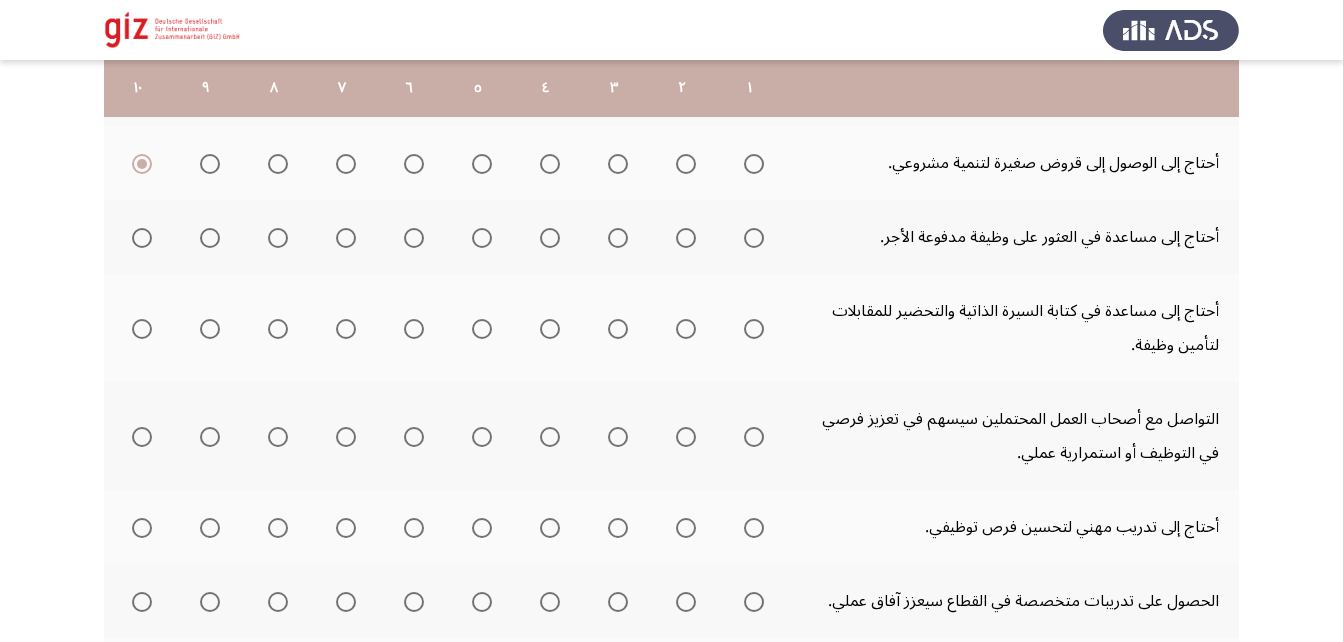 click at bounding box center [142, 238] 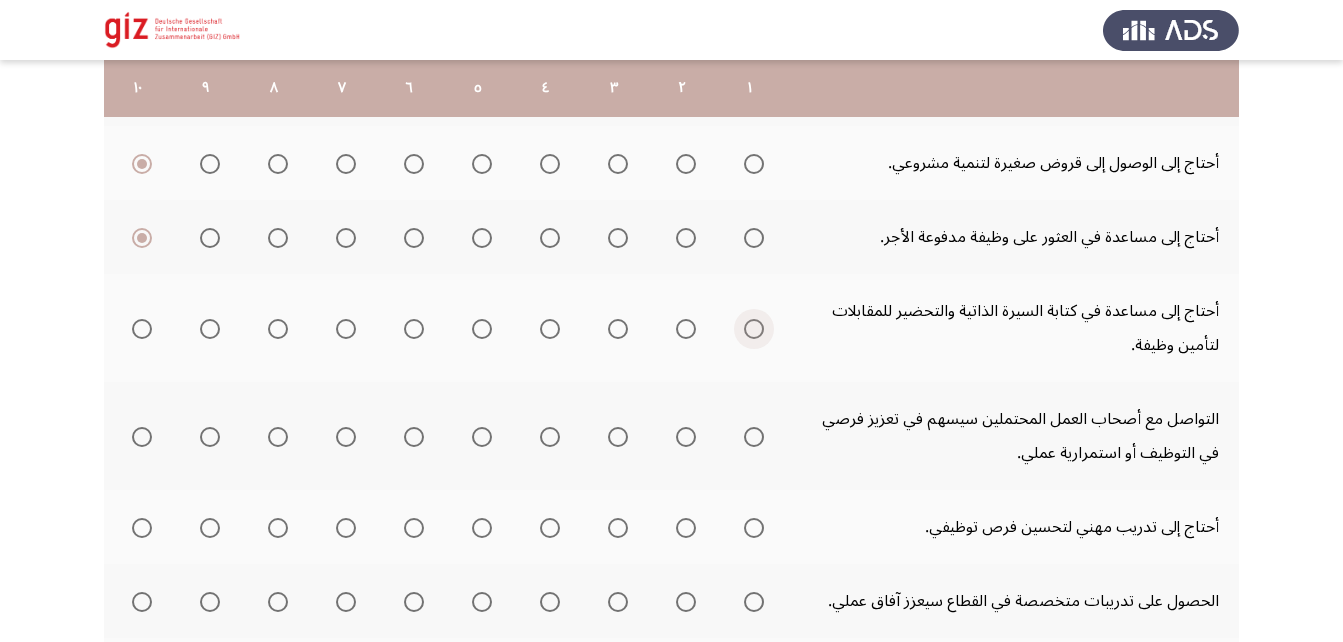 click at bounding box center [754, 329] 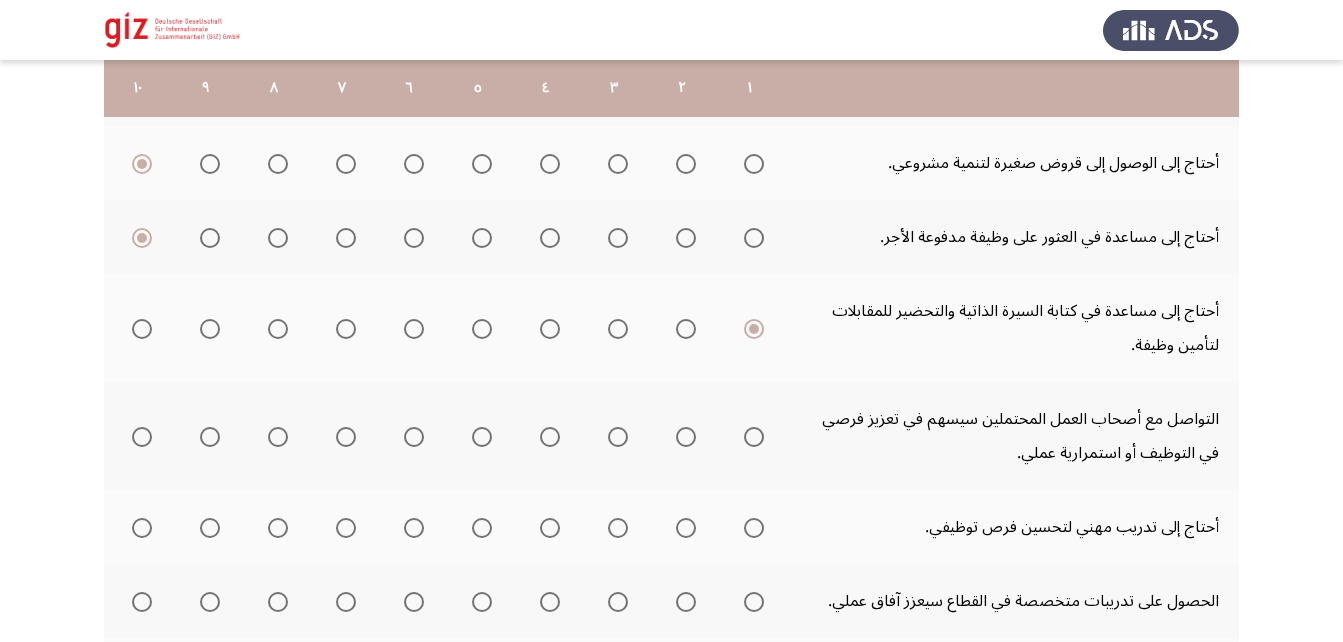 click at bounding box center [754, 437] 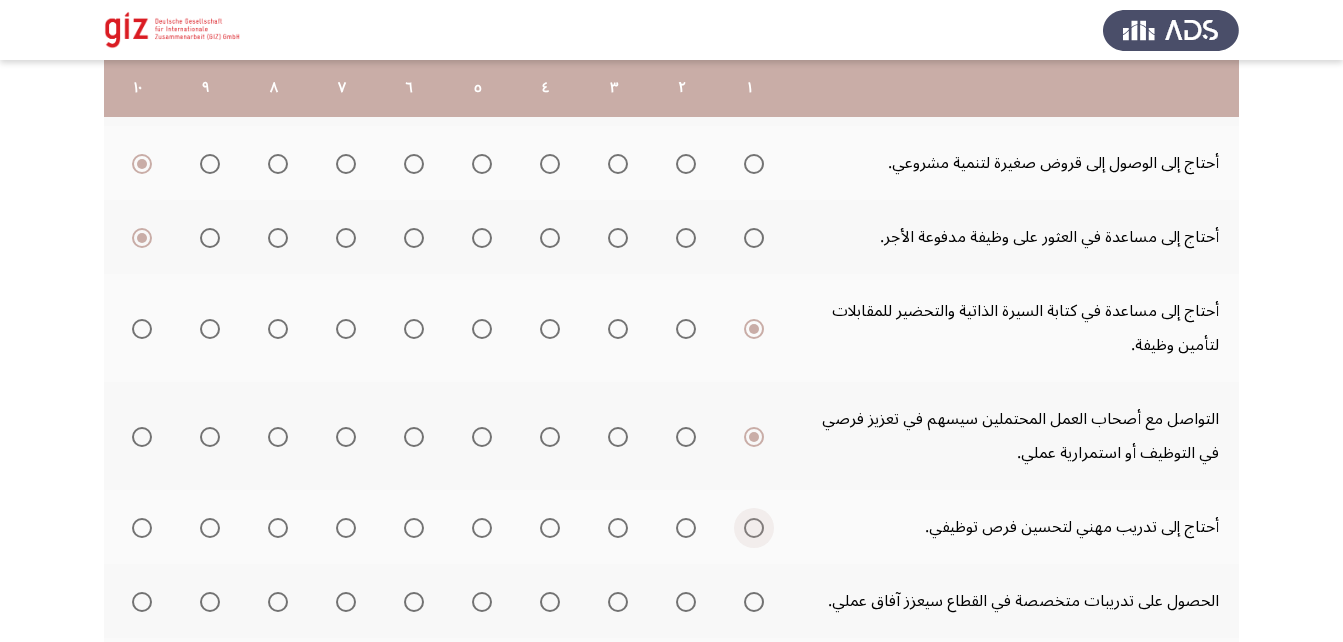 click at bounding box center [754, 528] 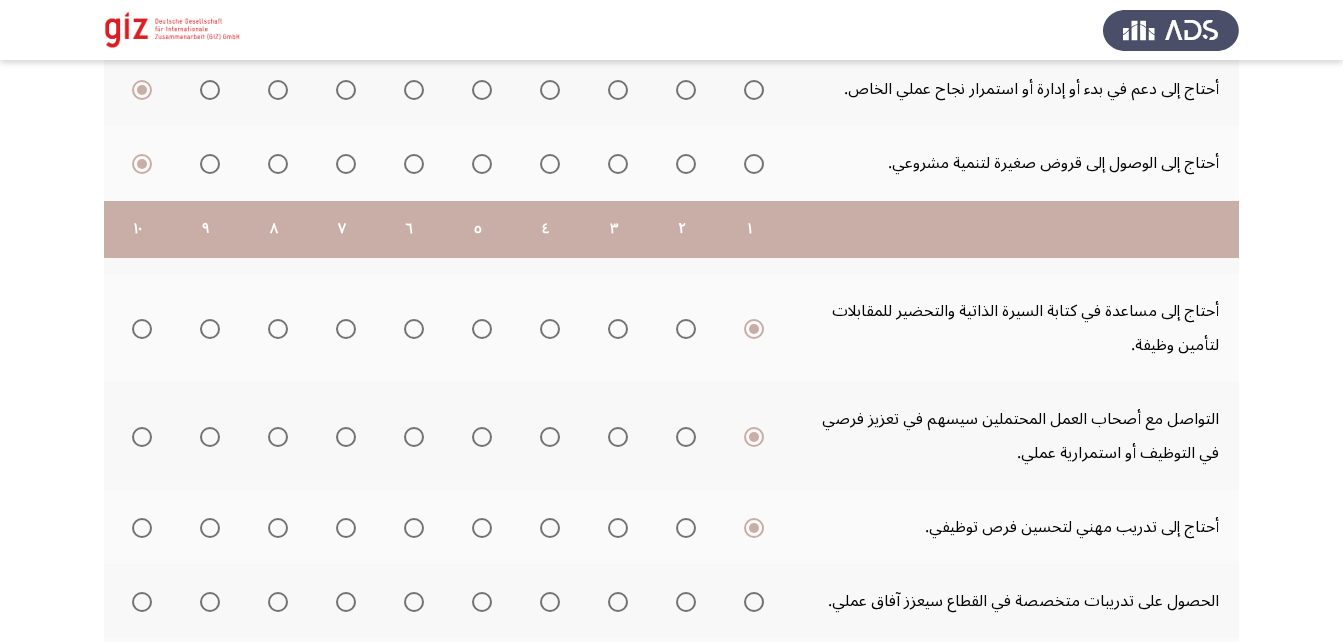 scroll, scrollTop: 522, scrollLeft: 0, axis: vertical 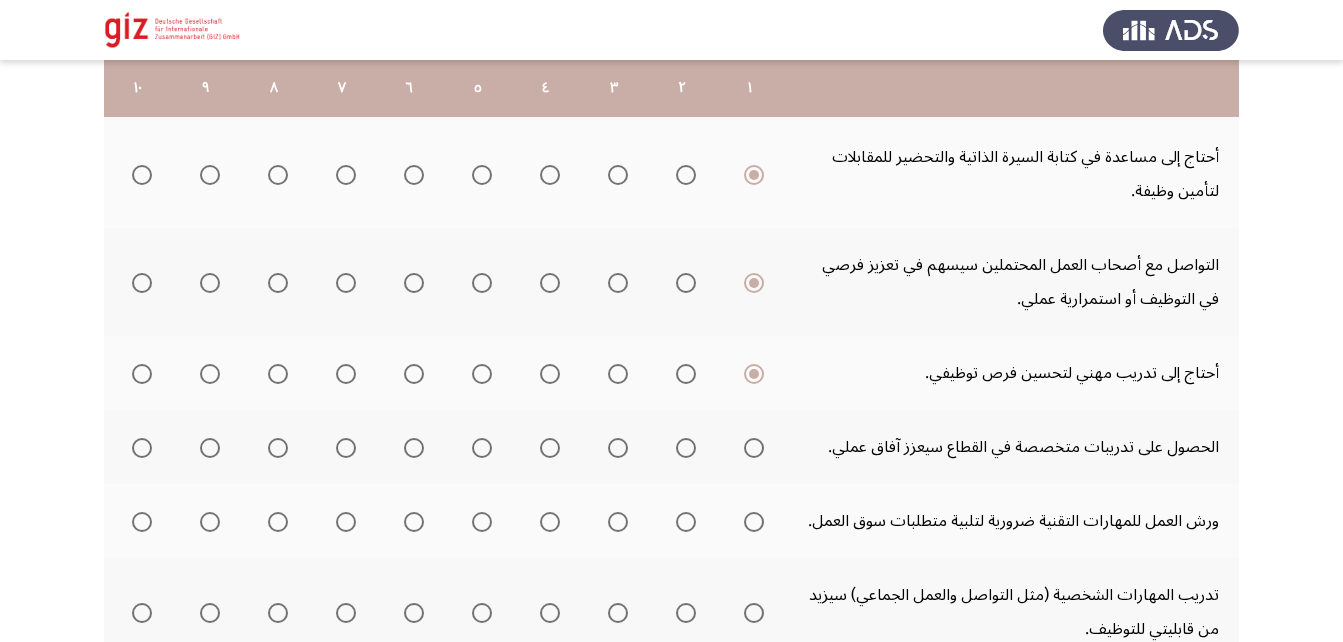 click at bounding box center [754, 448] 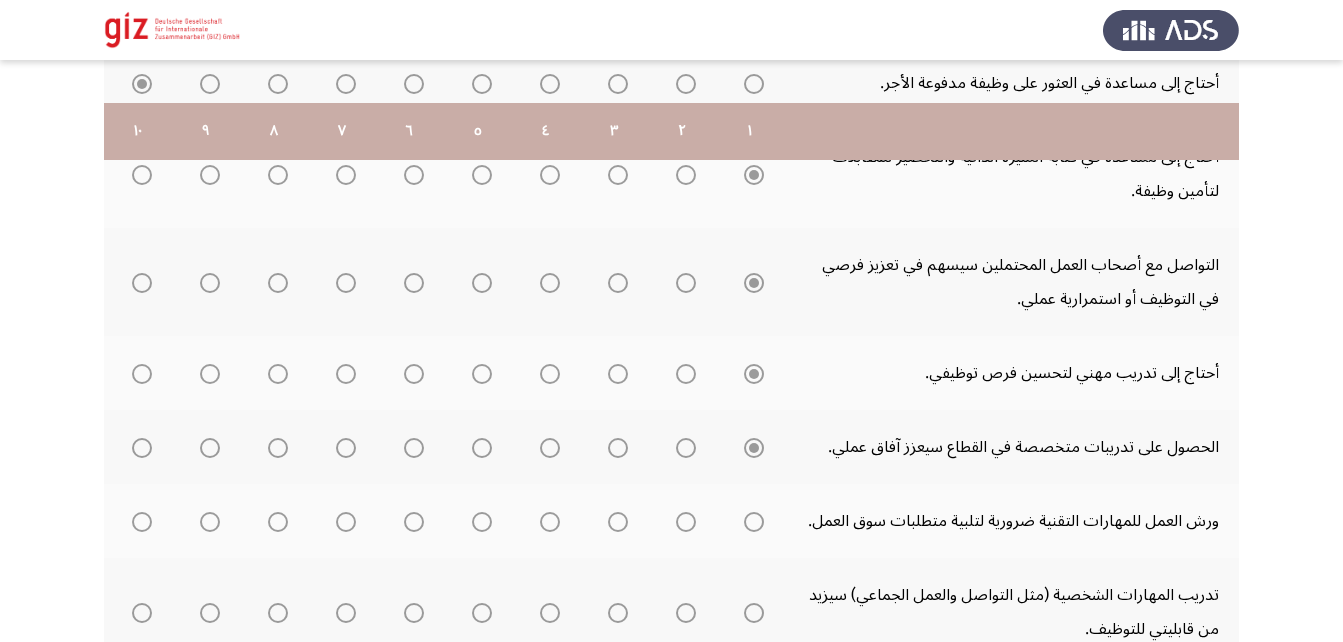 scroll, scrollTop: 671, scrollLeft: 0, axis: vertical 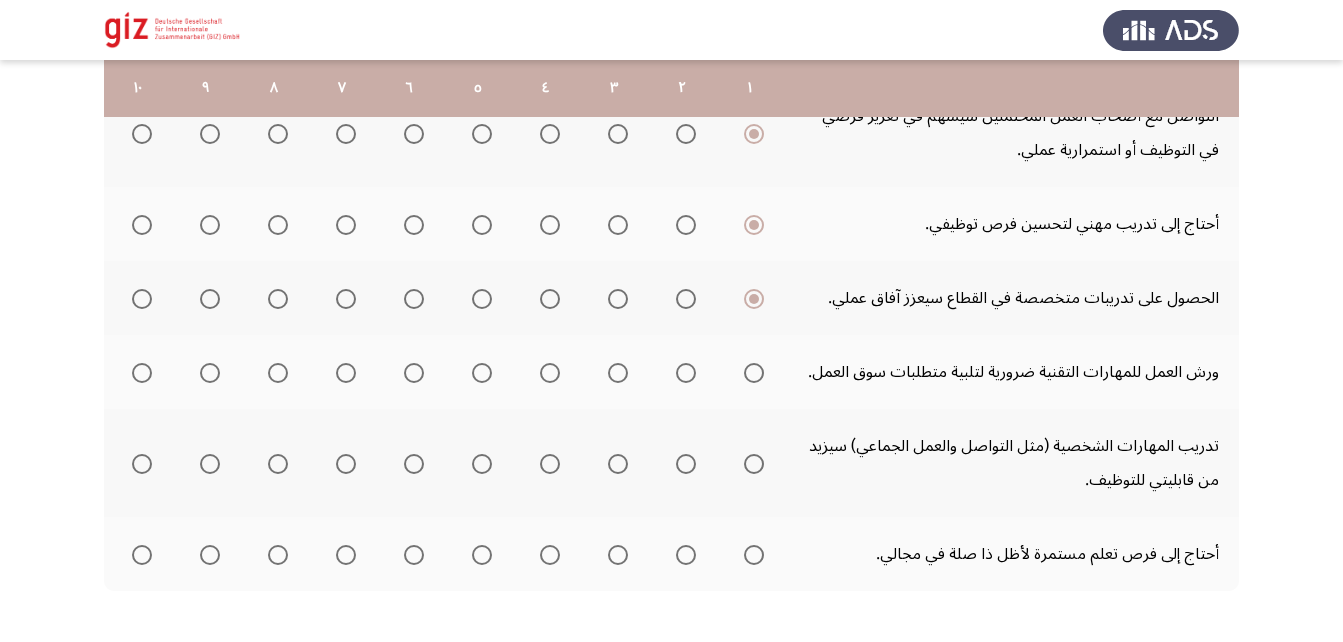 click at bounding box center [754, 373] 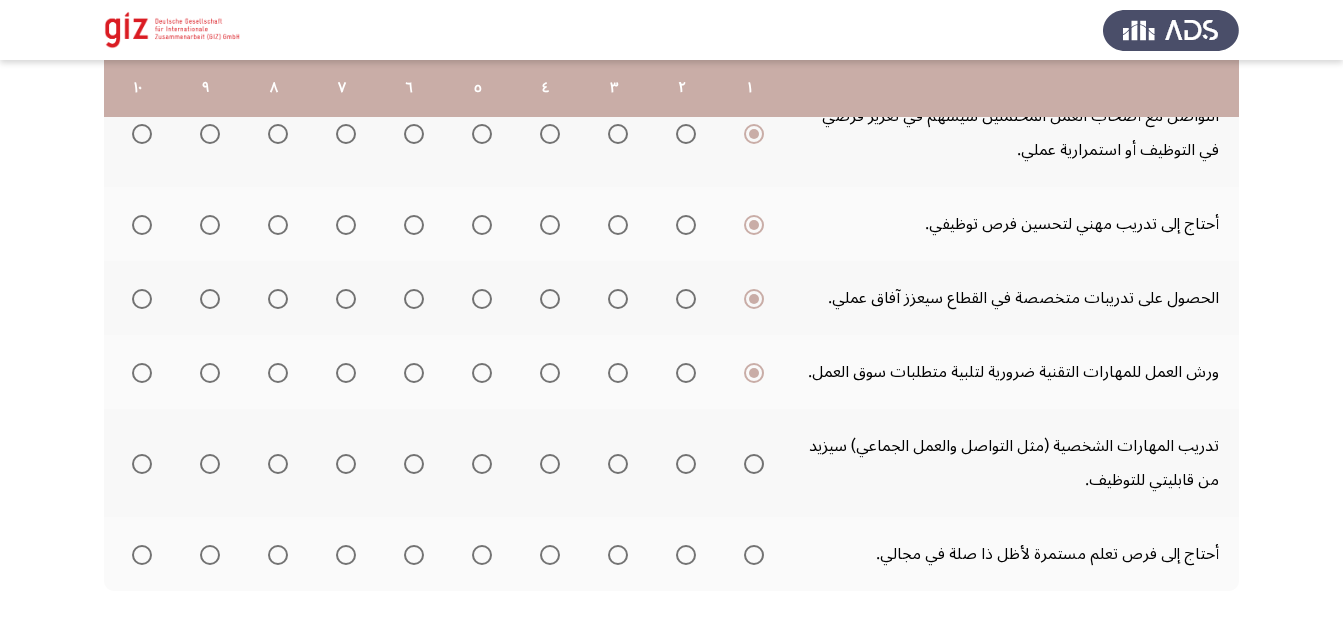 click at bounding box center [754, 464] 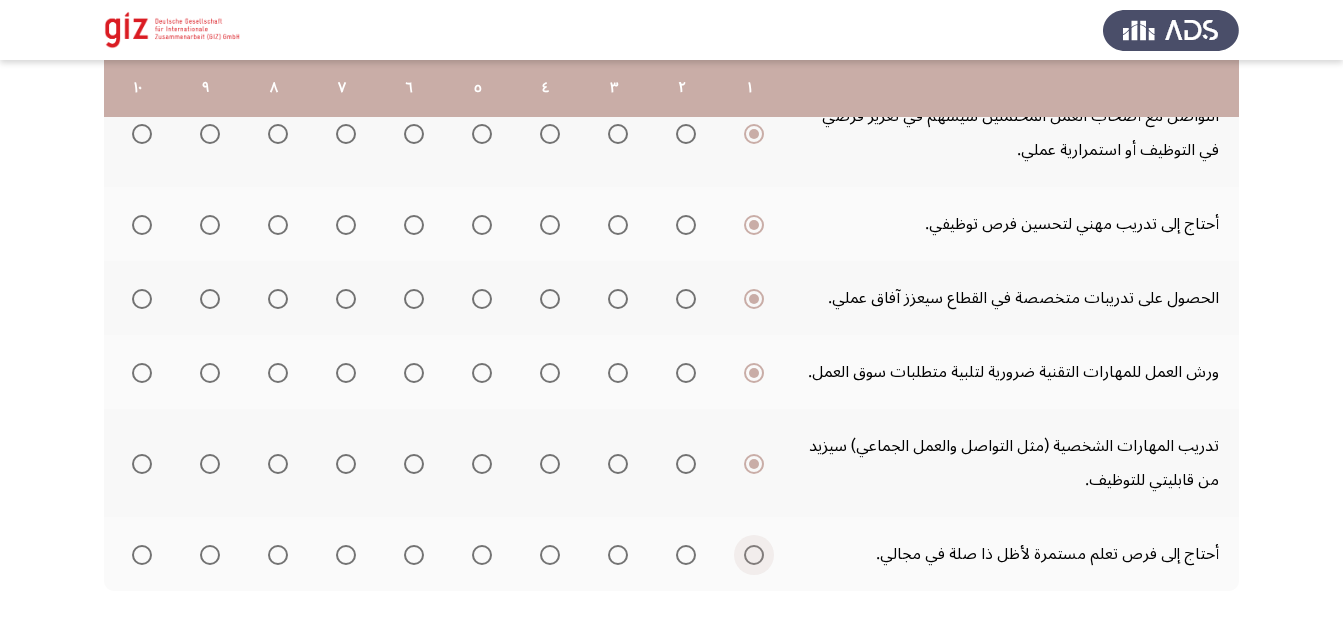 click at bounding box center (754, 555) 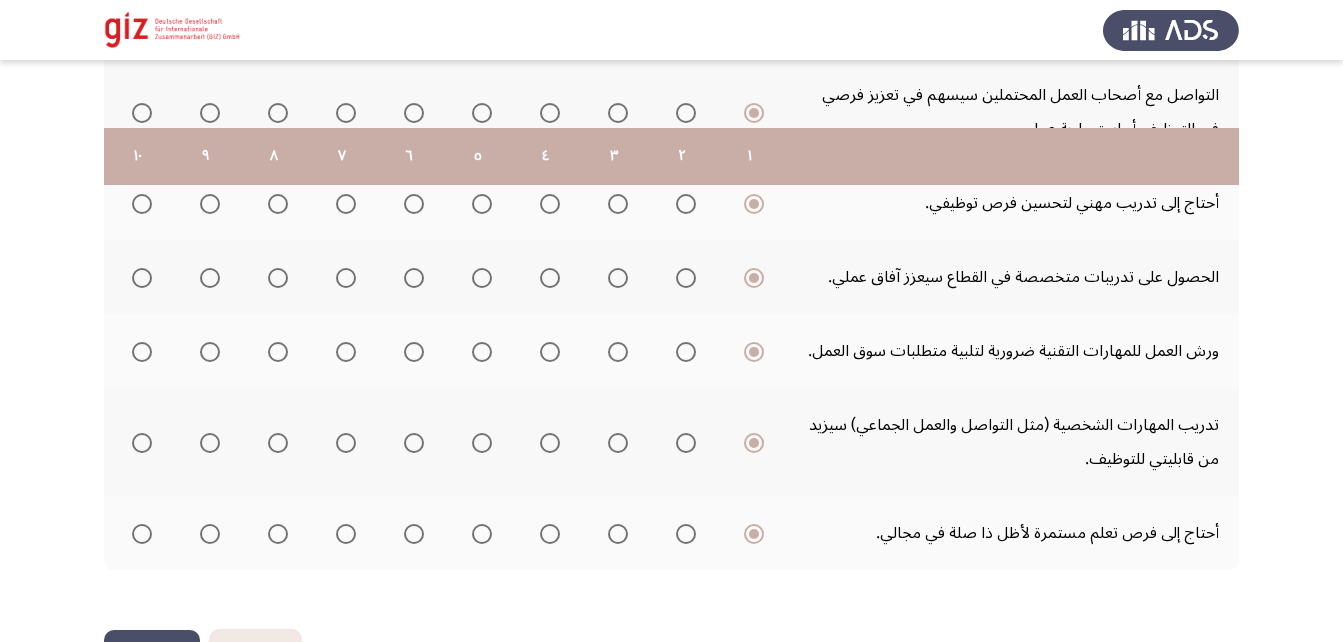 scroll, scrollTop: 760, scrollLeft: 0, axis: vertical 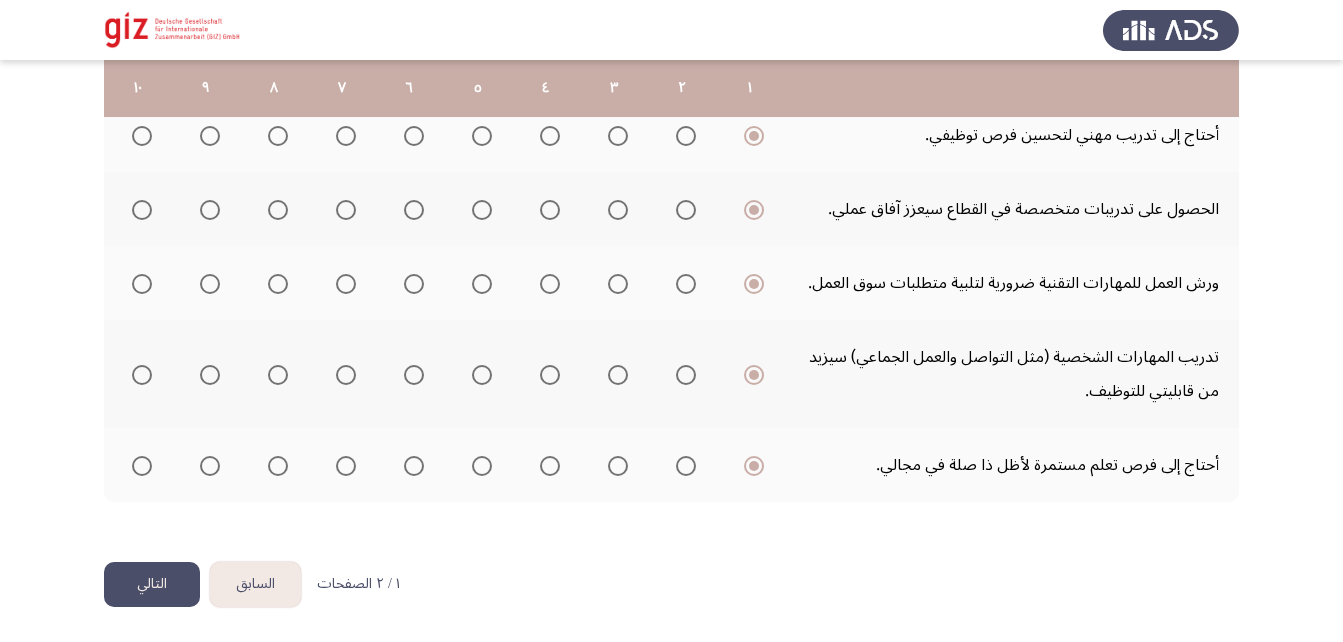 click on "التالي" 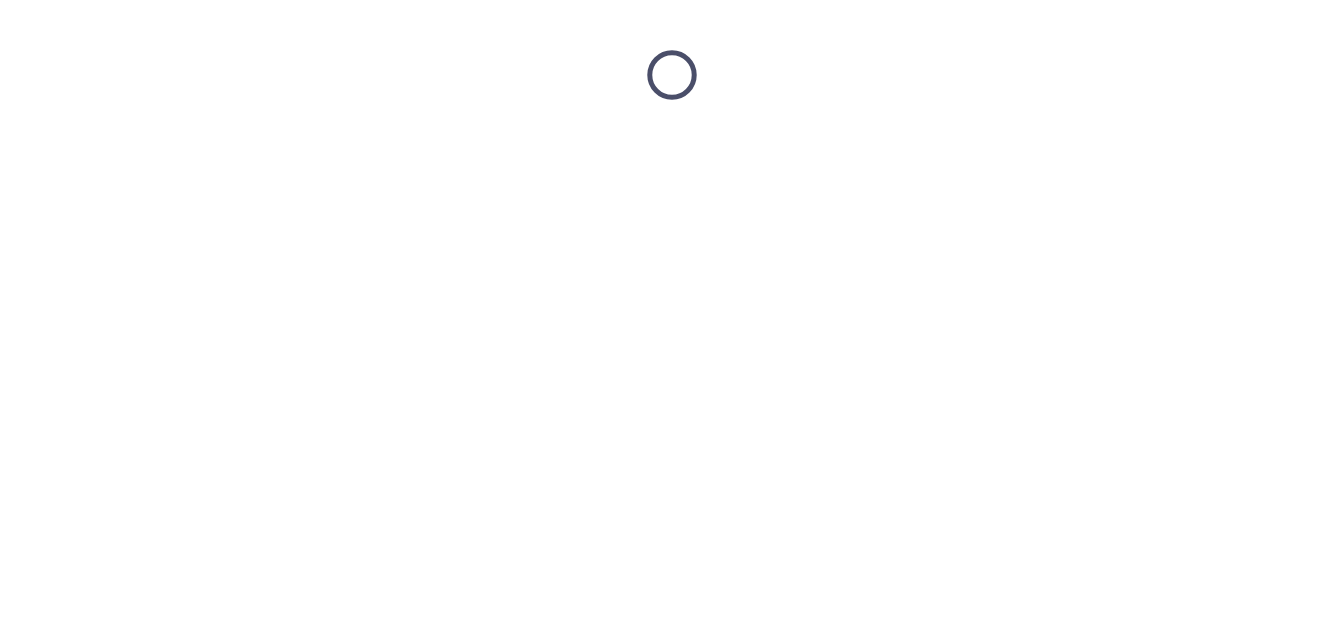 scroll, scrollTop: 0, scrollLeft: 0, axis: both 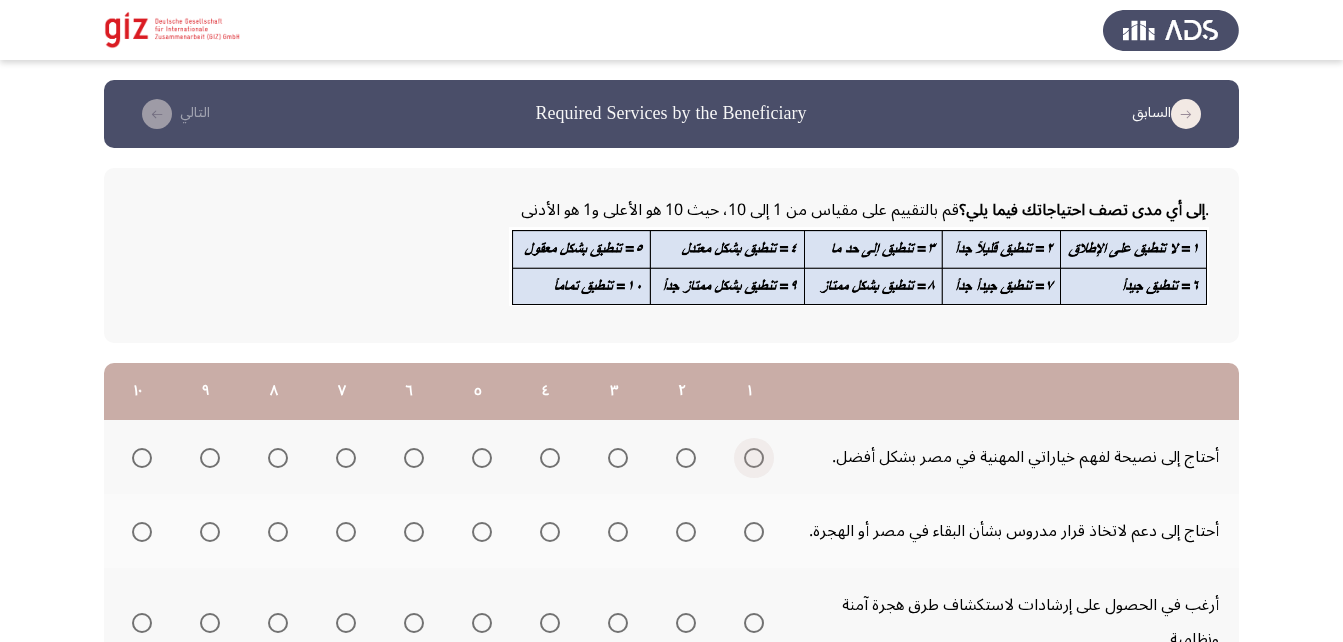 click at bounding box center [754, 458] 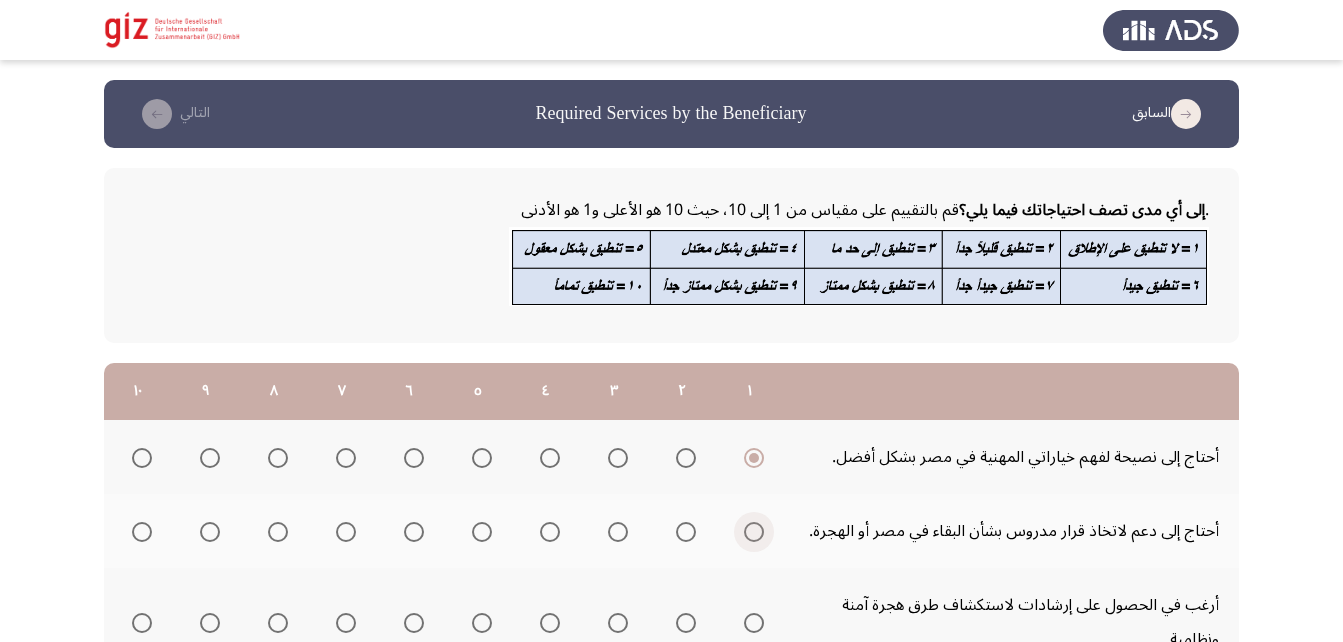 click at bounding box center [754, 532] 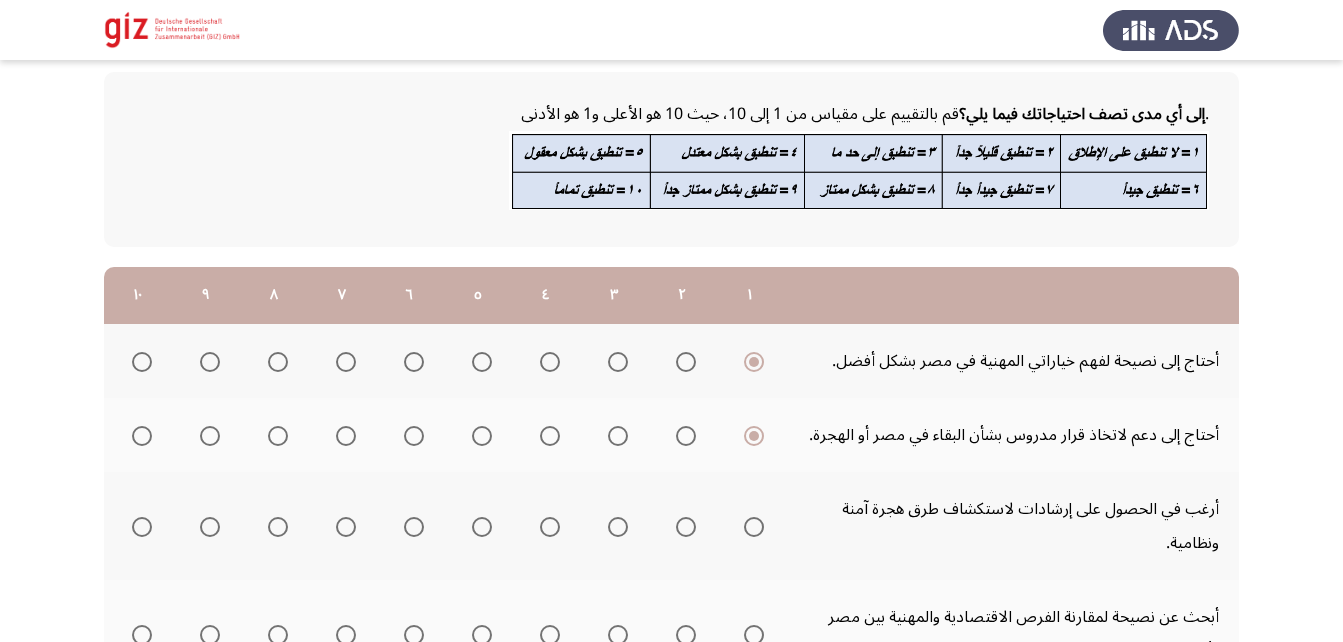 scroll, scrollTop: 181, scrollLeft: 0, axis: vertical 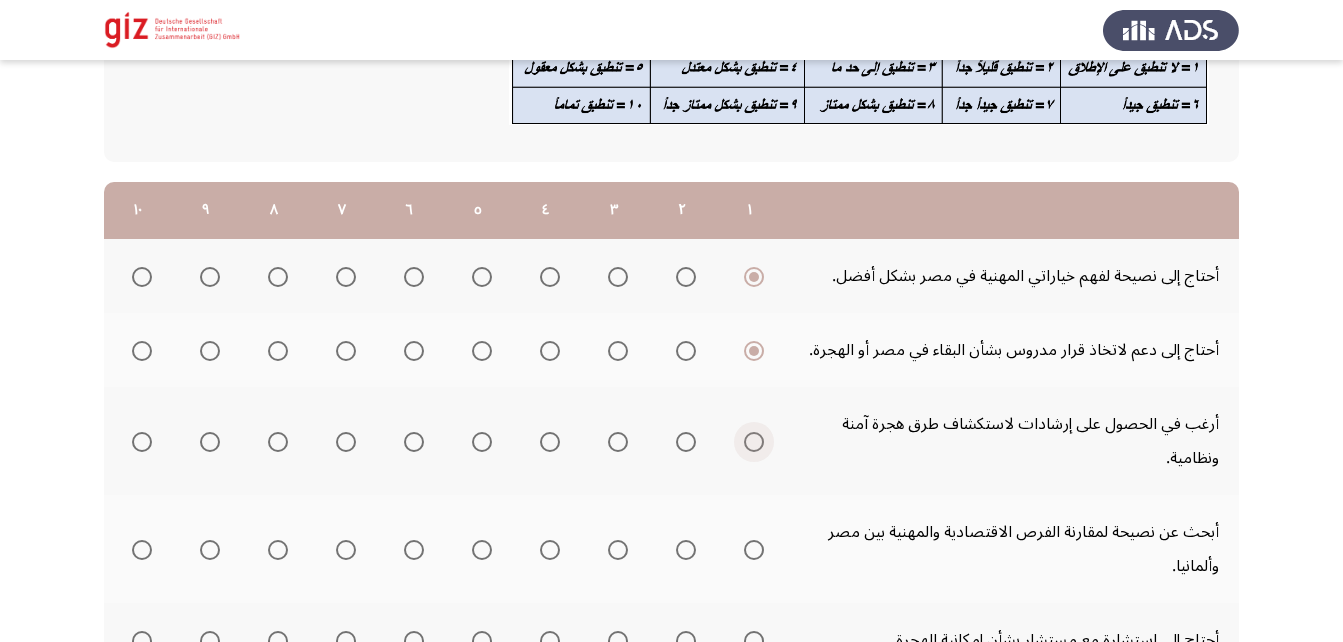 click at bounding box center [754, 442] 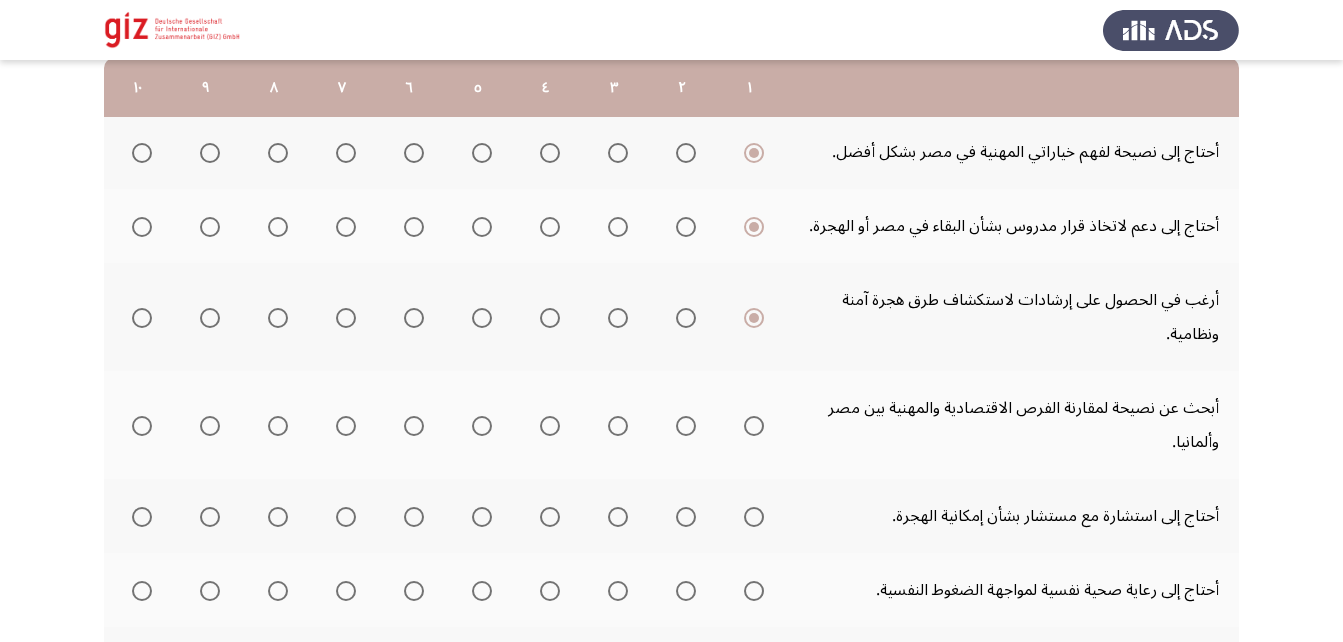 scroll, scrollTop: 303, scrollLeft: 0, axis: vertical 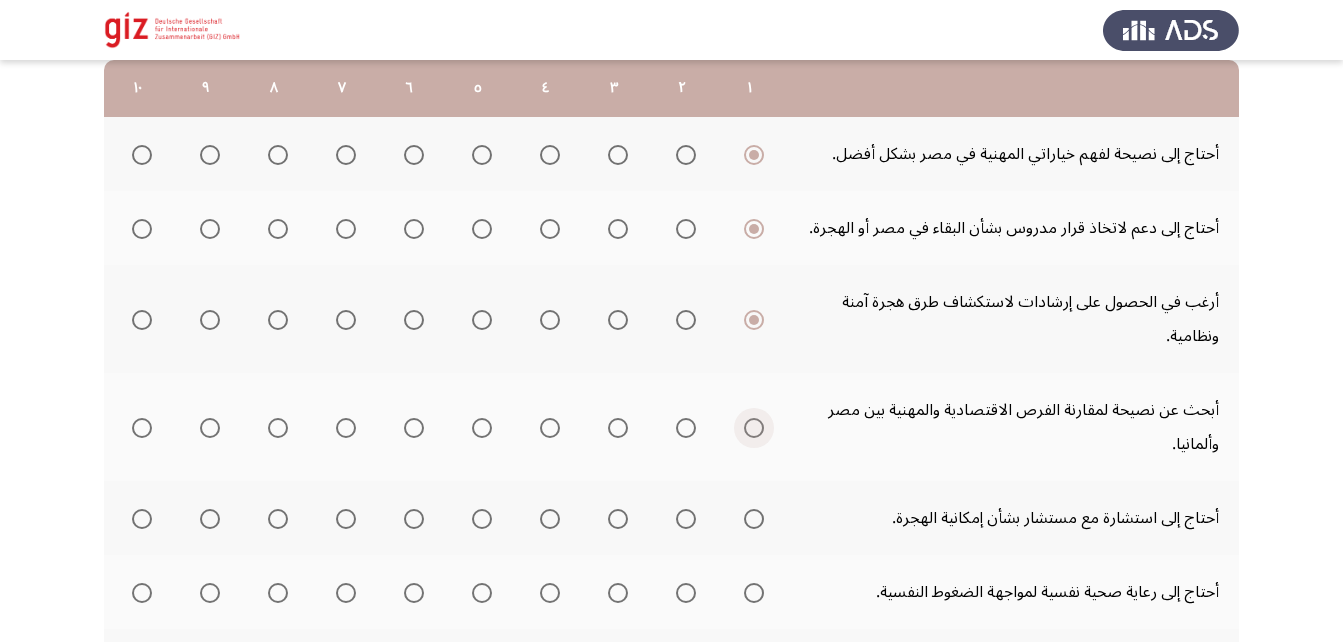 click at bounding box center [754, 428] 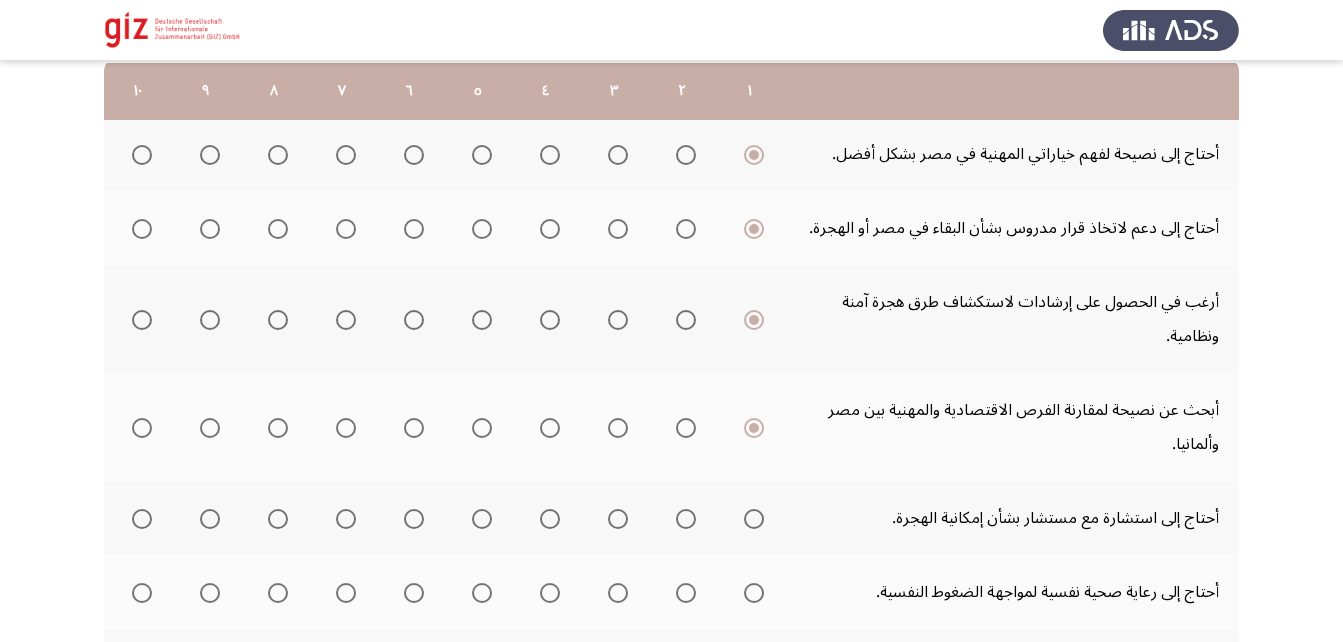 scroll, scrollTop: 492, scrollLeft: 0, axis: vertical 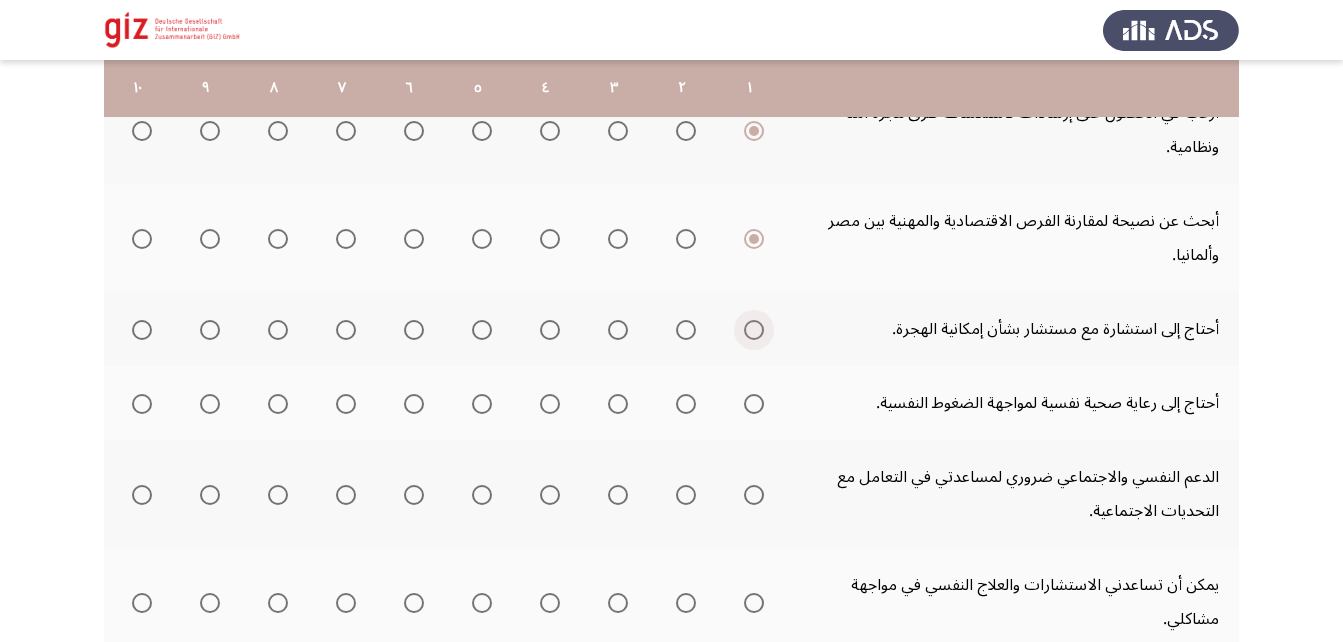 click at bounding box center [754, 330] 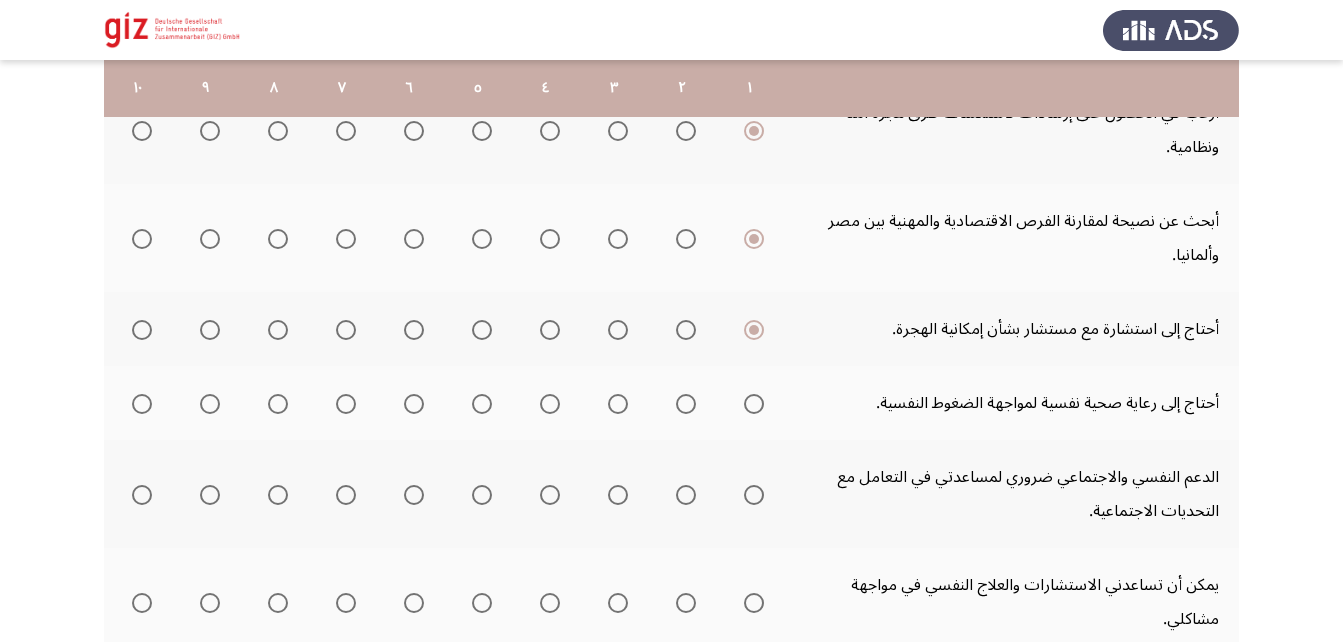 click at bounding box center [754, 404] 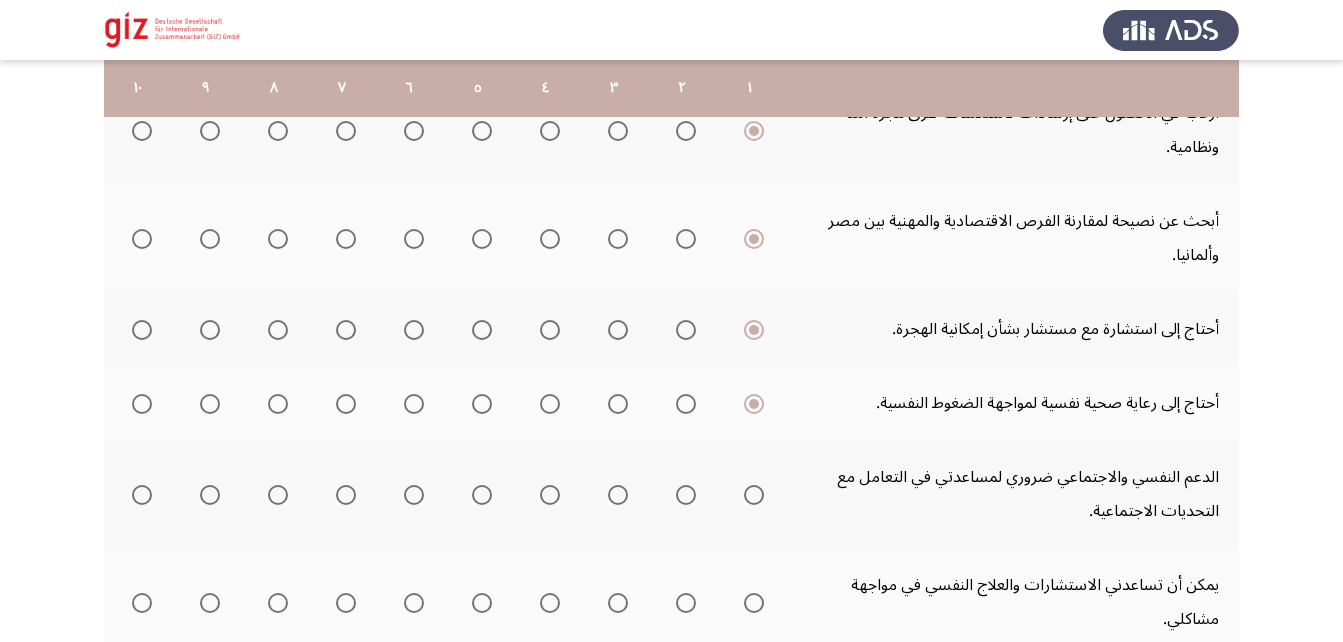 click at bounding box center (754, 495) 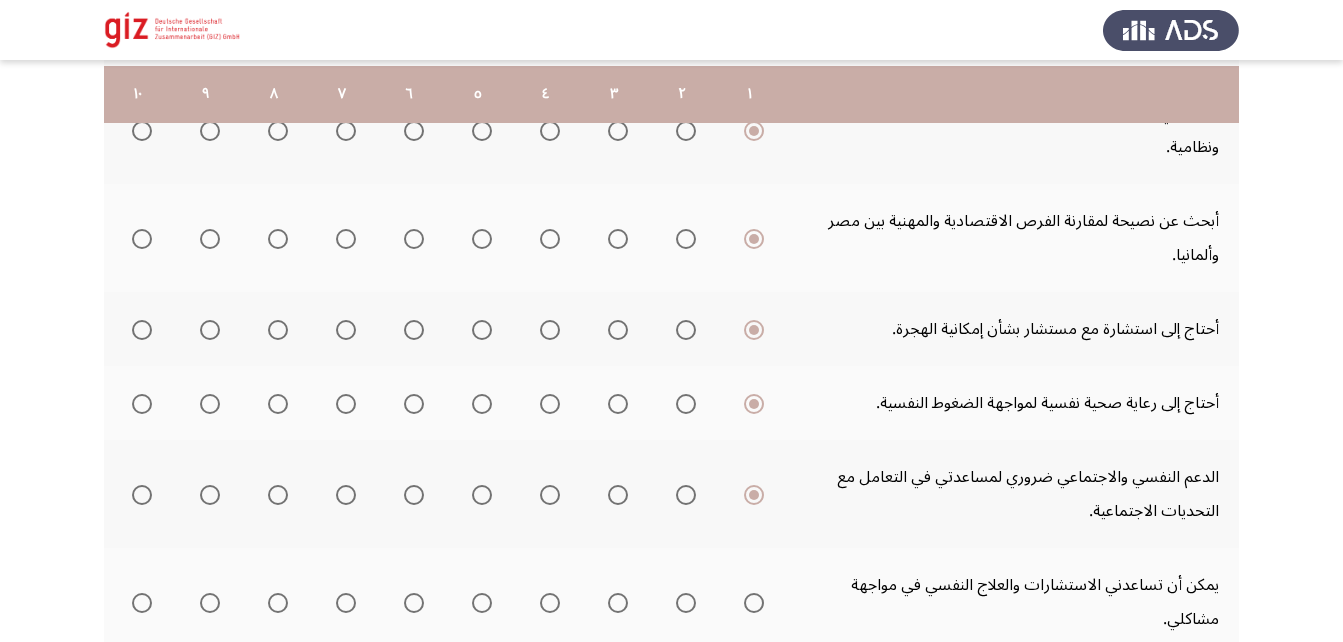 scroll, scrollTop: 721, scrollLeft: 0, axis: vertical 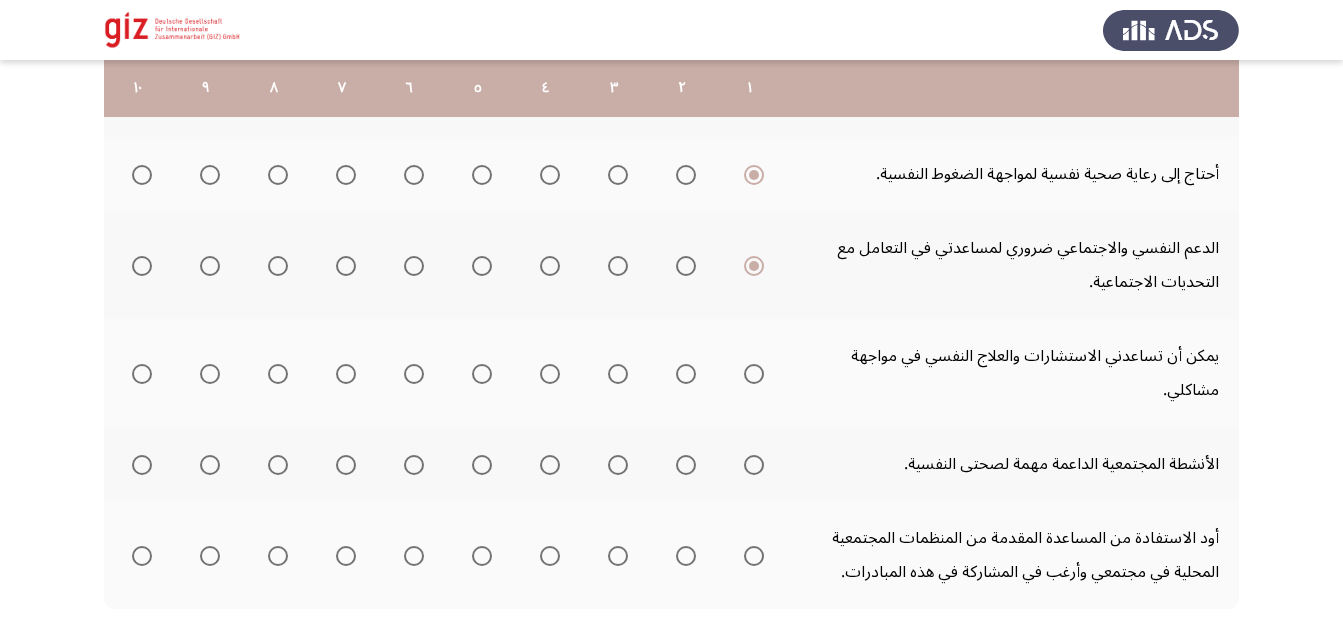click at bounding box center (754, 374) 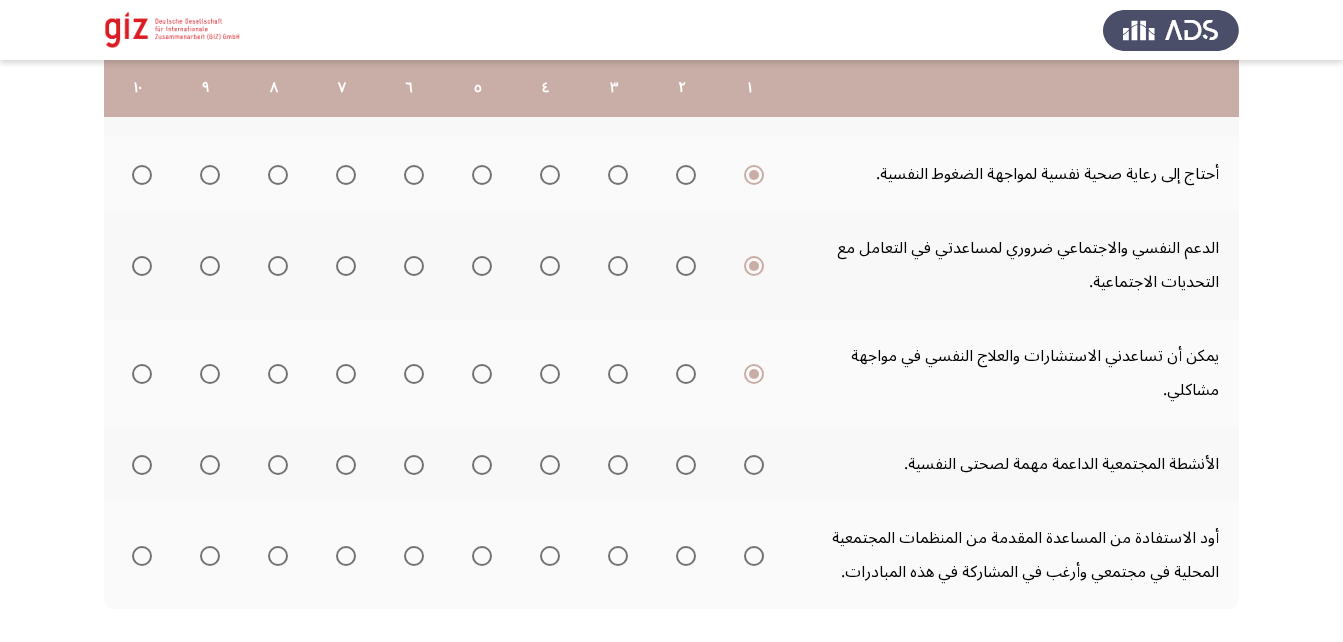 click at bounding box center [754, 465] 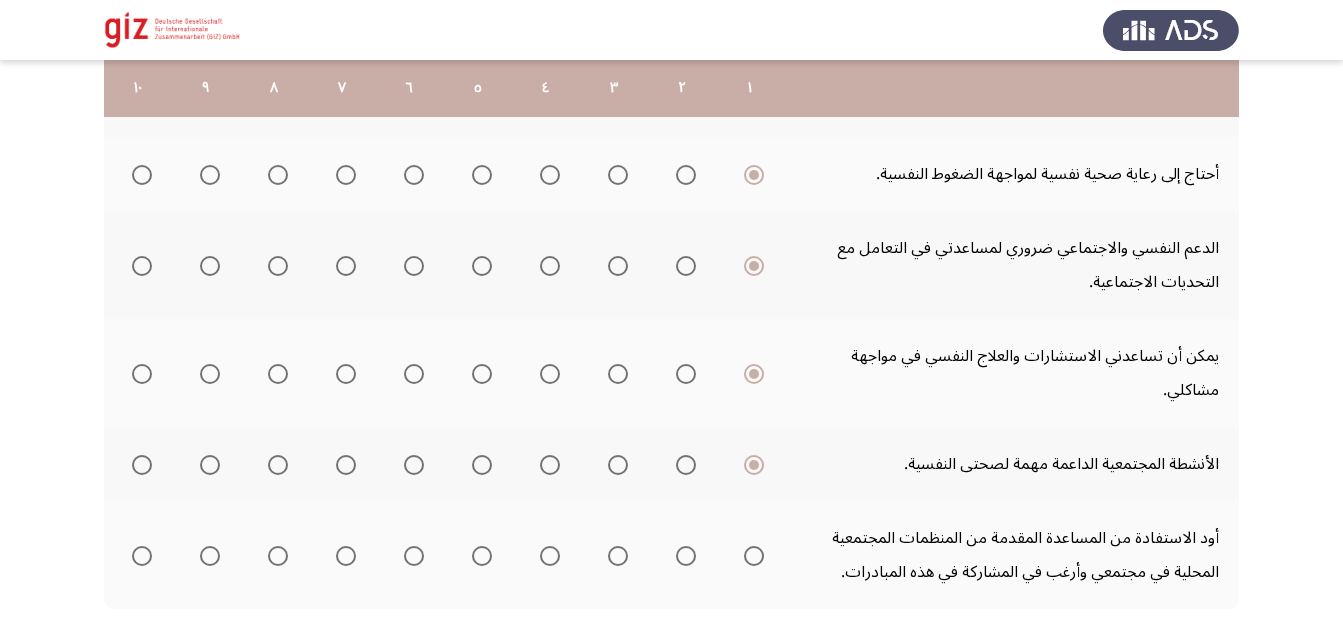 scroll, scrollTop: 828, scrollLeft: 0, axis: vertical 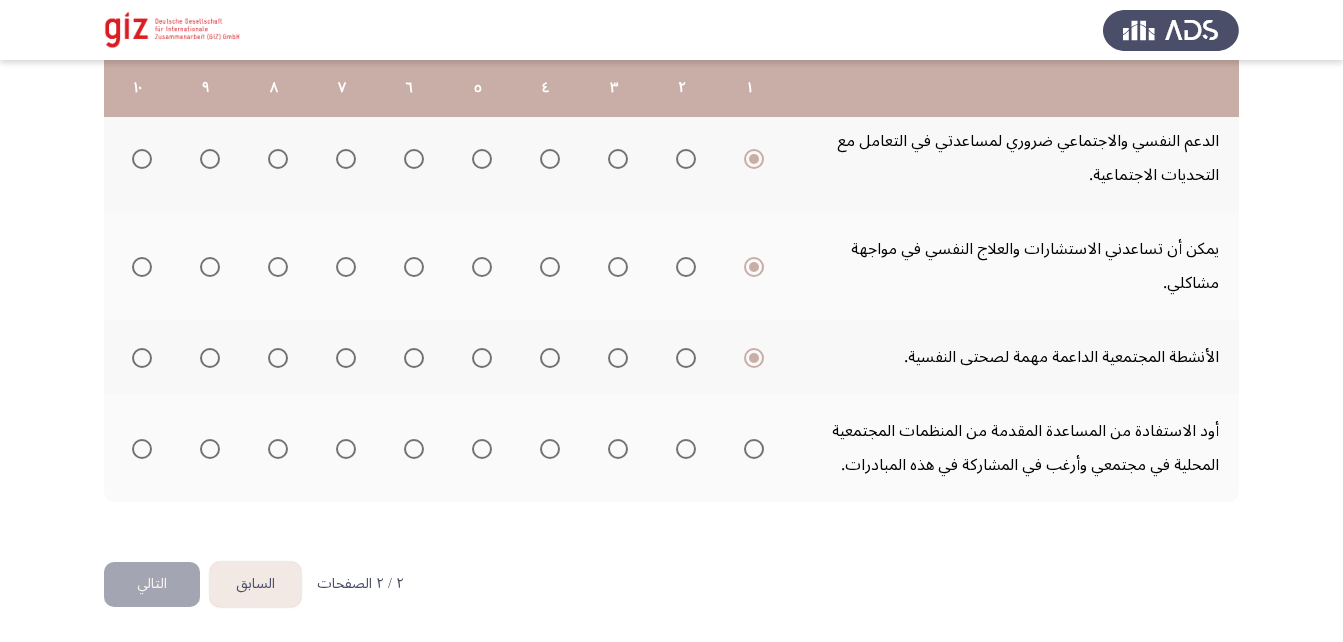 click at bounding box center [754, 449] 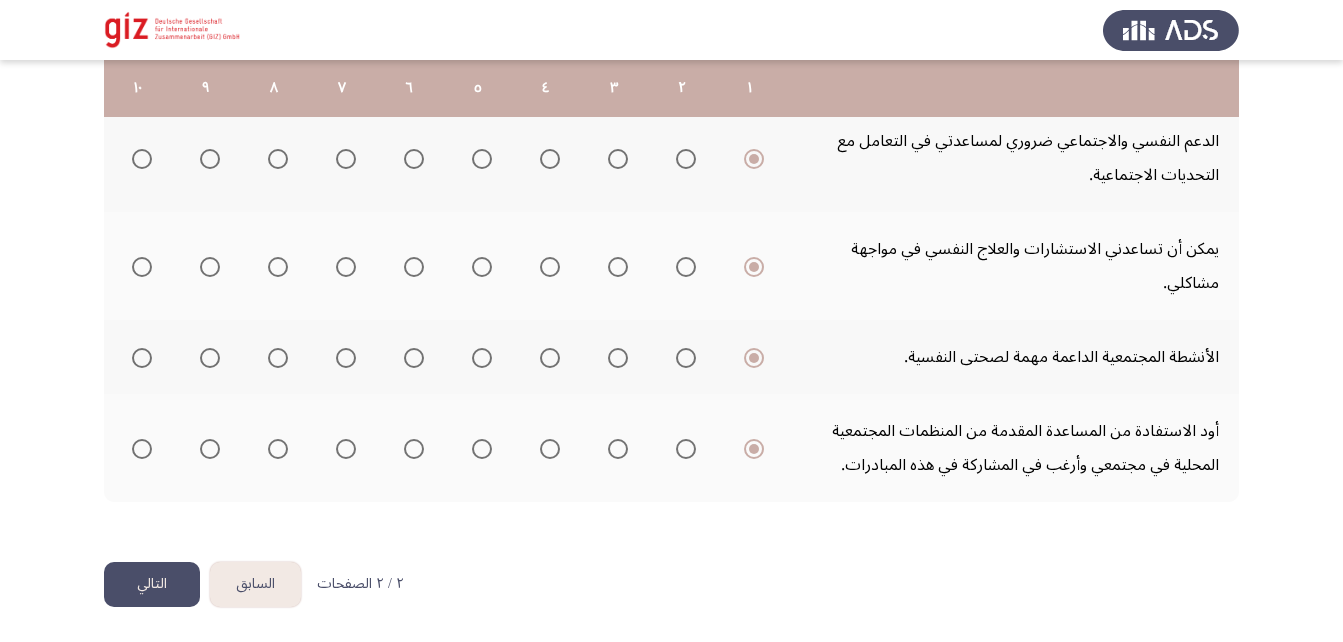 click on "التالي" 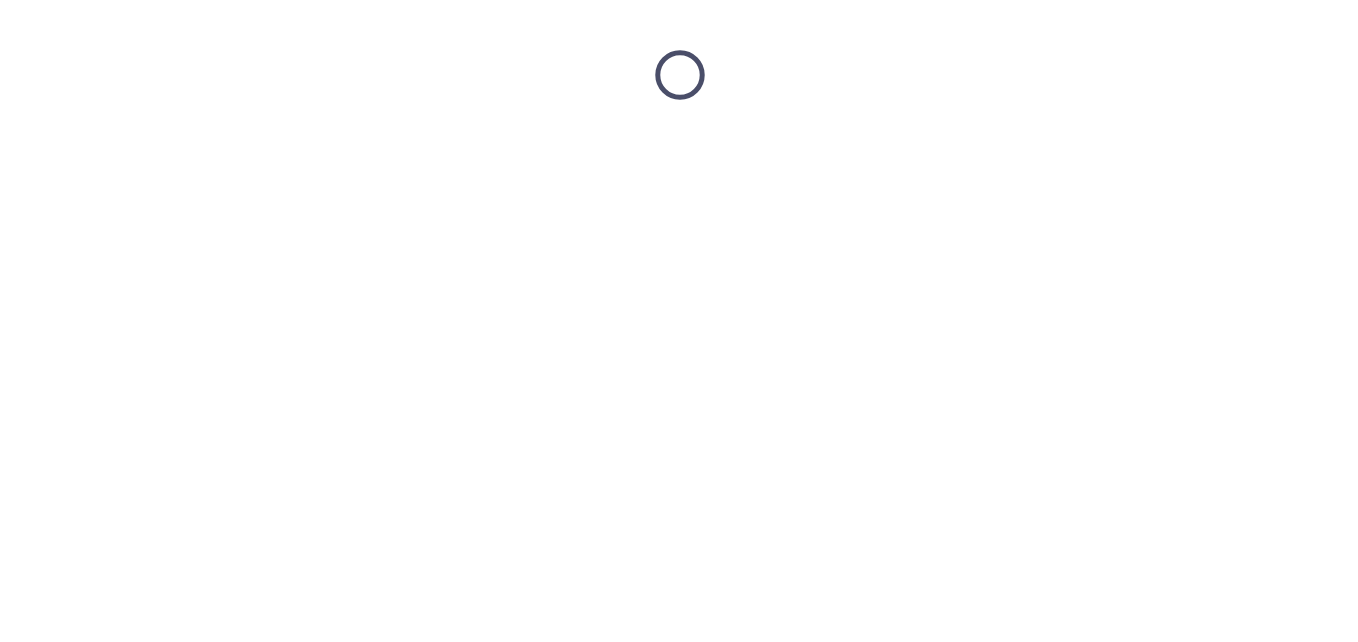 scroll, scrollTop: 0, scrollLeft: 0, axis: both 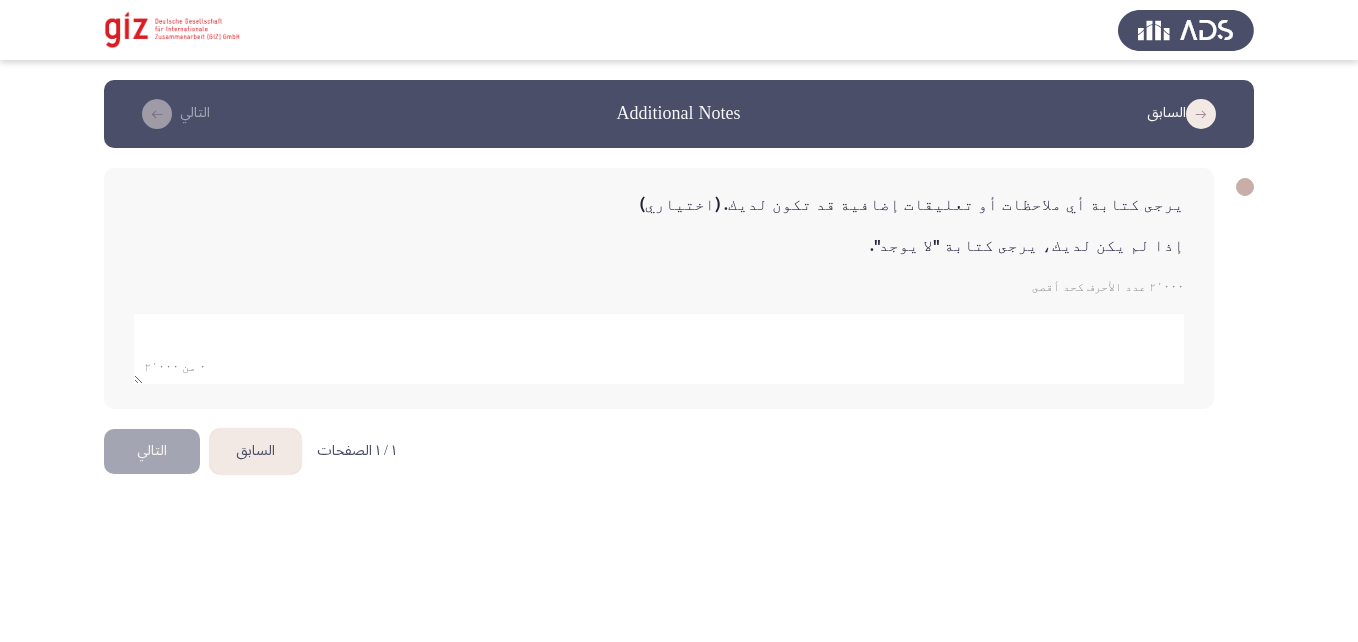 click 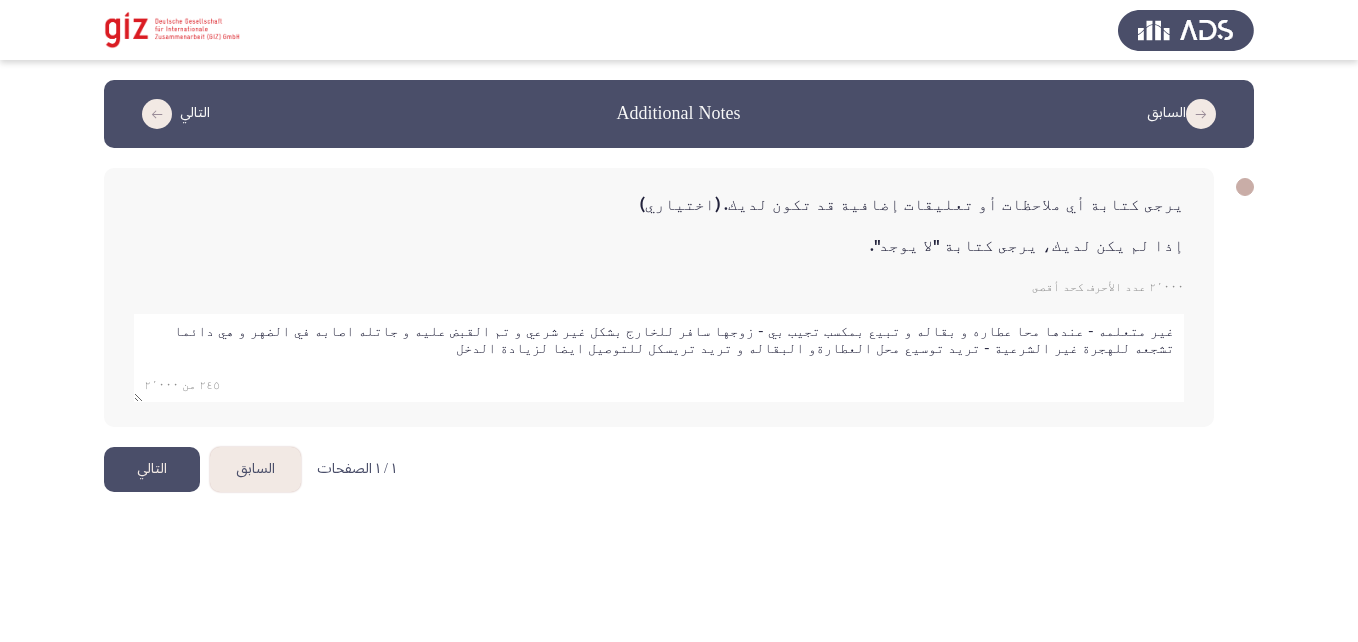 paste on "عمتها عاجزه في البيت - الستات في الصعيد جم عشان احنا بنات" 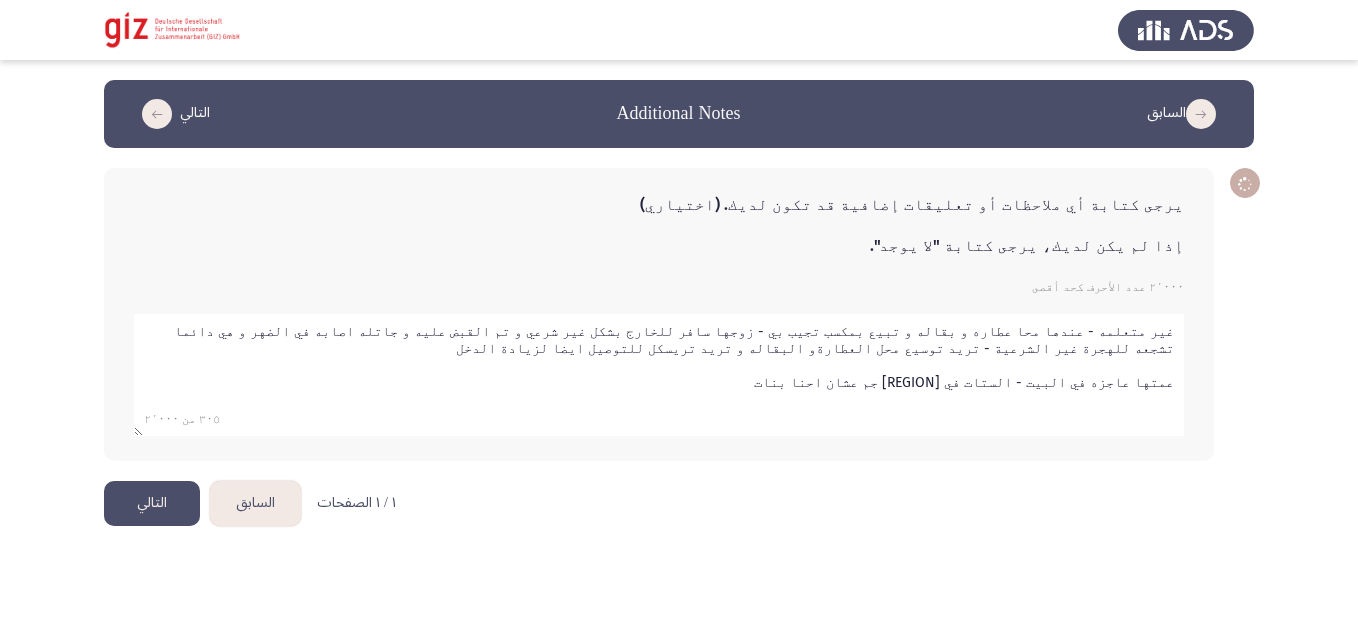 type on "غير متعلمه - عندها محا عطاره و بقاله و تبيع بمكسب تجيب بي - زوجها سافر للخارج بشكل غير شرعي و تم القبض عليه و جاتله اصابه في الضهر و هي دائما تشجعه للهجرة غير الشرعية -  تريد توسيع محل العطارةو البقاله  و تريد تريسكل للتوصيل ايضا لزيادة الدخل
عمتها عاجزه في البيت - الستات في الصعيد جم عشان احنا بنات" 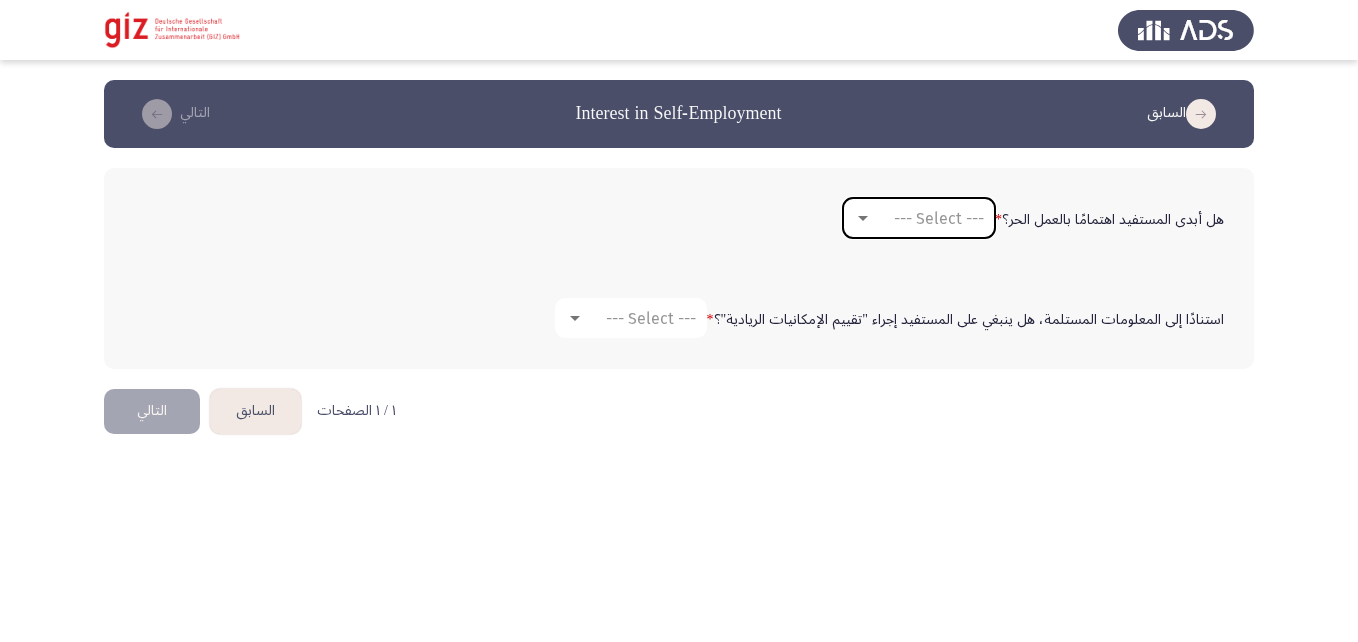 click on "--- Select ---" at bounding box center (939, 218) 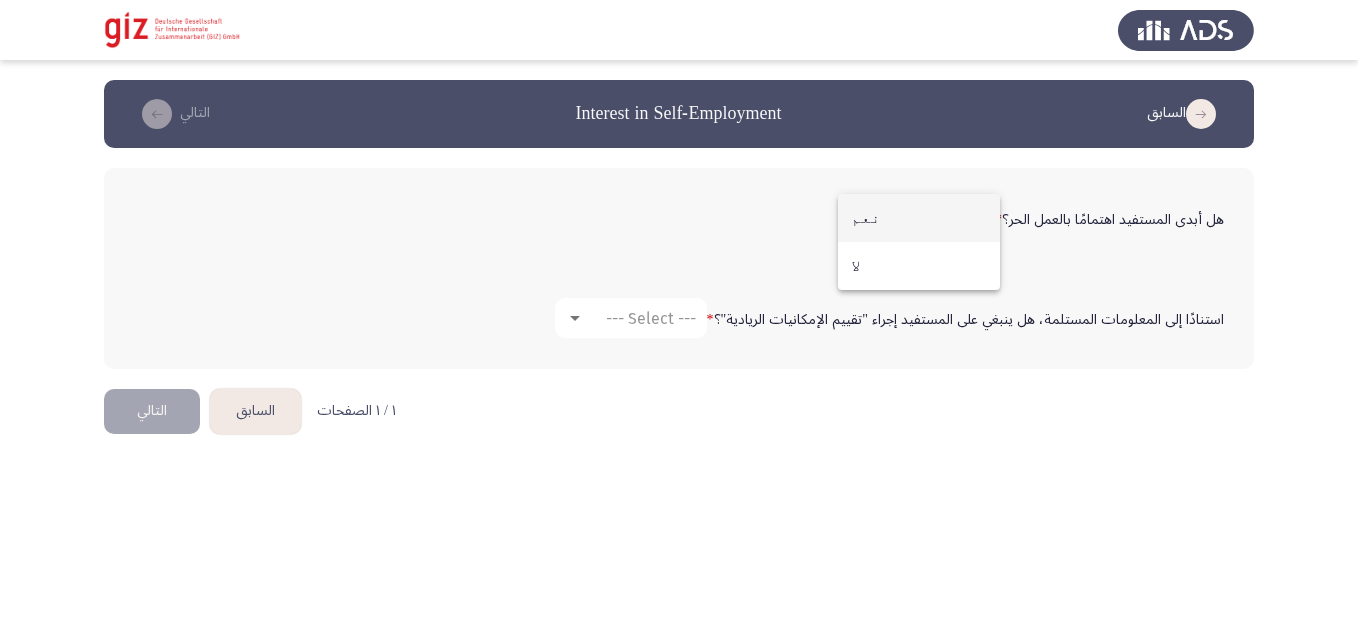 click on "نعم" at bounding box center (919, 218) 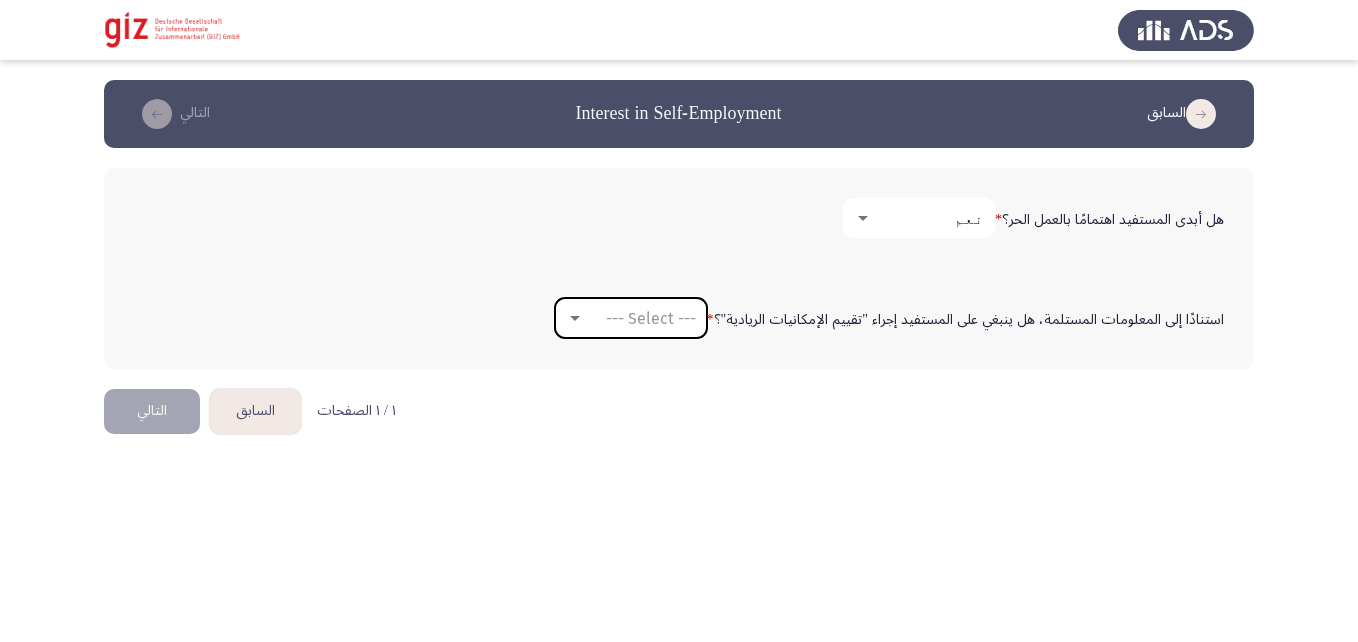 click on "--- Select ---" at bounding box center [651, 318] 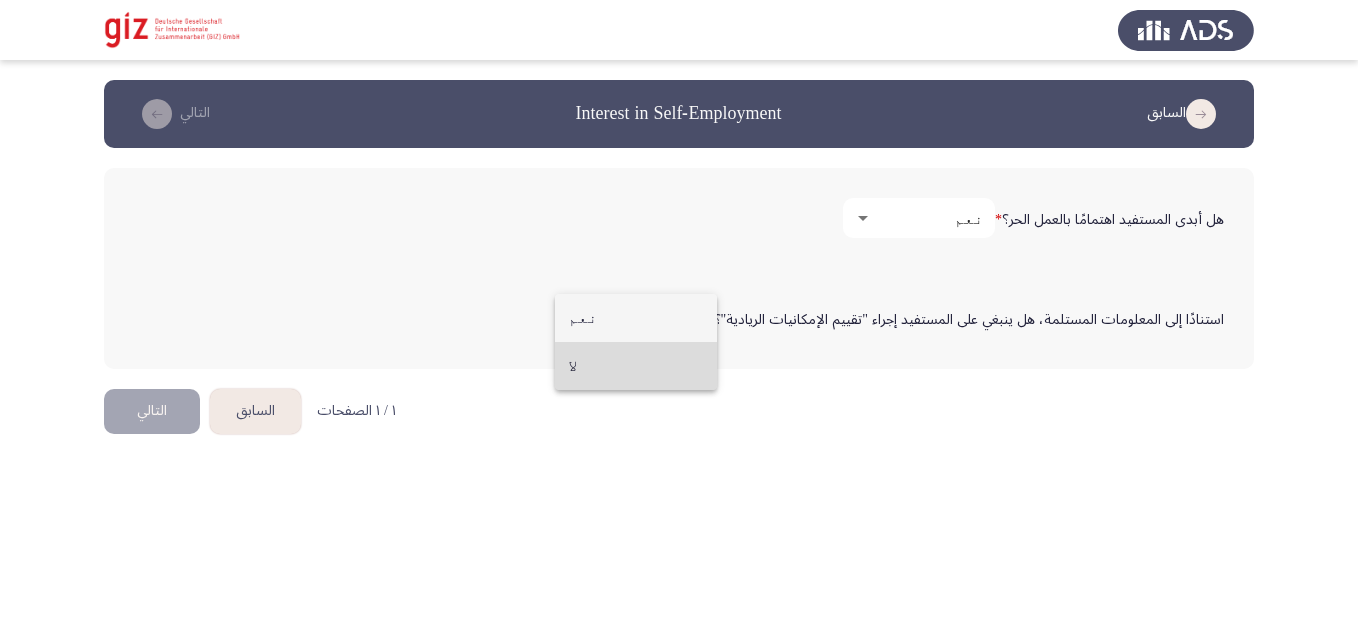 click on "لا" at bounding box center [636, 366] 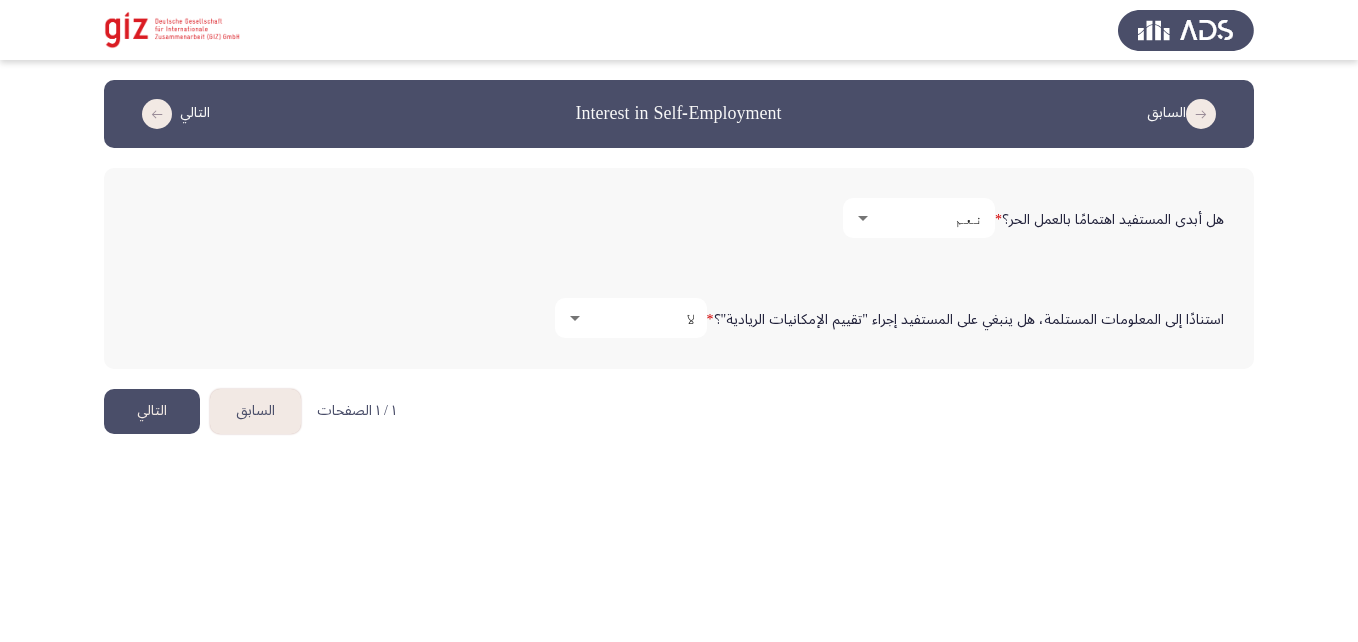 click on "التالي" 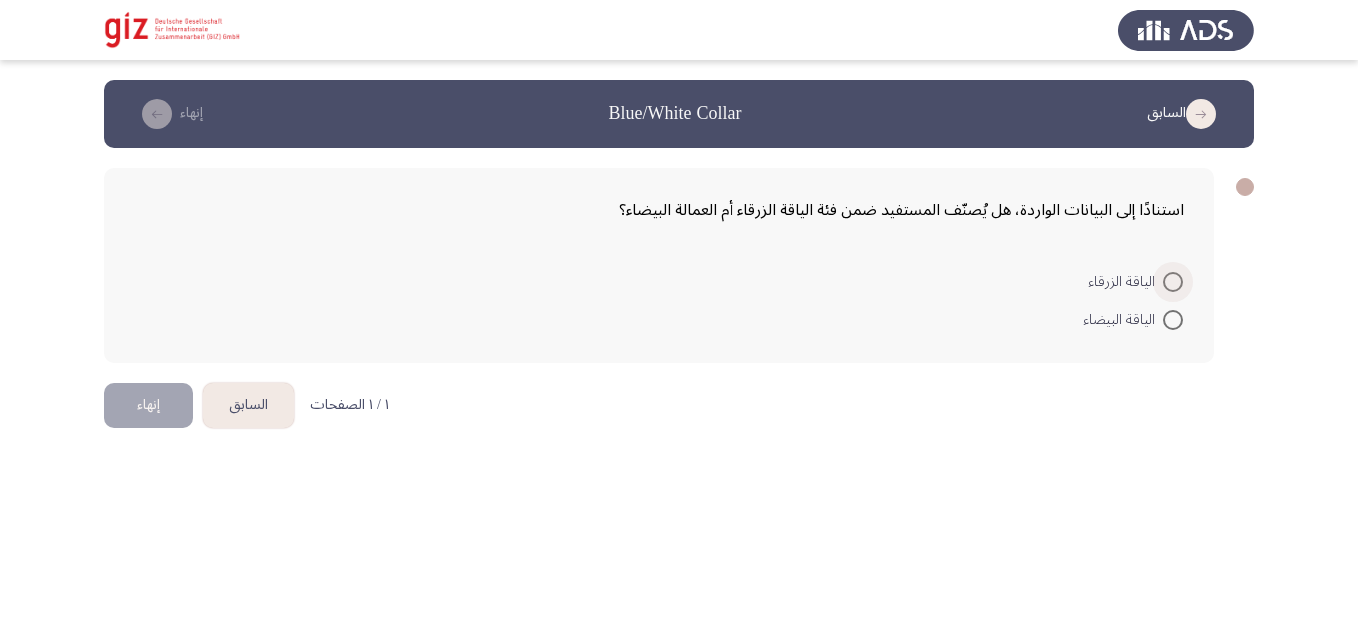 click at bounding box center (1173, 282) 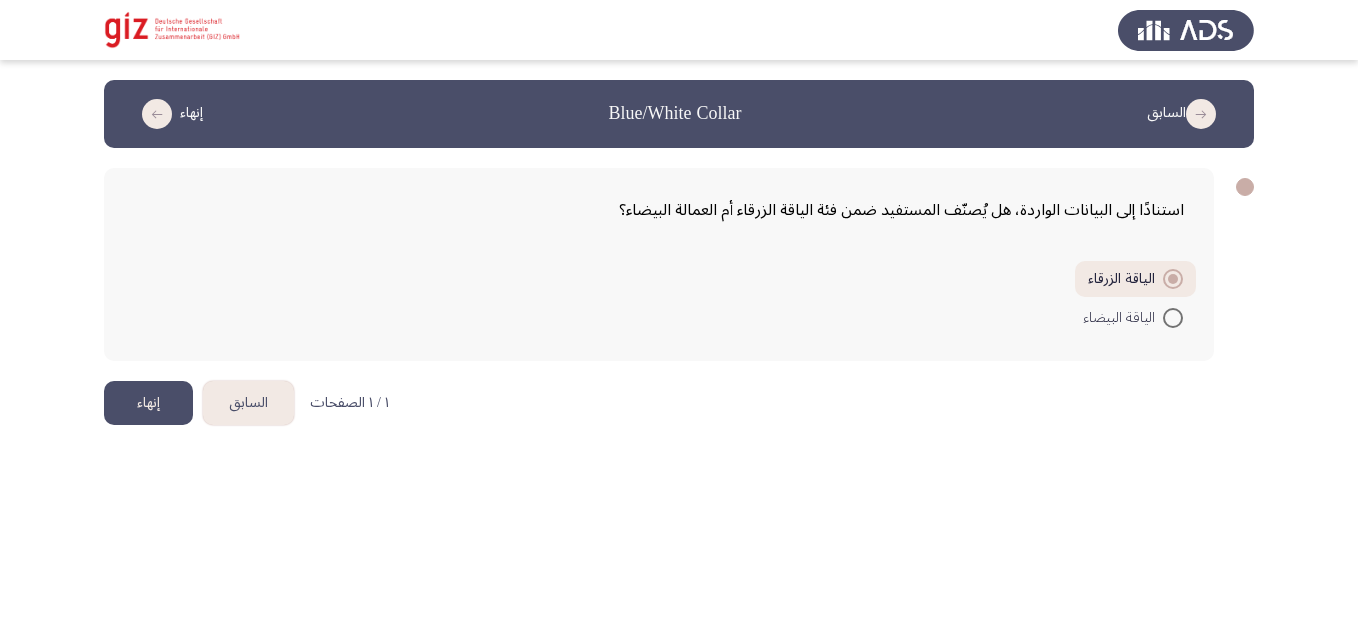click on "إنهاء" 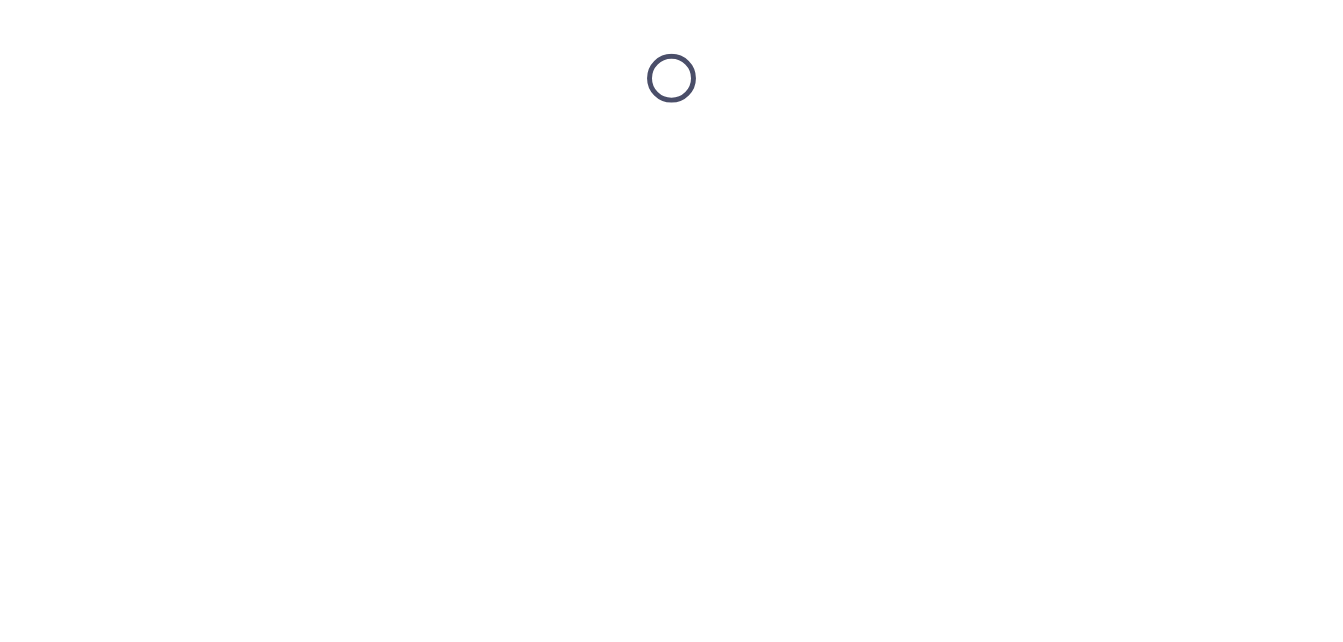 scroll, scrollTop: 0, scrollLeft: 0, axis: both 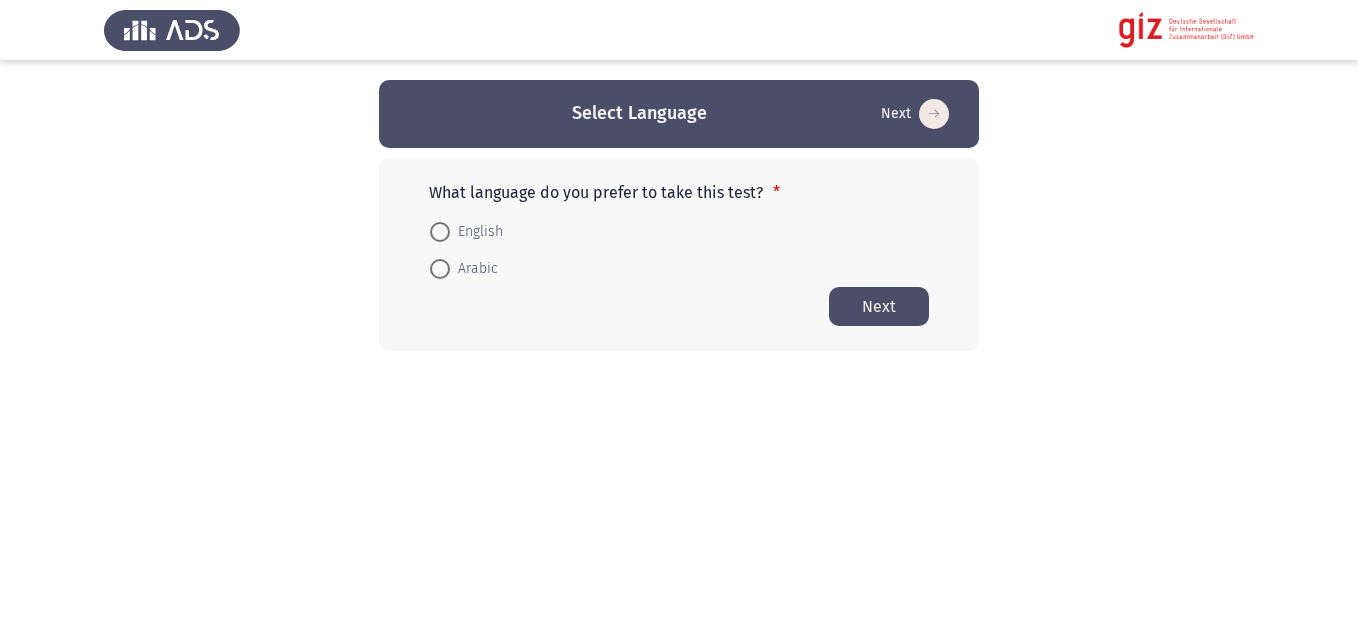 click on "Arabic" at bounding box center [464, 268] 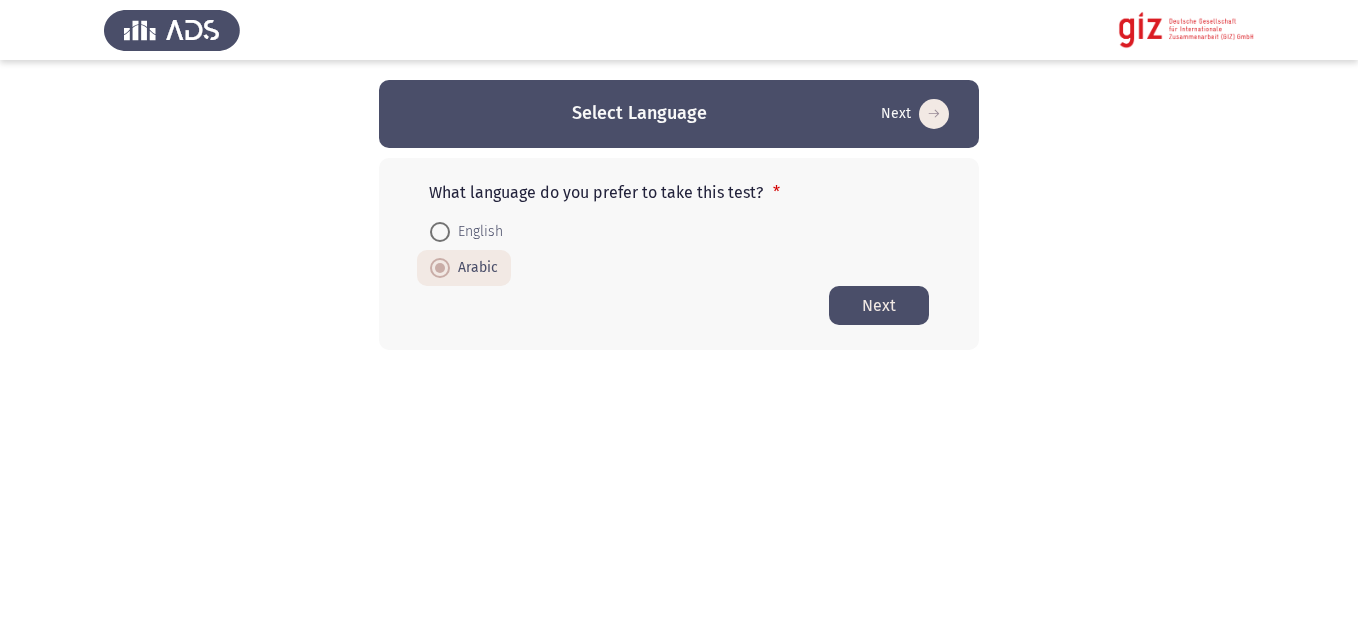 click on "Next" 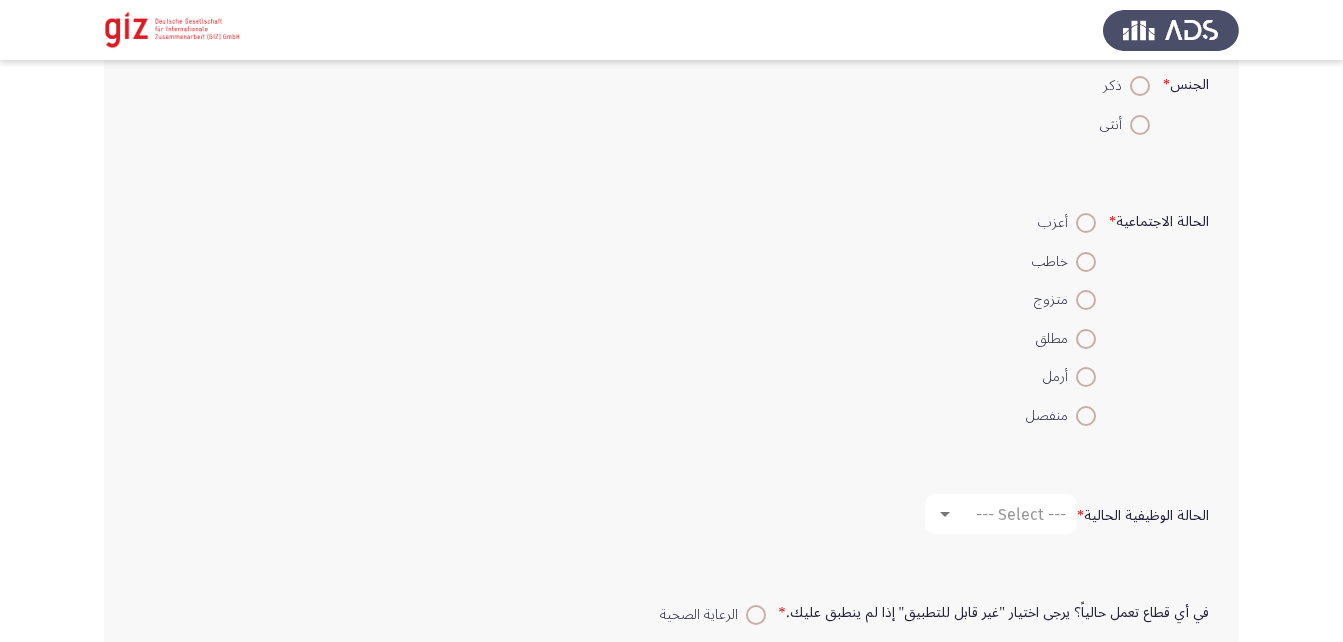 scroll, scrollTop: 0, scrollLeft: 0, axis: both 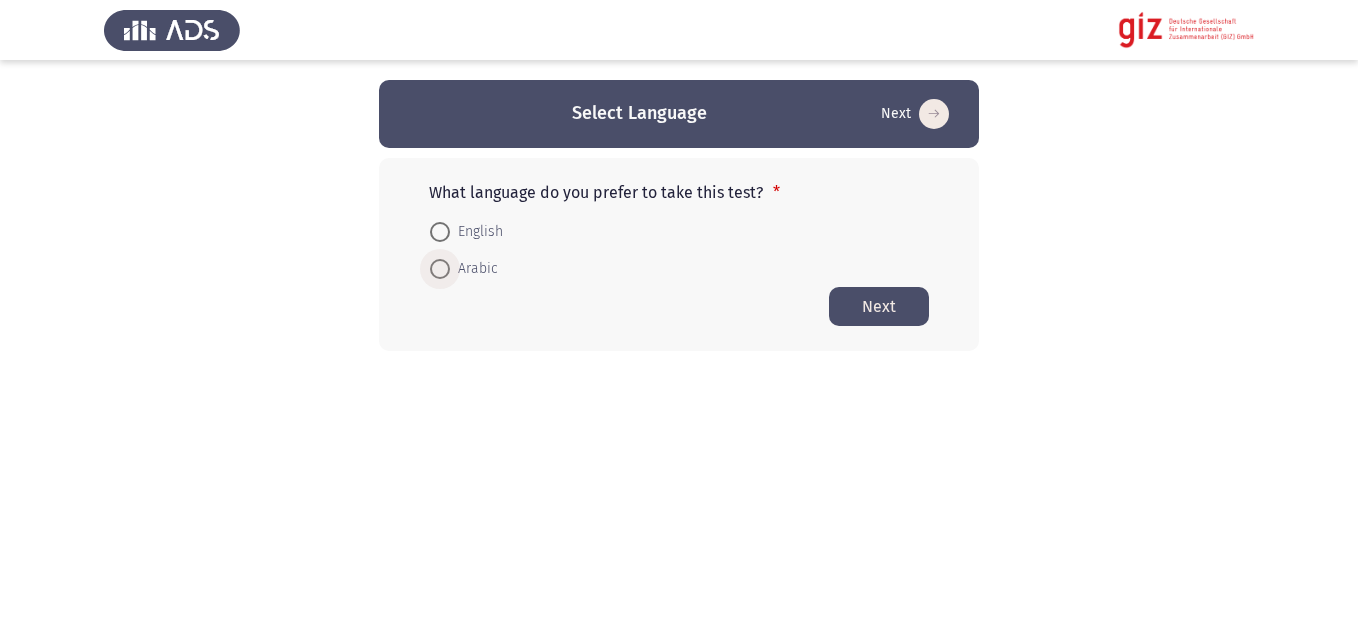 click on "Arabic" at bounding box center (474, 269) 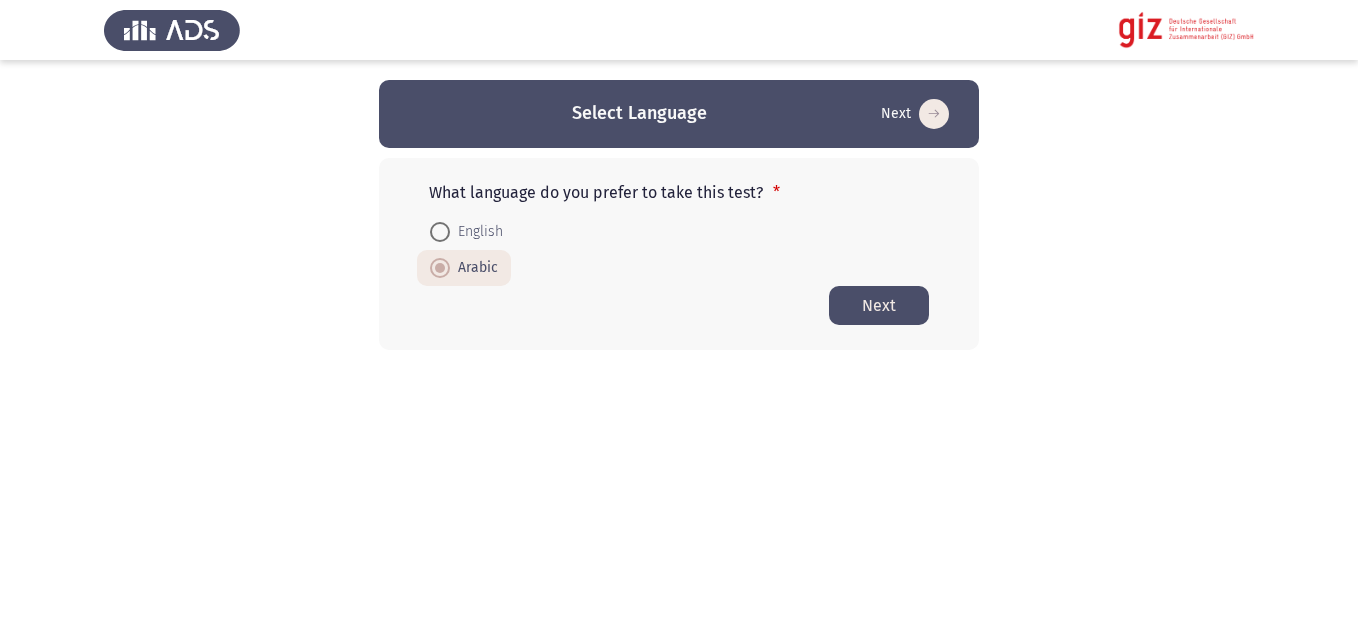 click on "English" at bounding box center [476, 232] 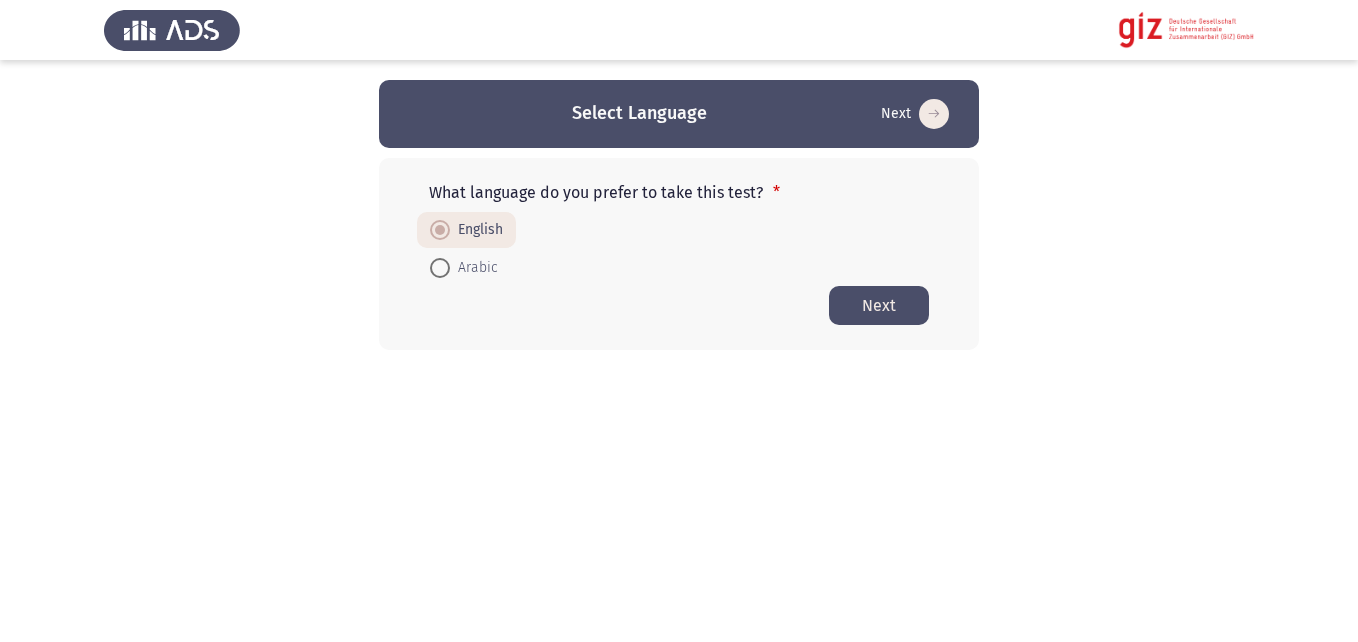 click on "Next" 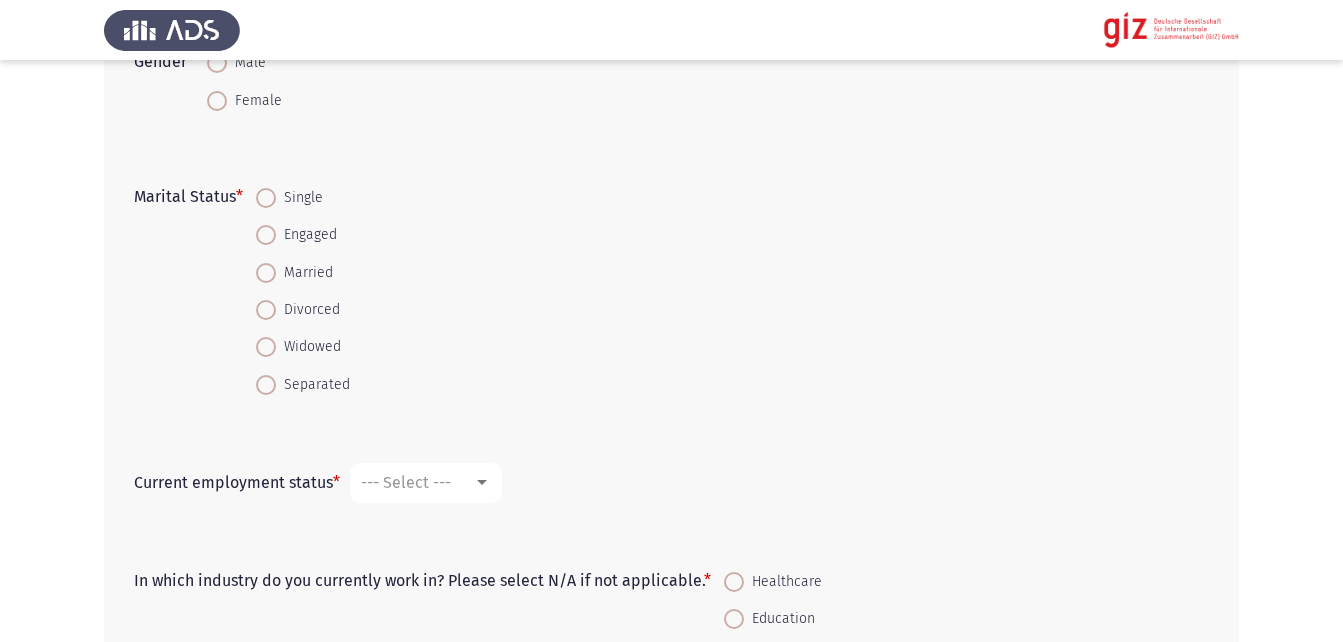 scroll, scrollTop: 548, scrollLeft: 0, axis: vertical 